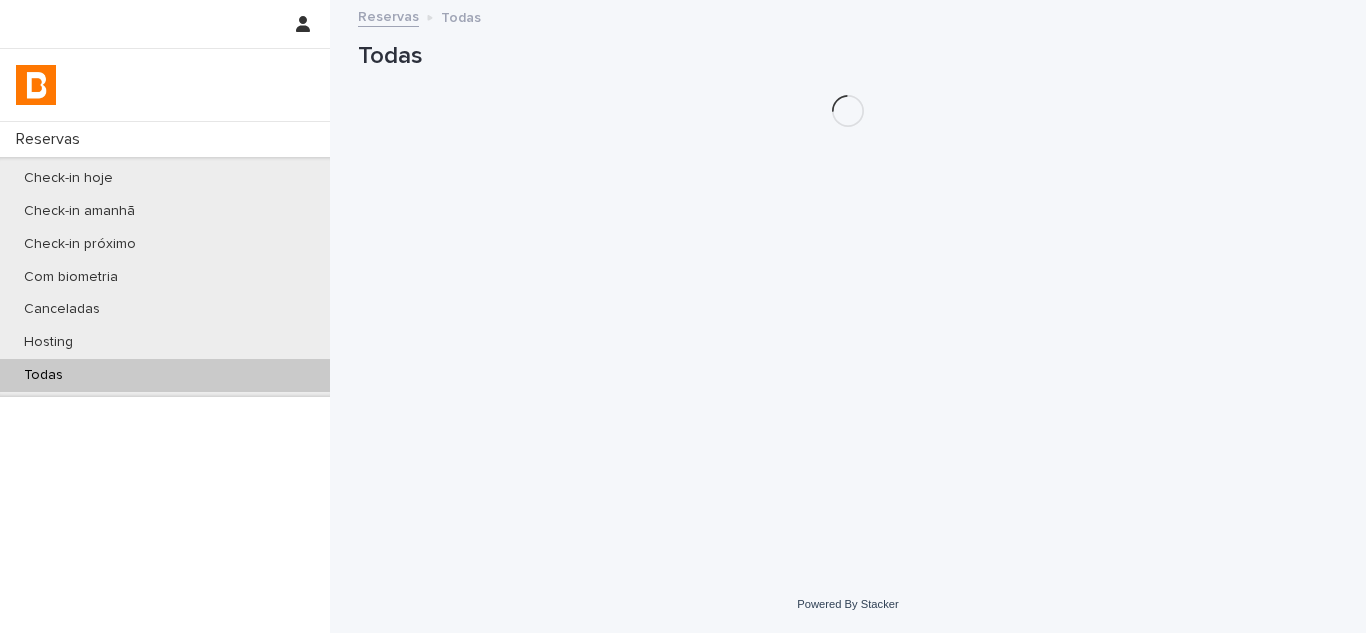 scroll, scrollTop: 0, scrollLeft: 0, axis: both 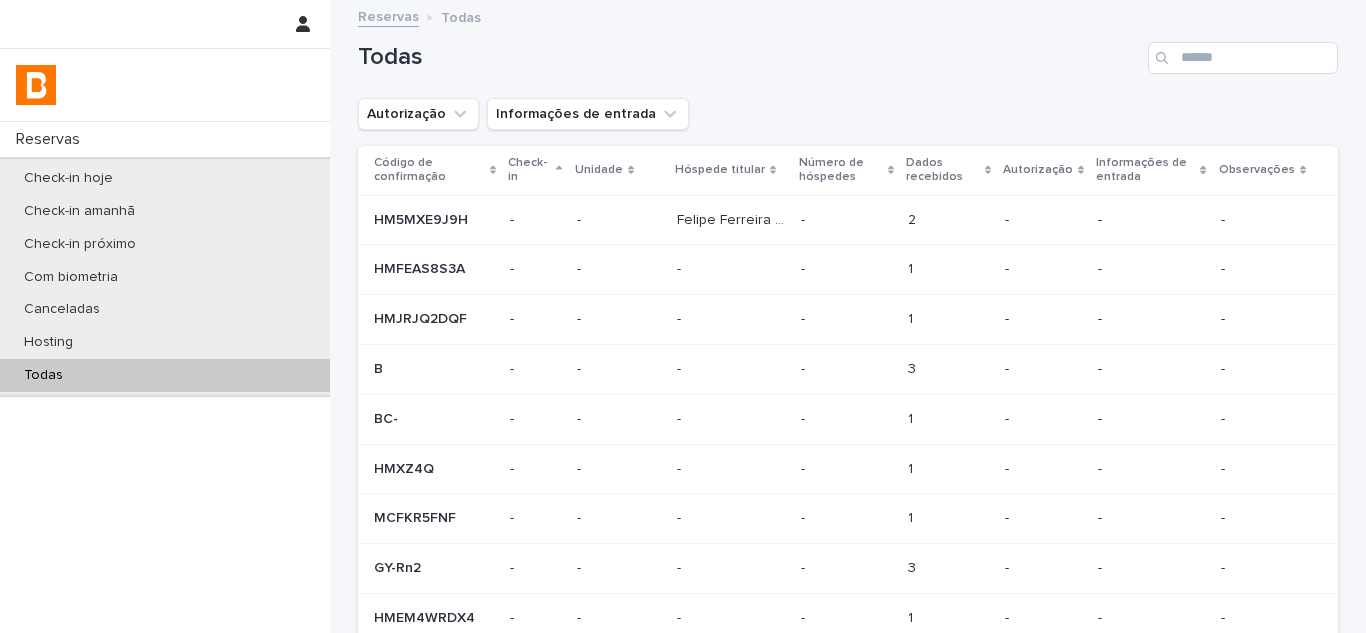 drag, startPoint x: 1240, startPoint y: 79, endPoint x: 1239, endPoint y: 55, distance: 24.020824 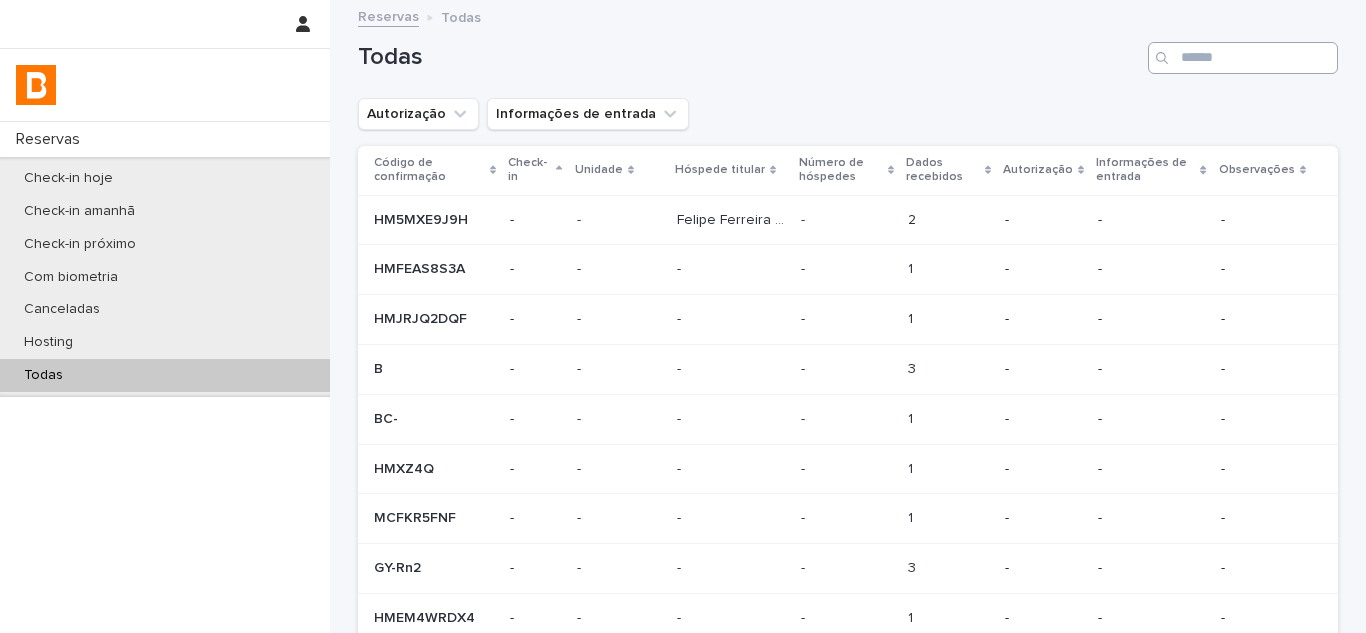 click on "Todas" at bounding box center (848, 50) 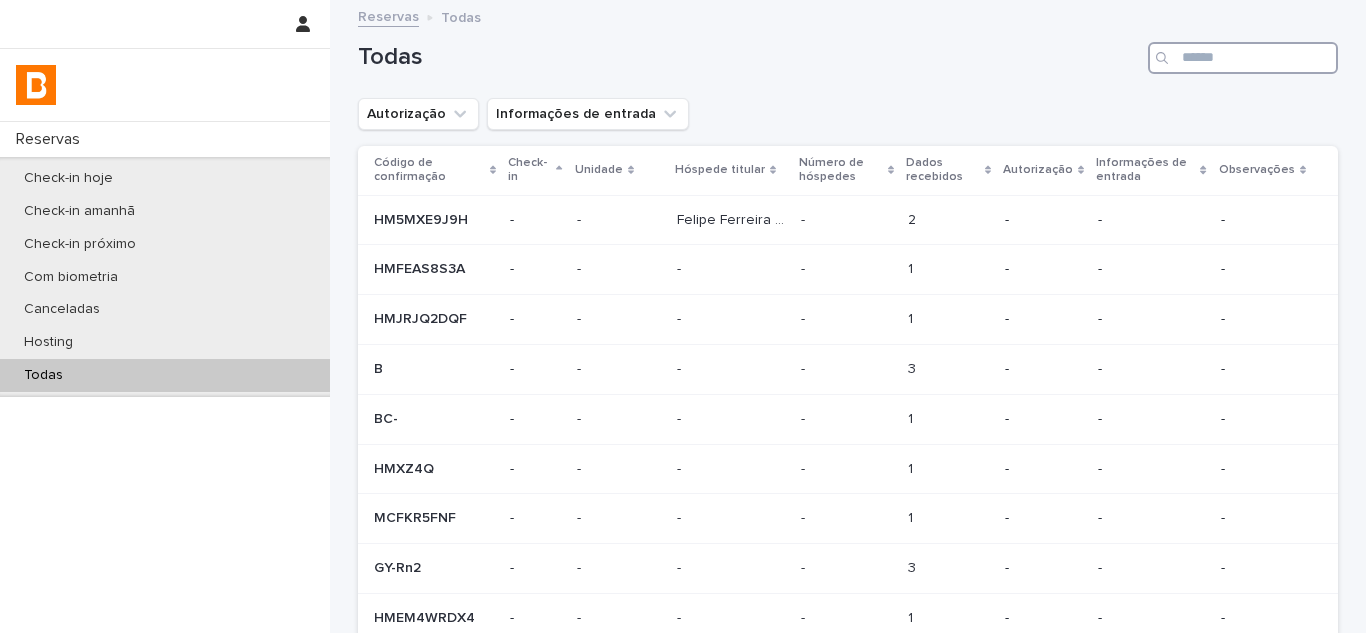 click at bounding box center [1243, 58] 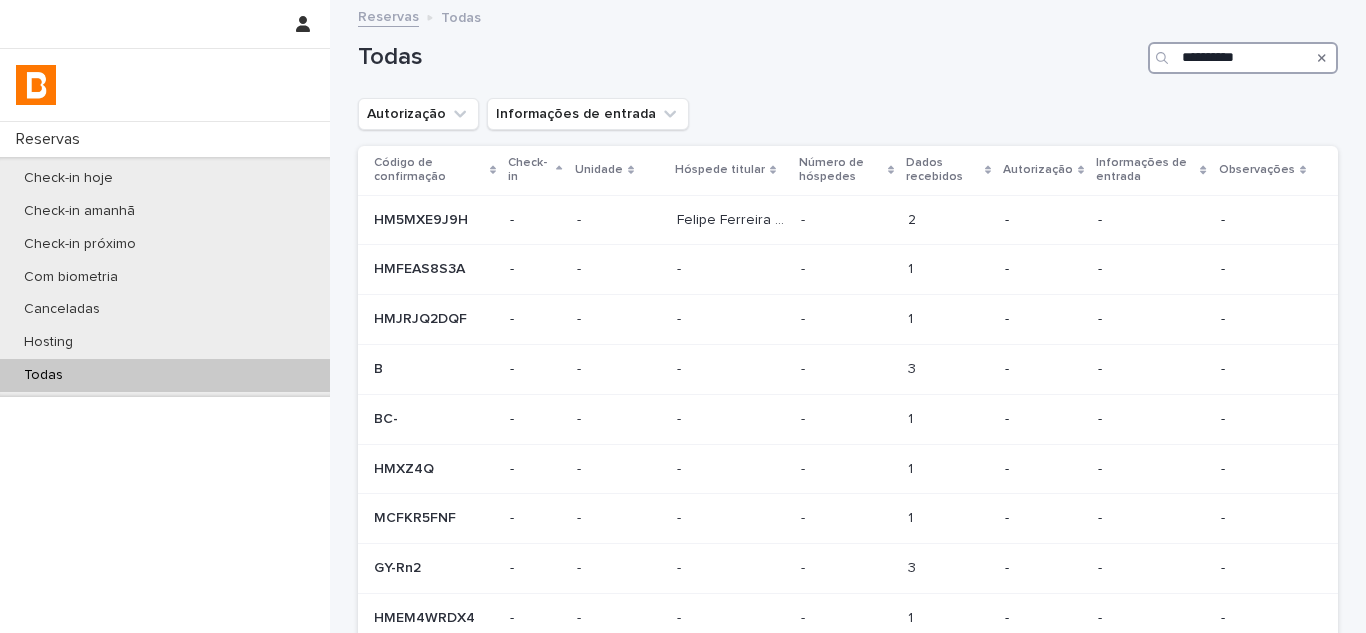 type on "**********" 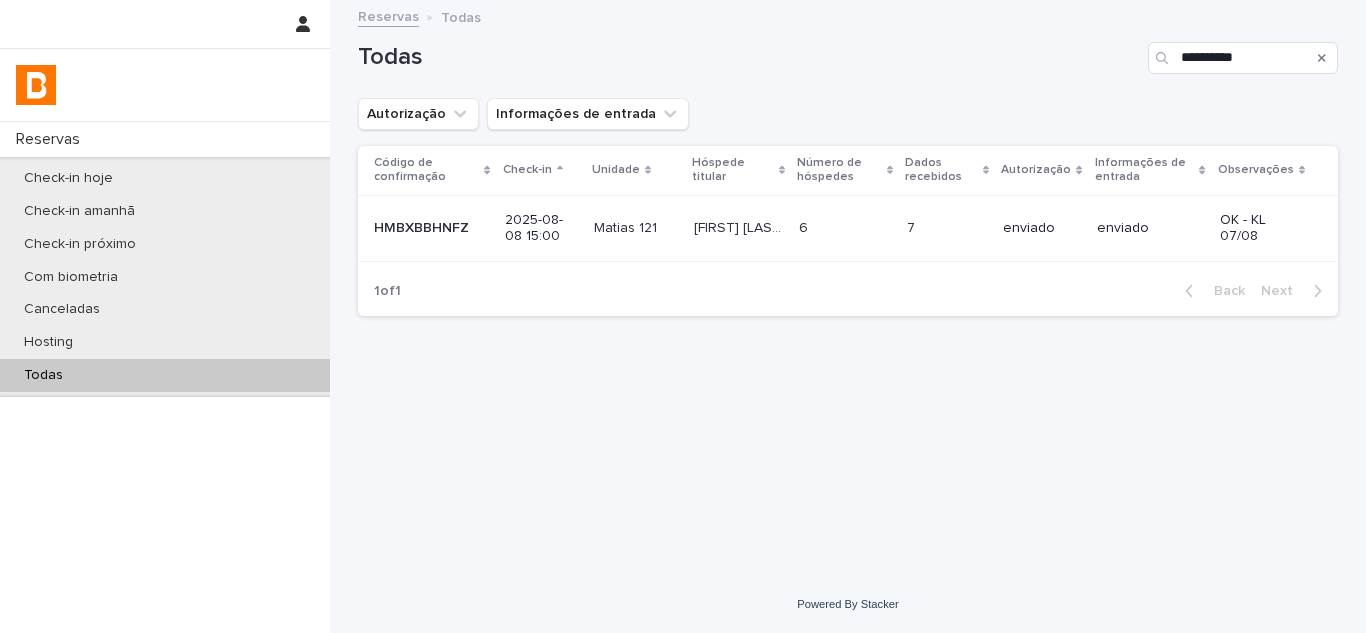 click on "7" at bounding box center [913, 226] 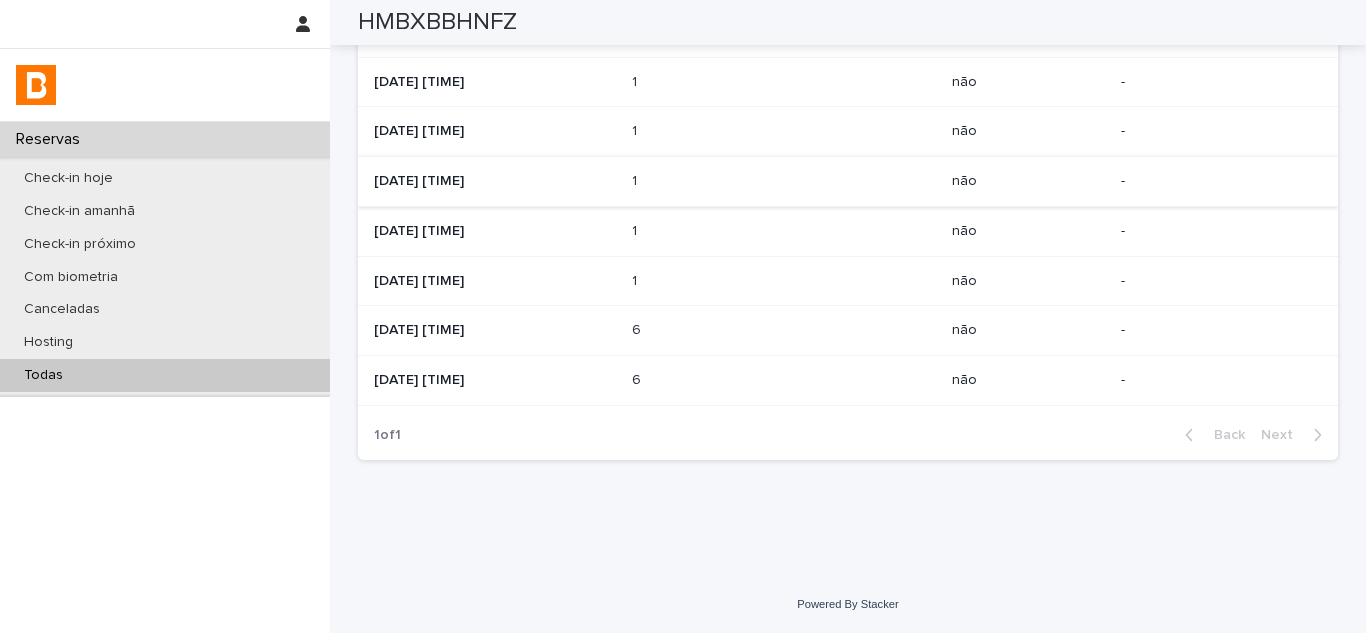 scroll, scrollTop: 830, scrollLeft: 0, axis: vertical 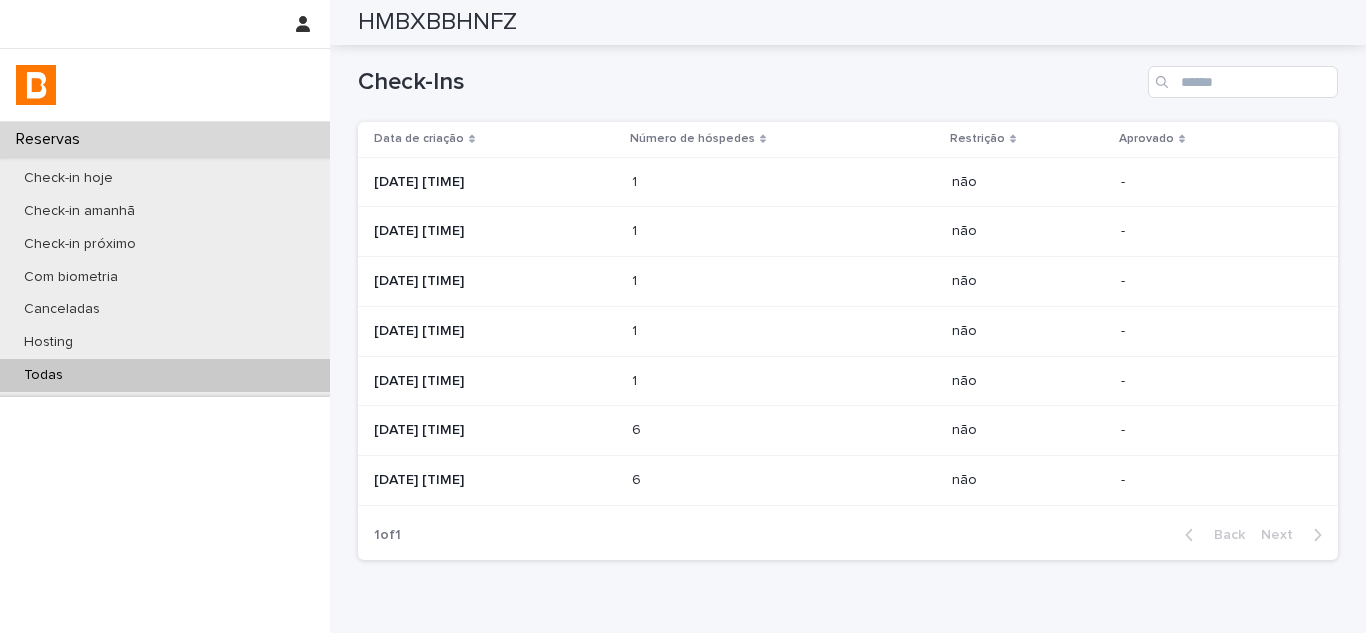 click on "2025-08-08 15:27" at bounding box center [495, 182] 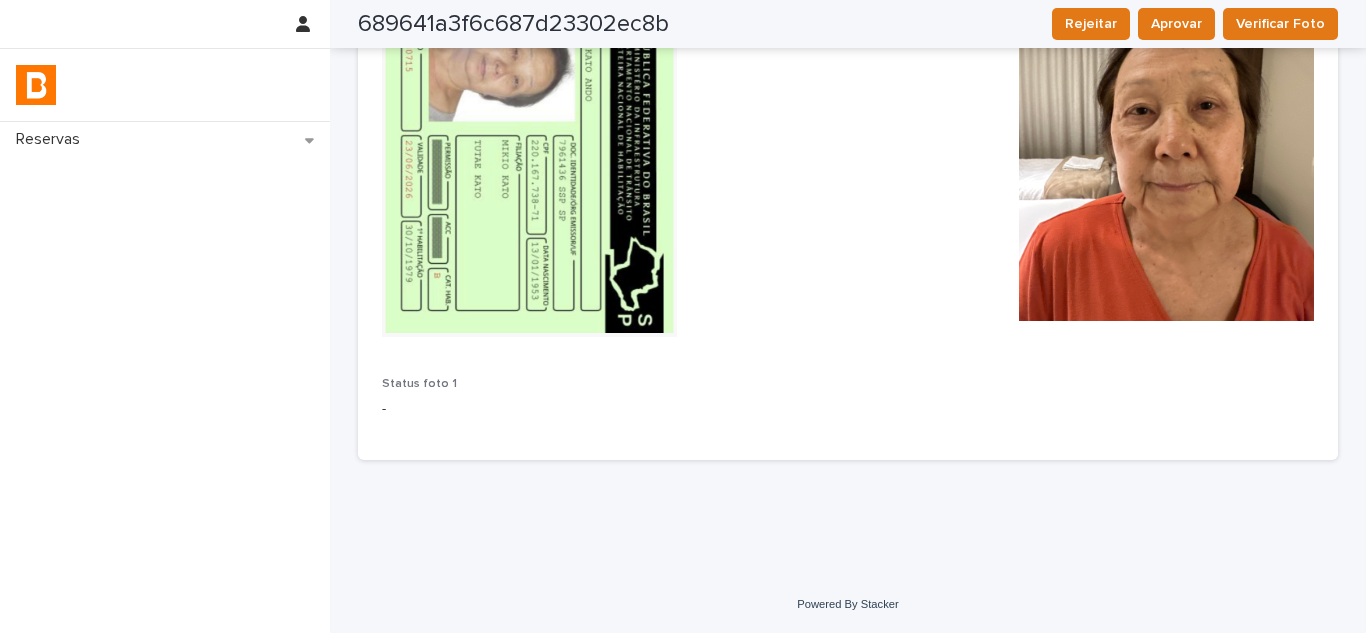 scroll, scrollTop: 259, scrollLeft: 0, axis: vertical 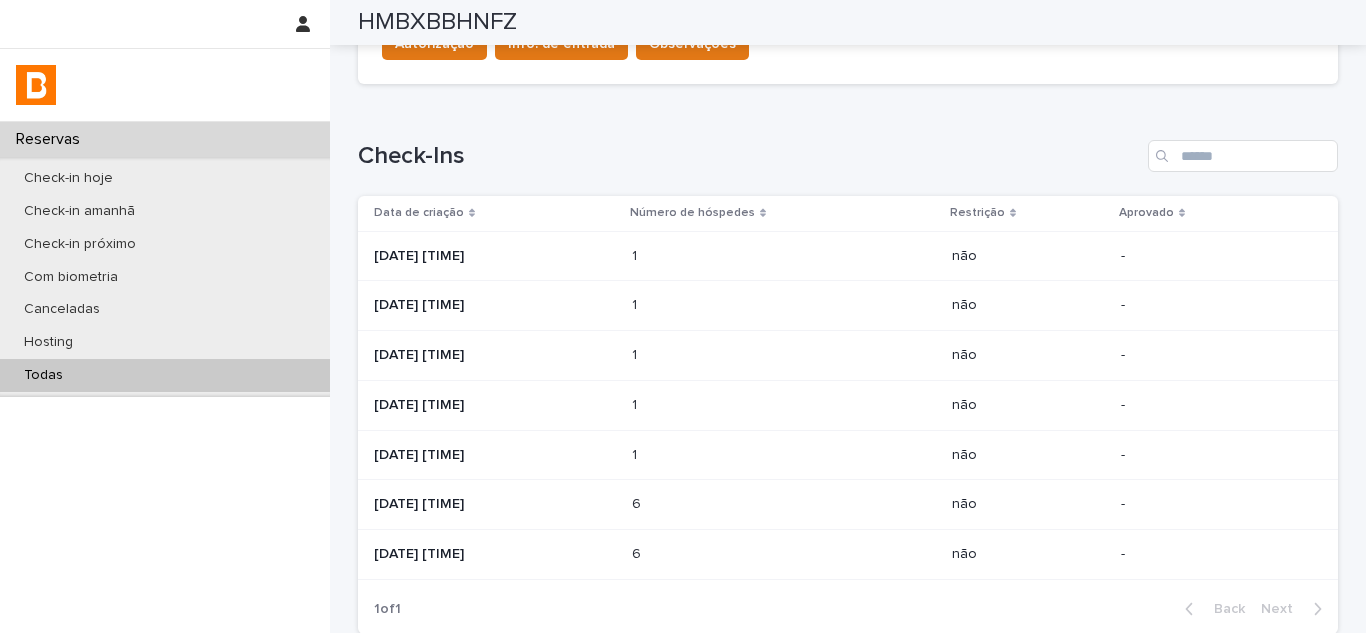 click on "2025-07-19 05:39" at bounding box center (495, 305) 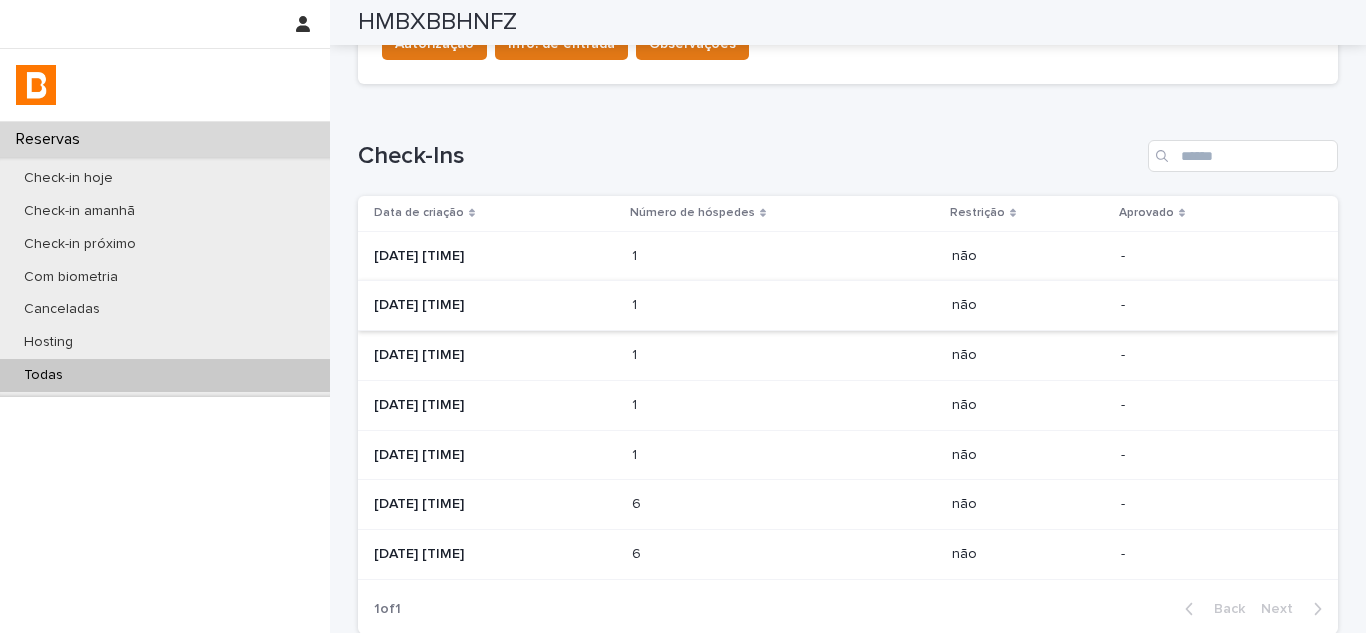 scroll, scrollTop: 0, scrollLeft: 0, axis: both 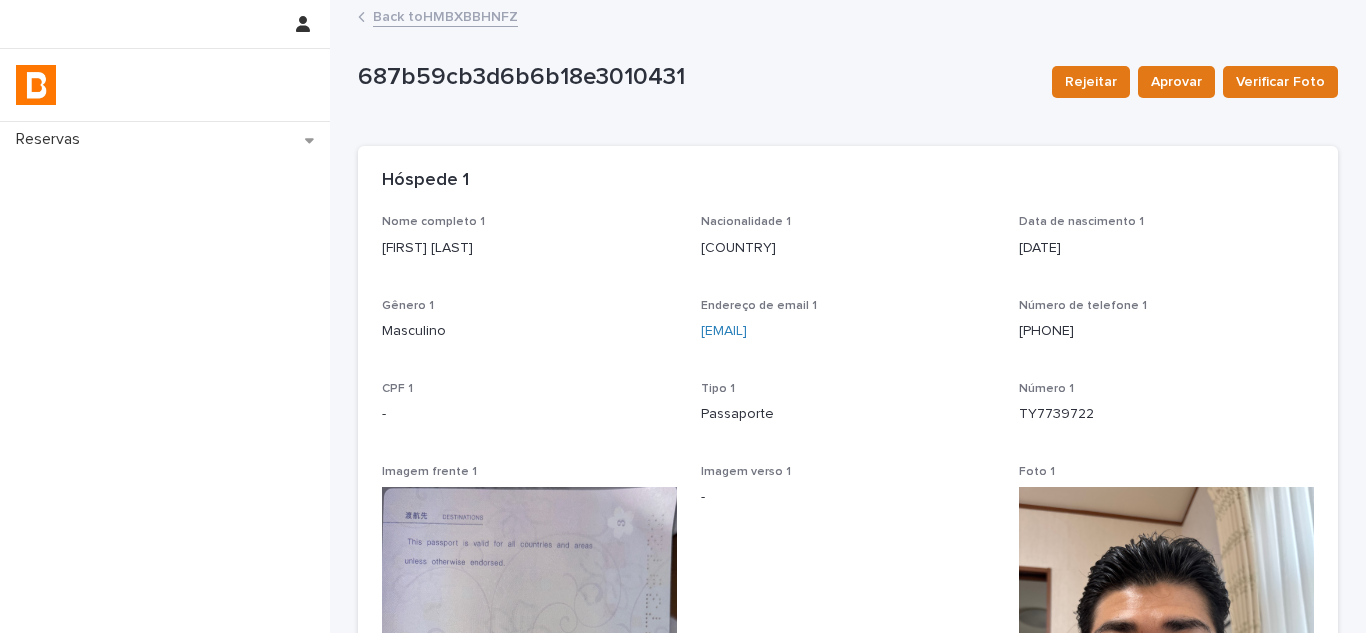 click on "Back to  HMBXBBHNFZ" at bounding box center [445, 15] 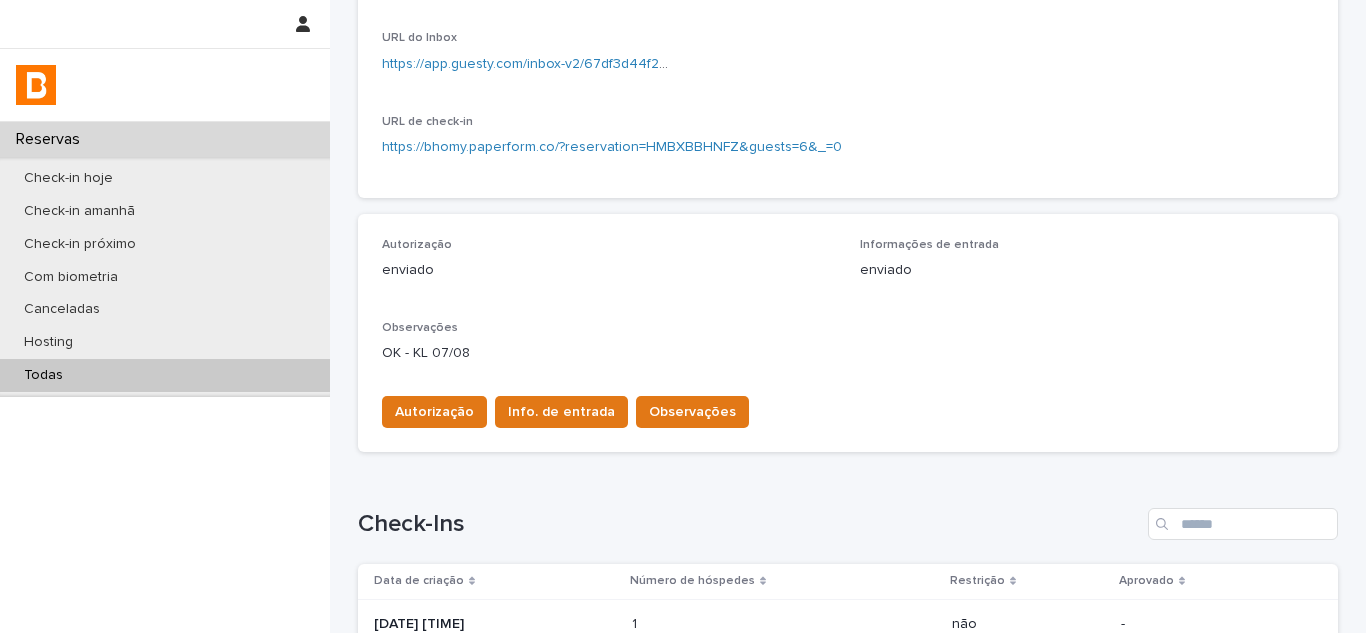 scroll, scrollTop: 600, scrollLeft: 0, axis: vertical 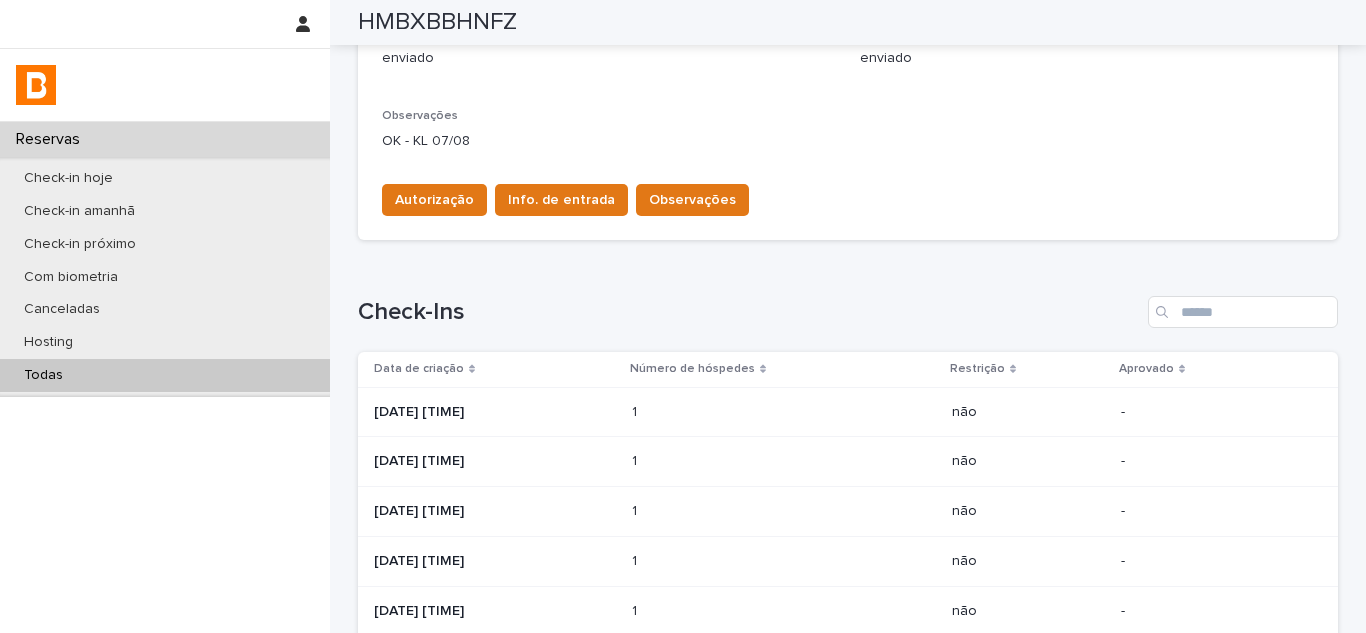 click on "2025-07-15 09:11" at bounding box center [495, 511] 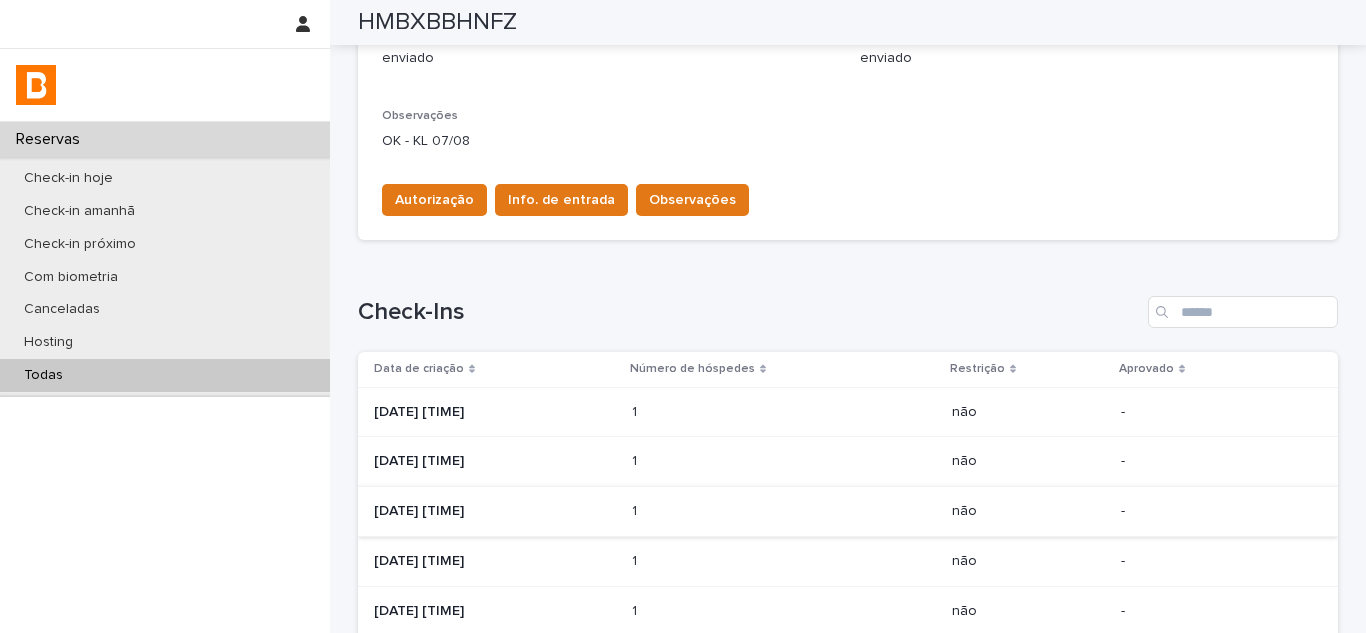 scroll, scrollTop: 0, scrollLeft: 0, axis: both 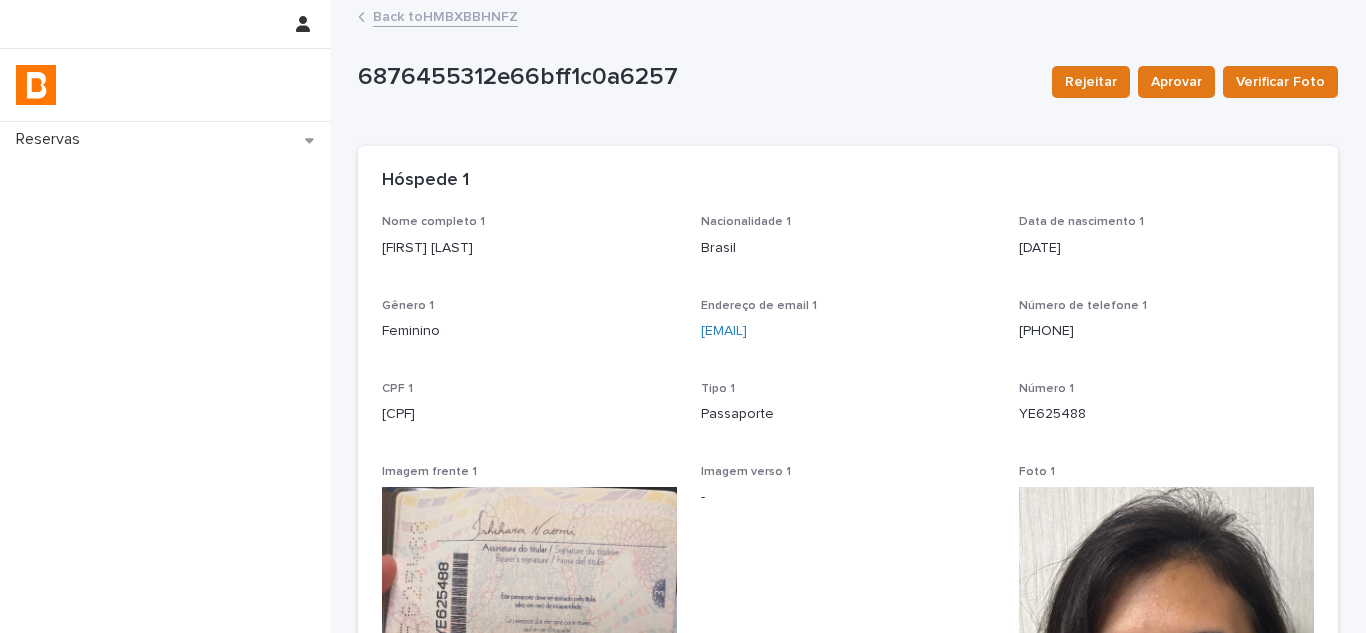 click on "Back to  HMBXBBHNFZ" at bounding box center [445, 15] 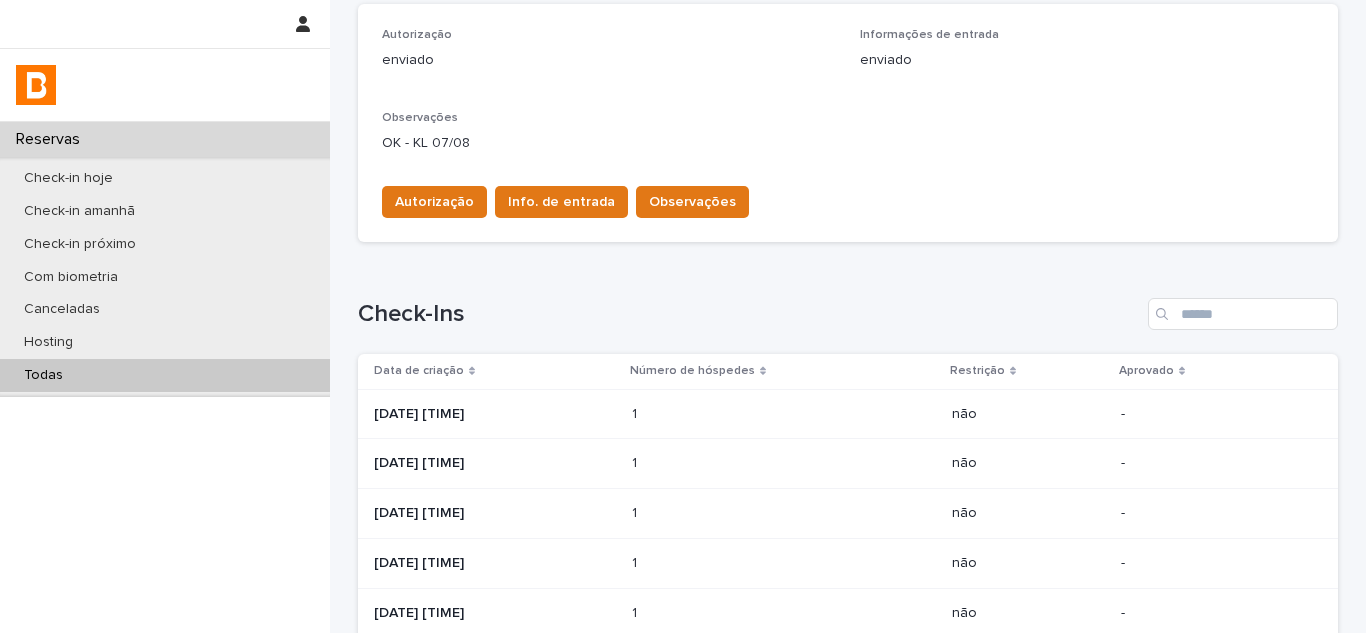 scroll, scrollTop: 700, scrollLeft: 0, axis: vertical 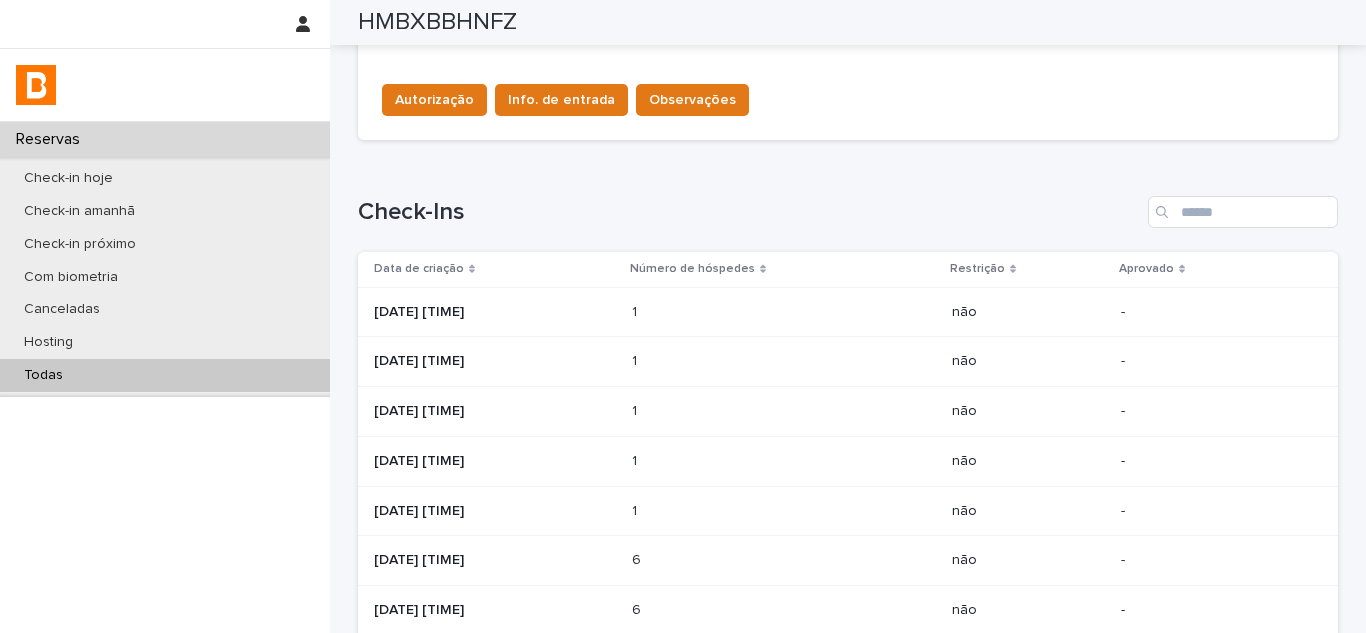 click on "2025-07-14 22:02" at bounding box center (495, 511) 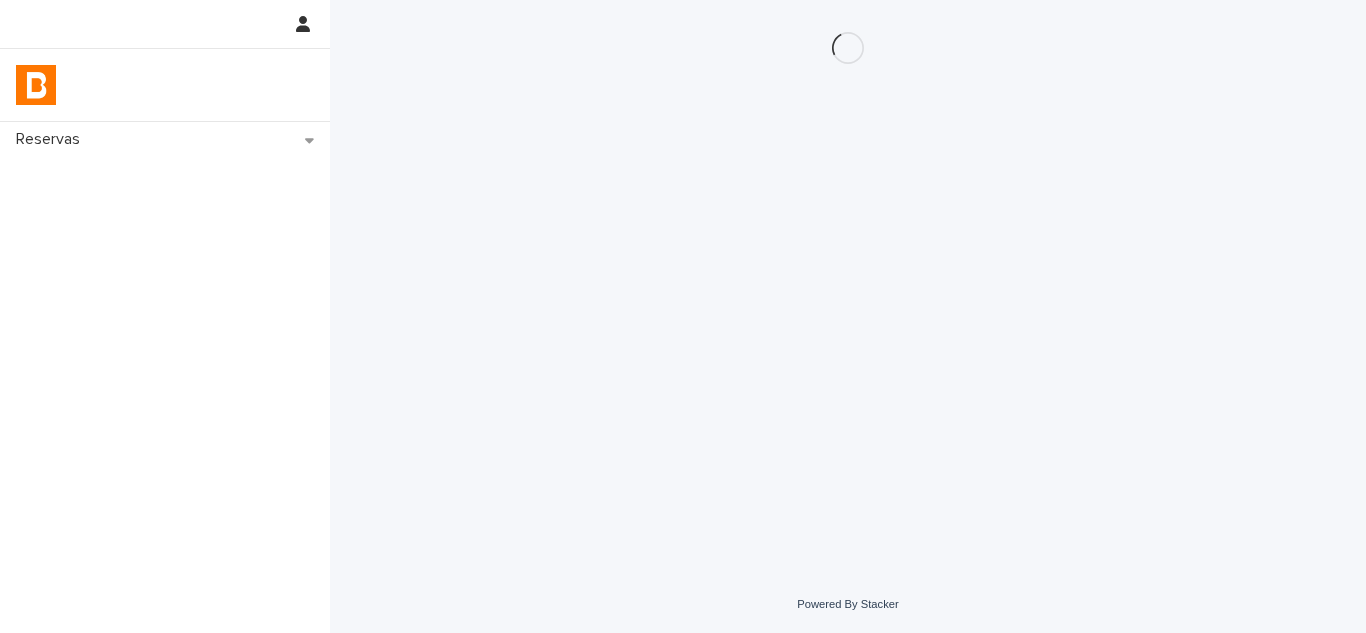 scroll, scrollTop: 0, scrollLeft: 0, axis: both 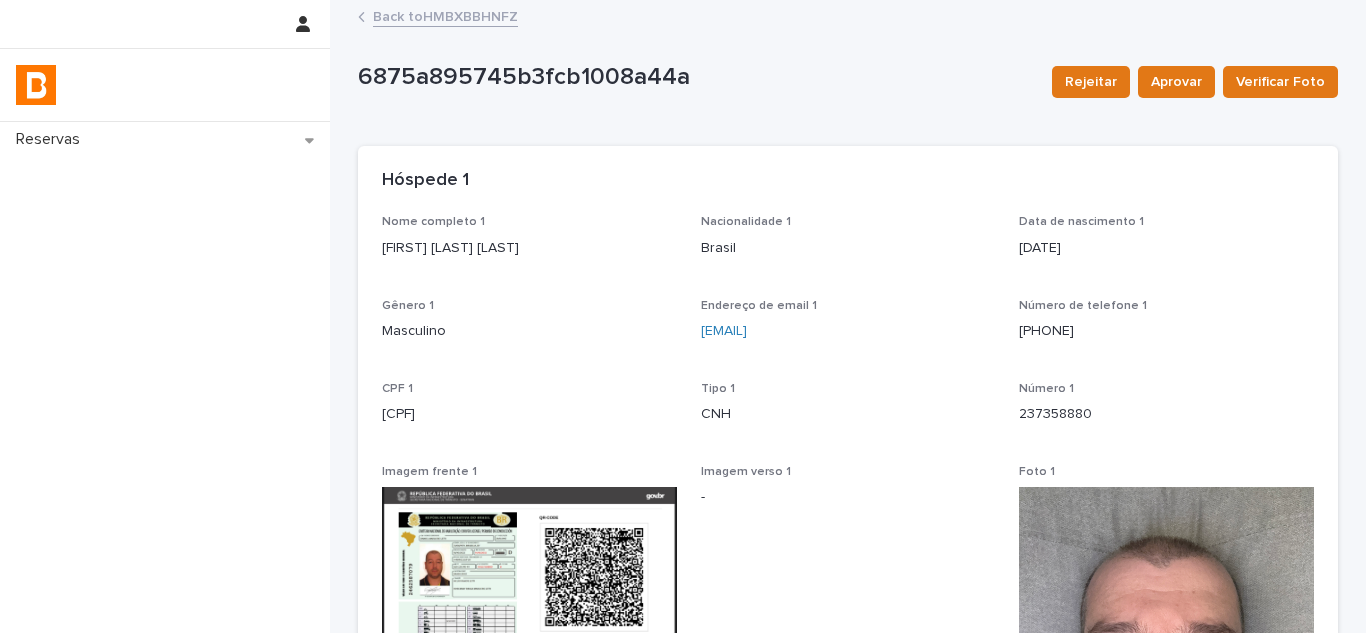 click on "Back to  HMBXBBHNFZ" at bounding box center (445, 15) 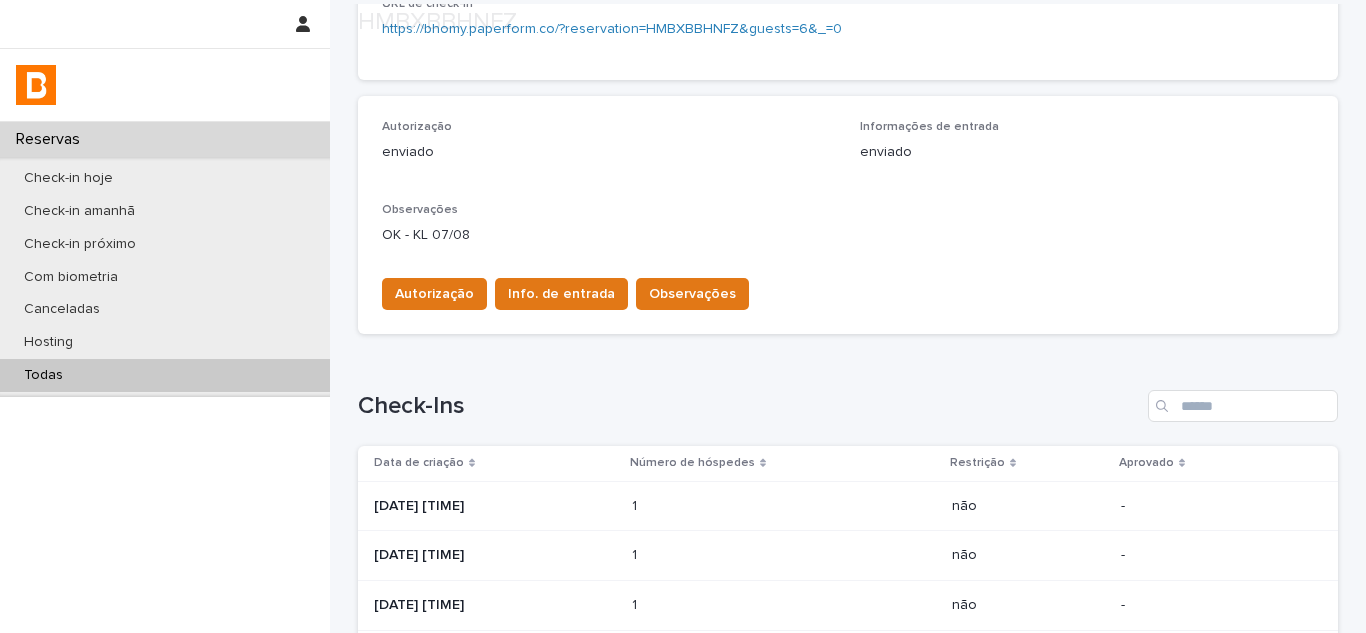 scroll, scrollTop: 930, scrollLeft: 0, axis: vertical 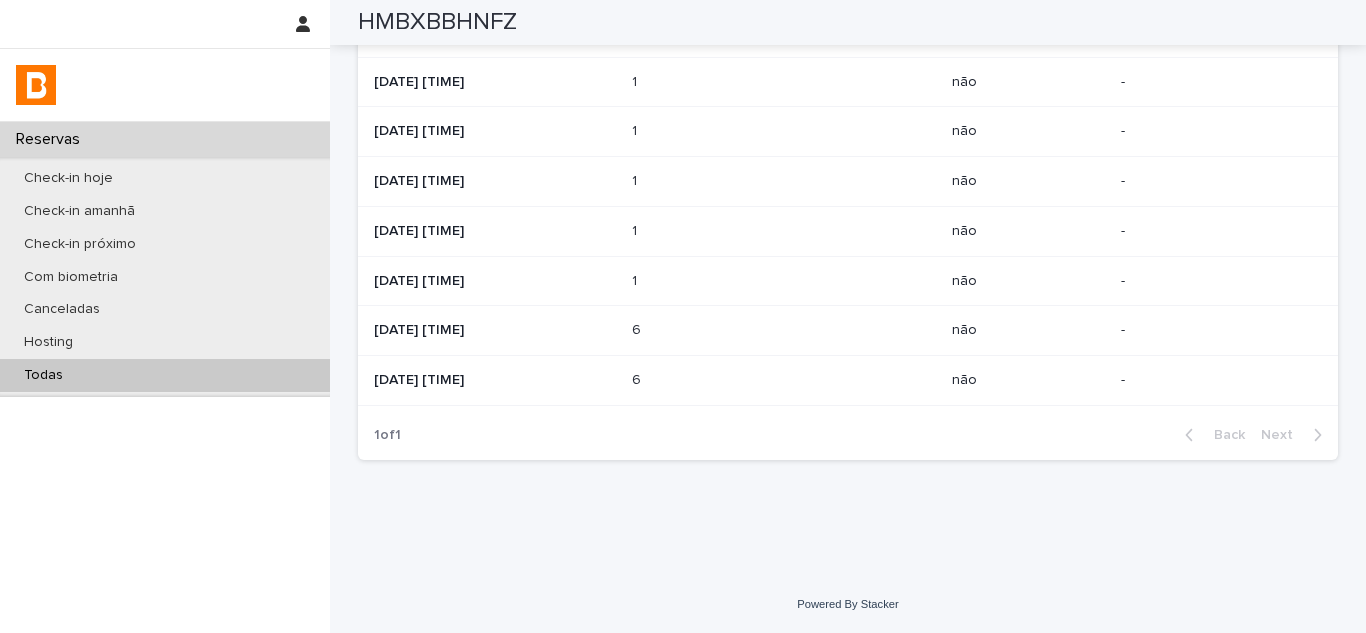 click on "2025-07-14 20:39" at bounding box center (495, 330) 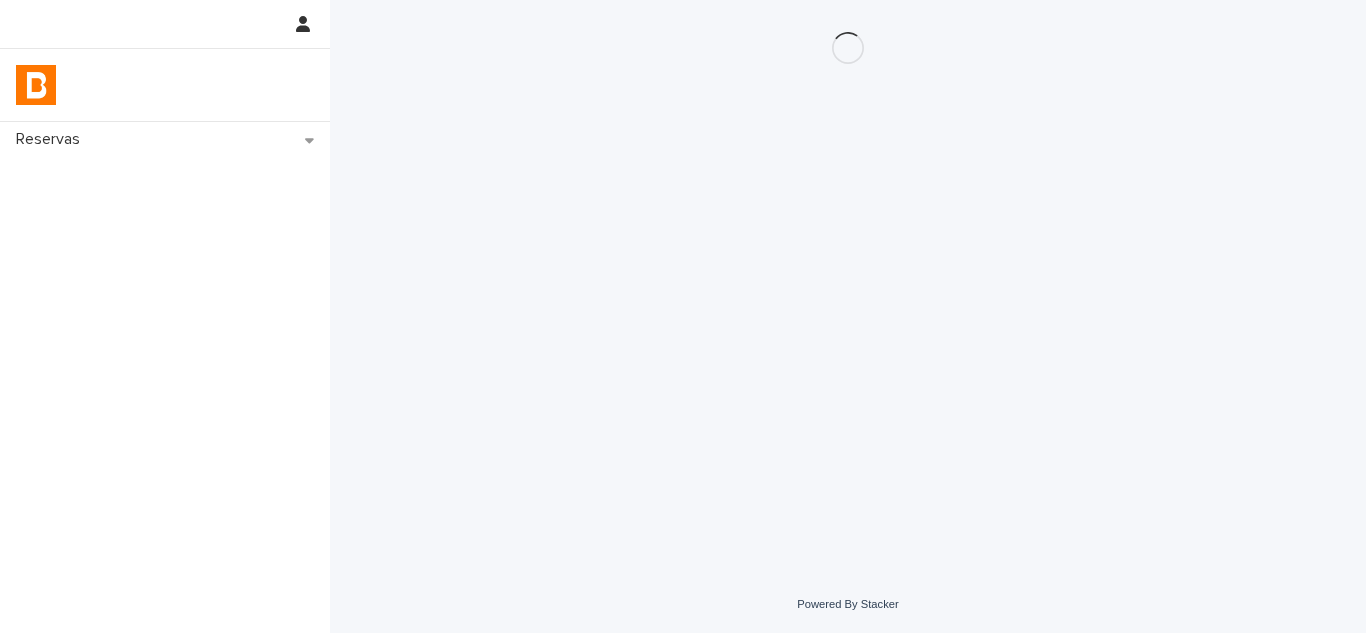 scroll, scrollTop: 0, scrollLeft: 0, axis: both 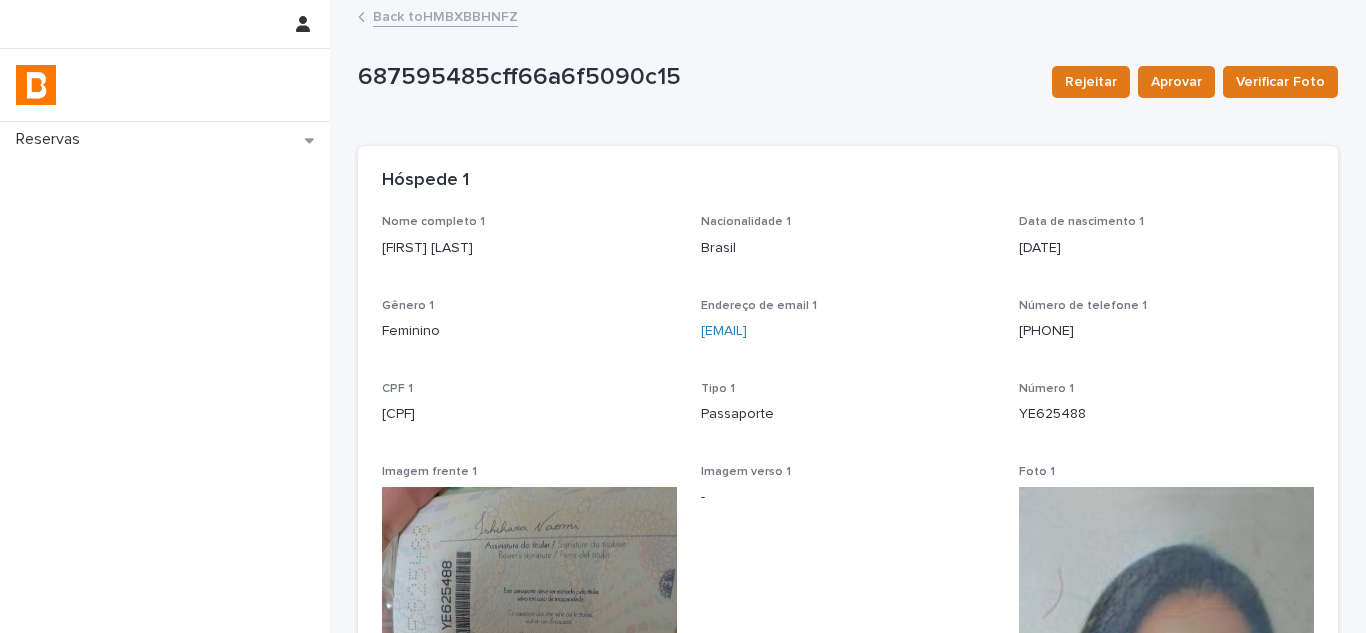 click on "Back to  HMBXBBHNFZ" at bounding box center [848, 18] 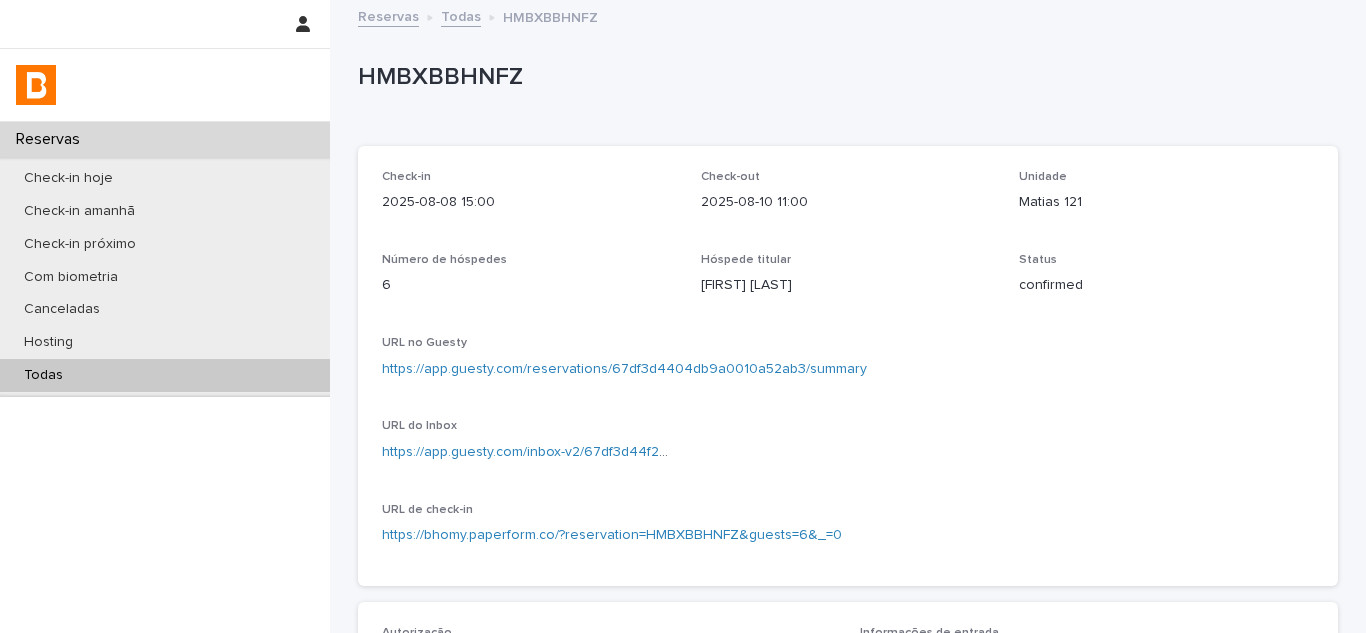 scroll, scrollTop: 900, scrollLeft: 0, axis: vertical 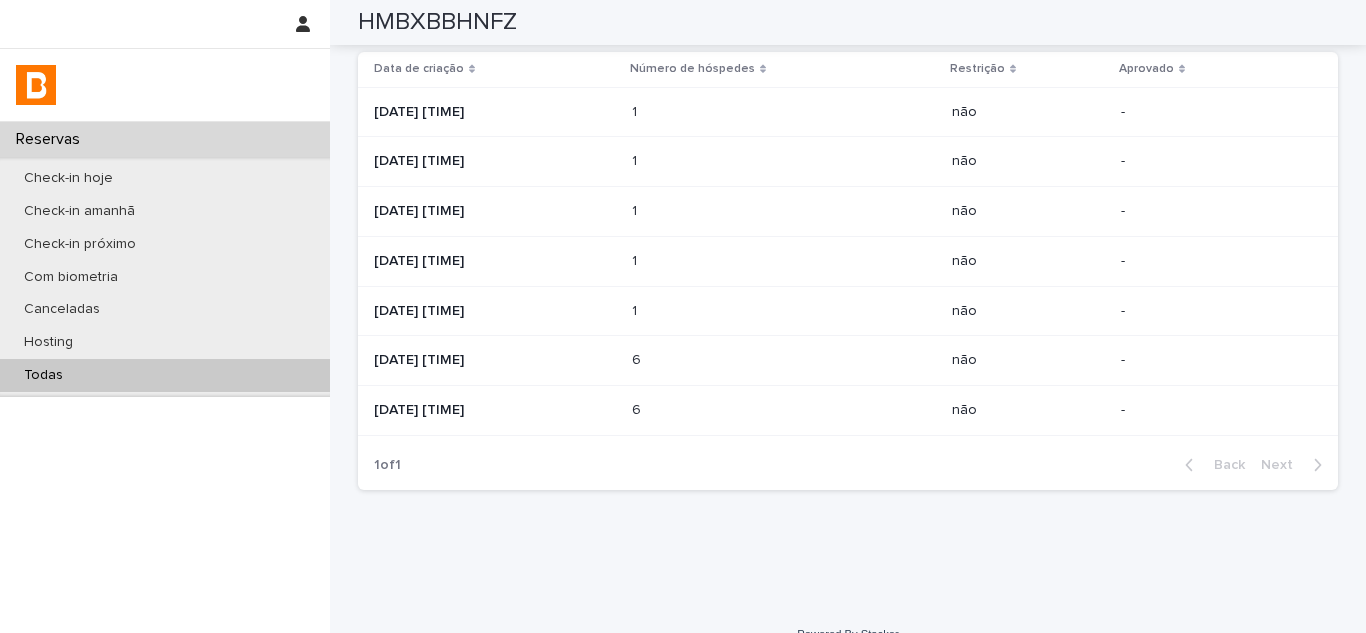 click on "2025-07-14 19:31" at bounding box center (495, 410) 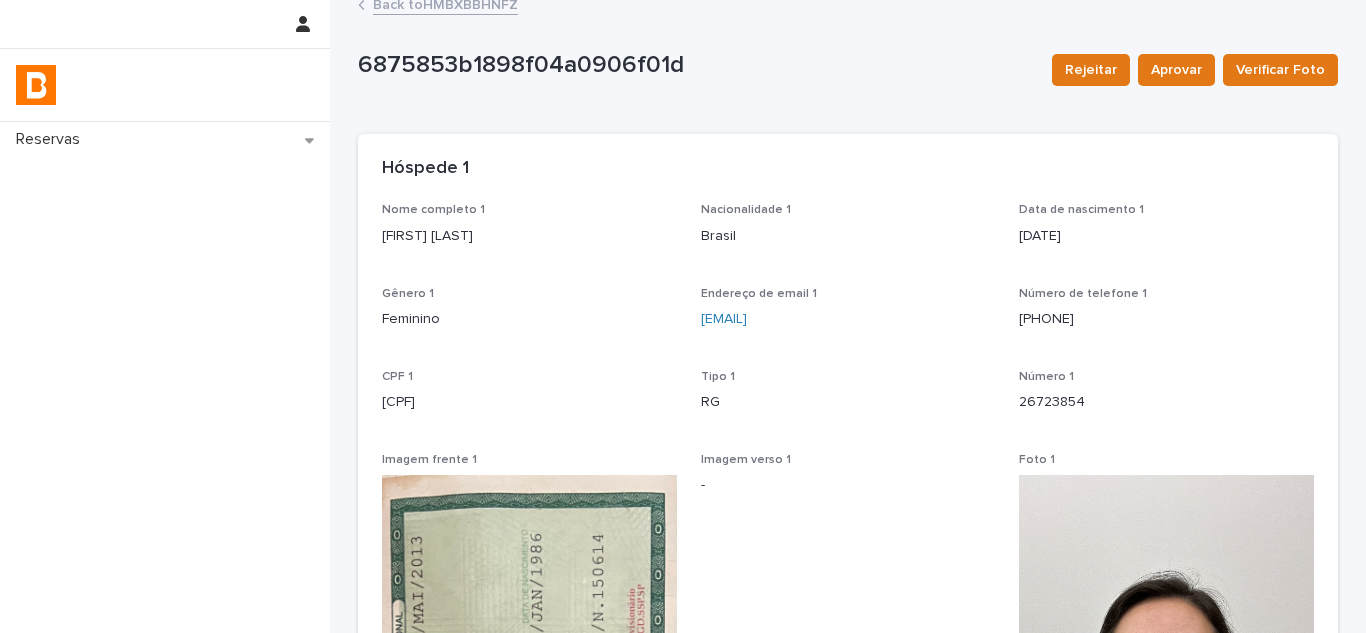 scroll, scrollTop: 0, scrollLeft: 0, axis: both 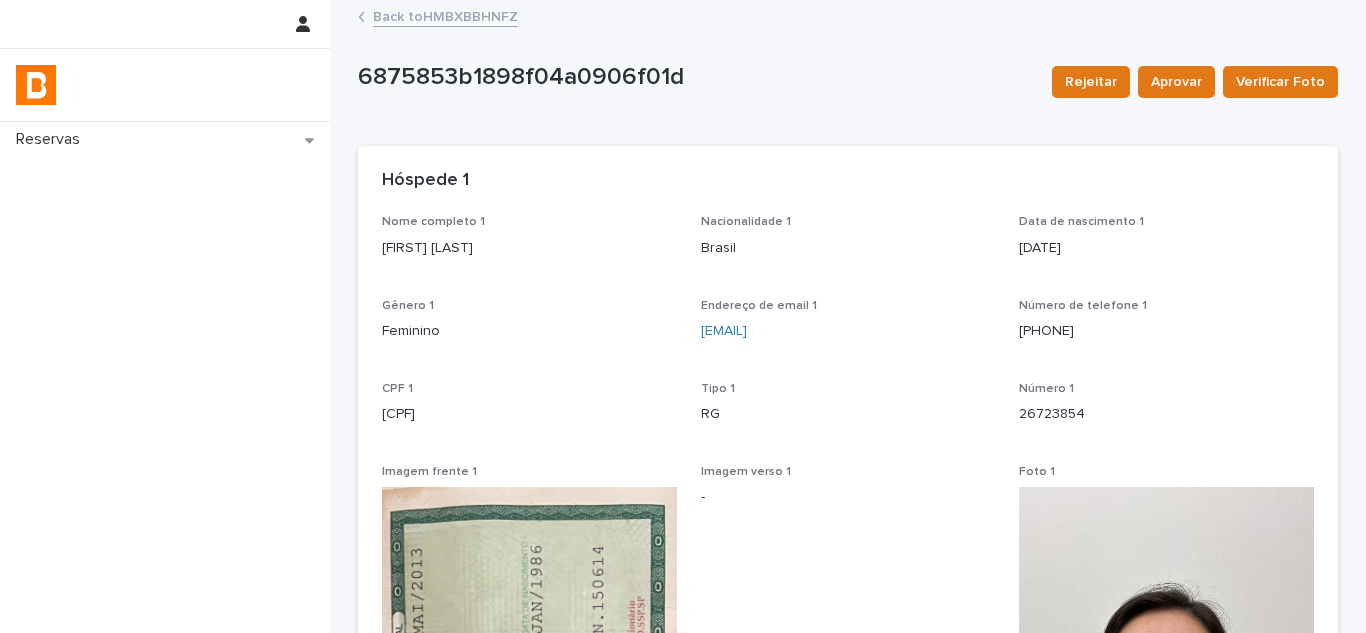 click on "Back to  HMBXBBHNFZ" at bounding box center (445, 15) 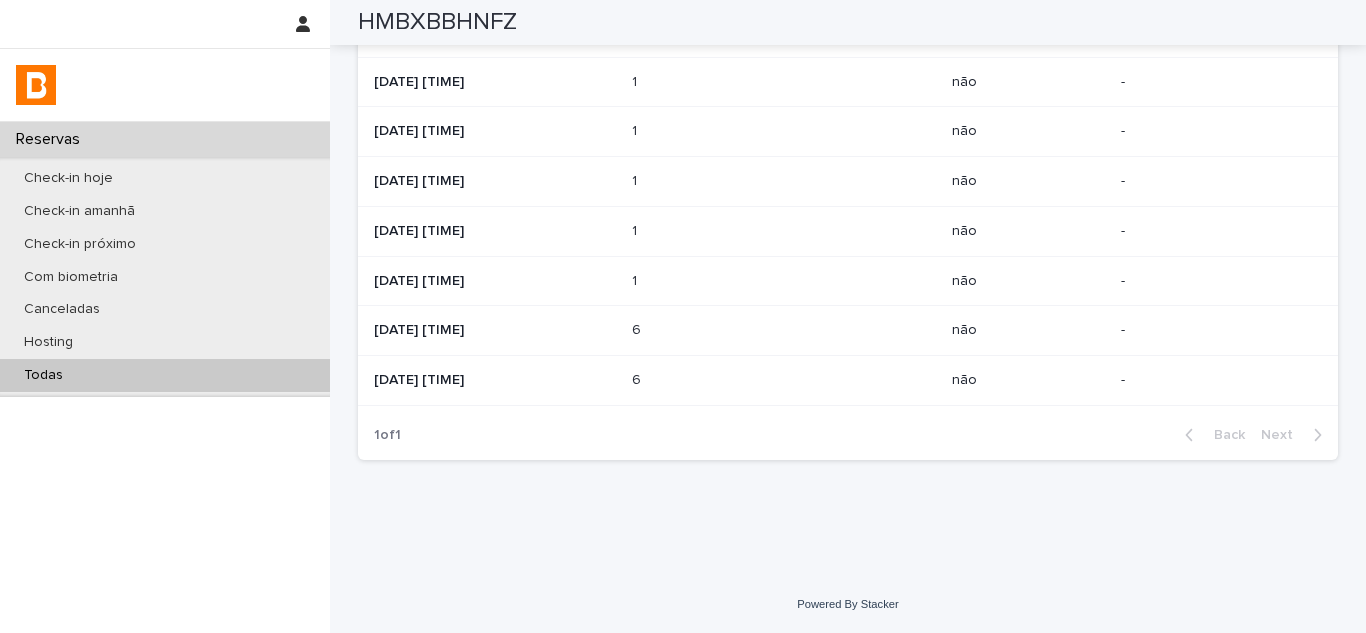 click on "2025-07-14 20:39" at bounding box center [495, 330] 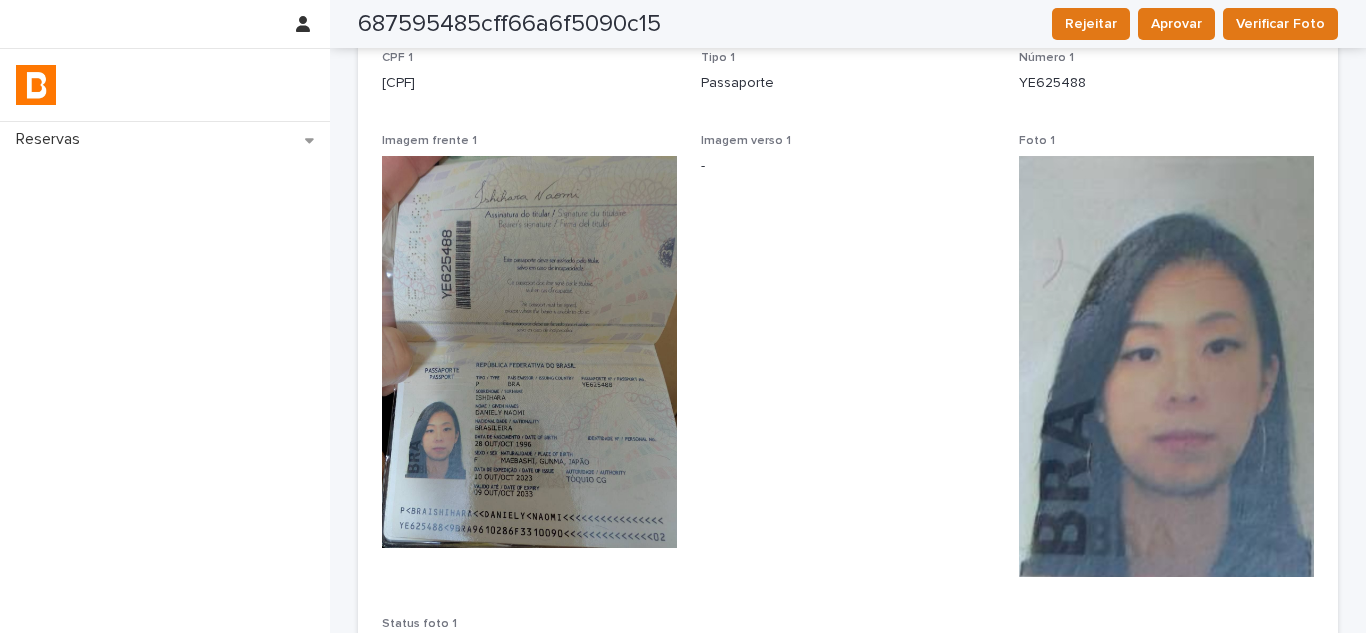scroll, scrollTop: 0, scrollLeft: 0, axis: both 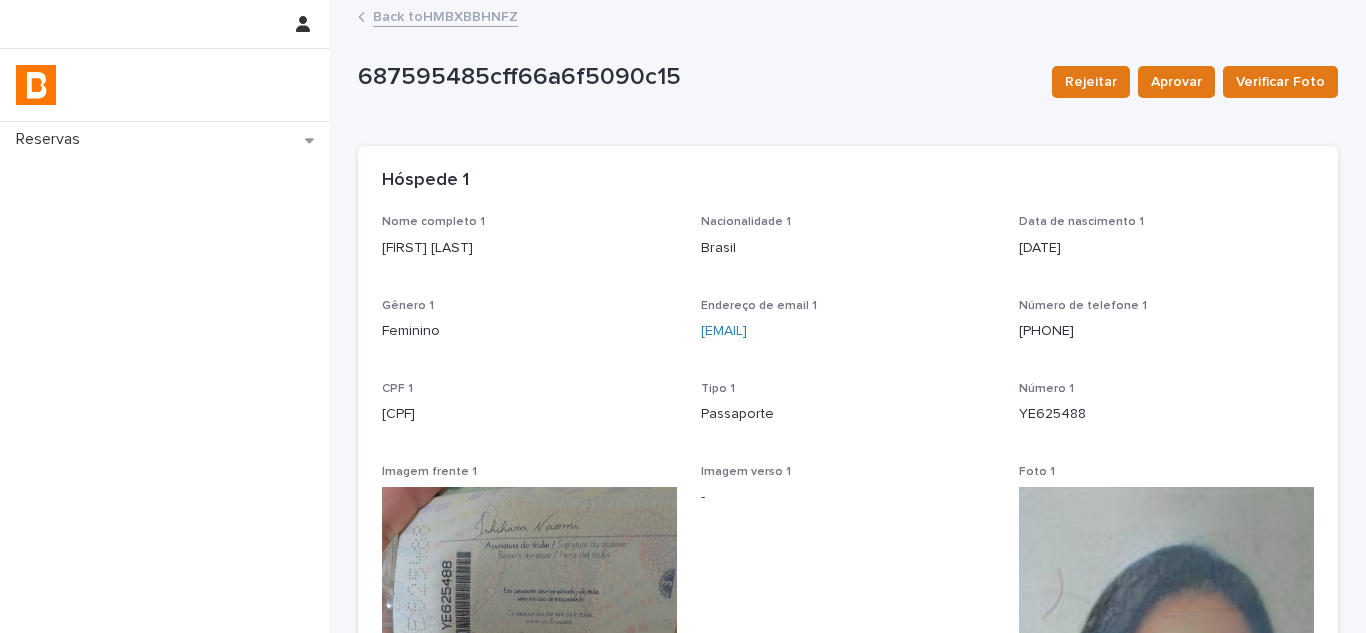click on "Back to  HMBXBBHNFZ" at bounding box center (445, 15) 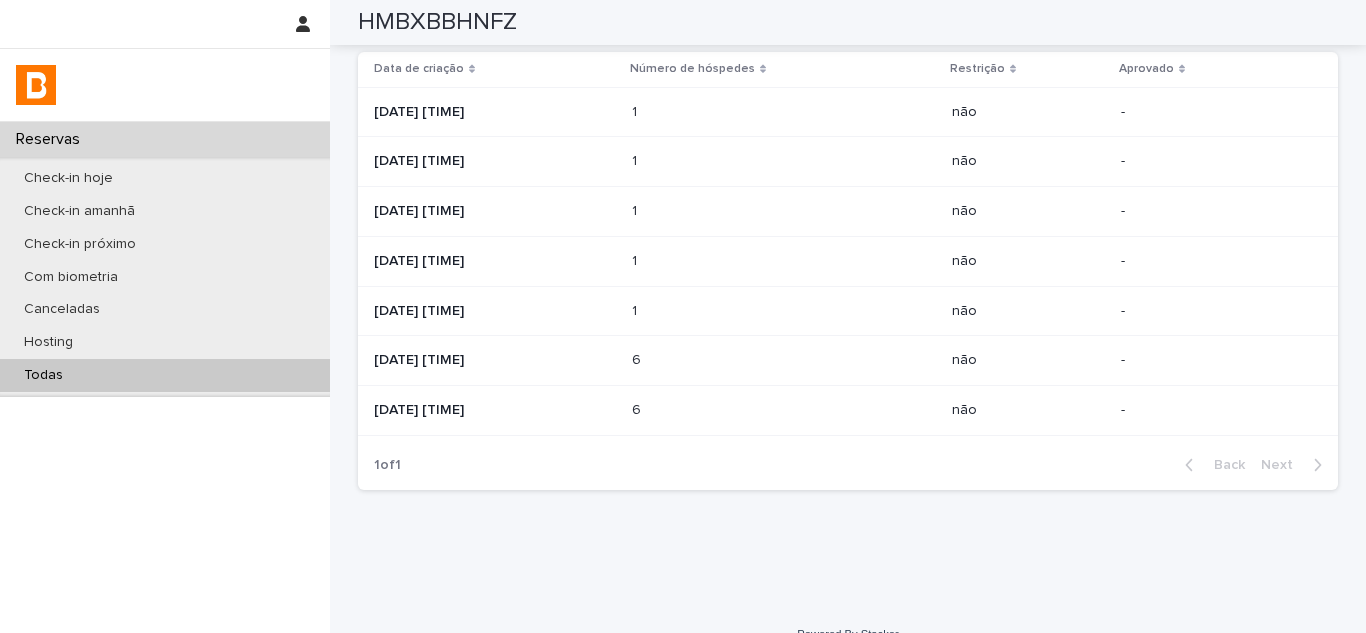 click on "2025-07-14 22:02" at bounding box center (495, 311) 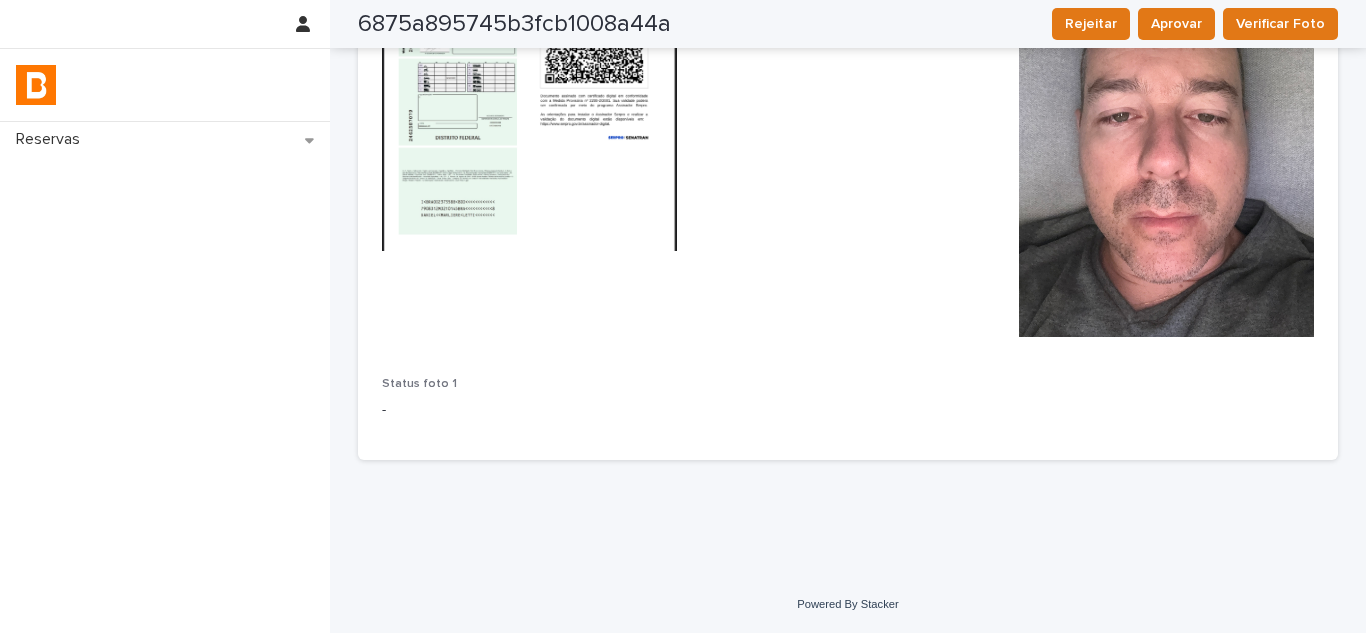 scroll, scrollTop: 0, scrollLeft: 0, axis: both 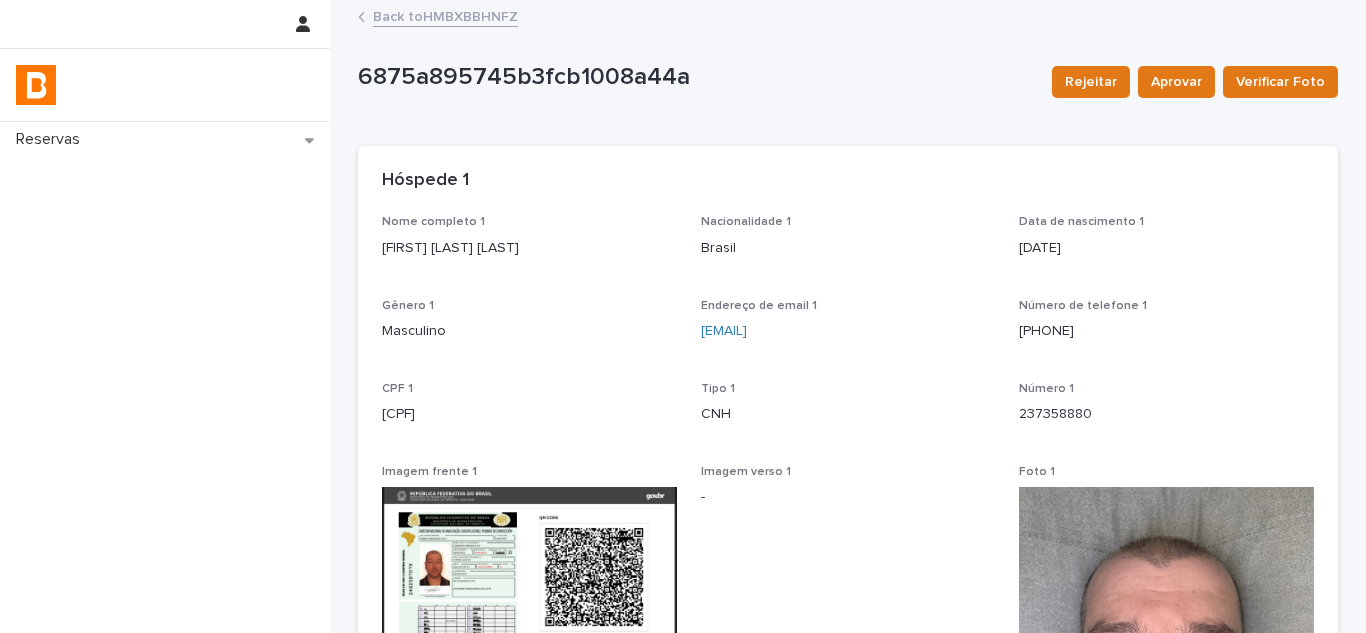 click on "Back to  HMBXBBHNFZ" at bounding box center [445, 15] 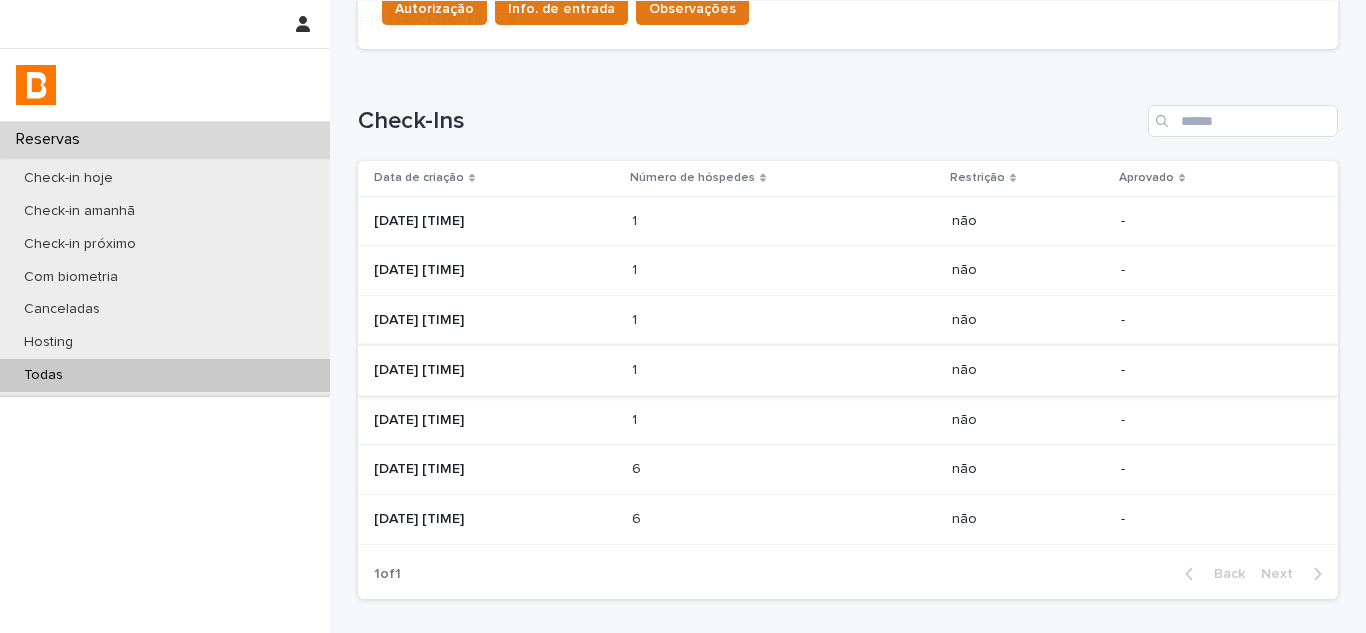 scroll, scrollTop: 800, scrollLeft: 0, axis: vertical 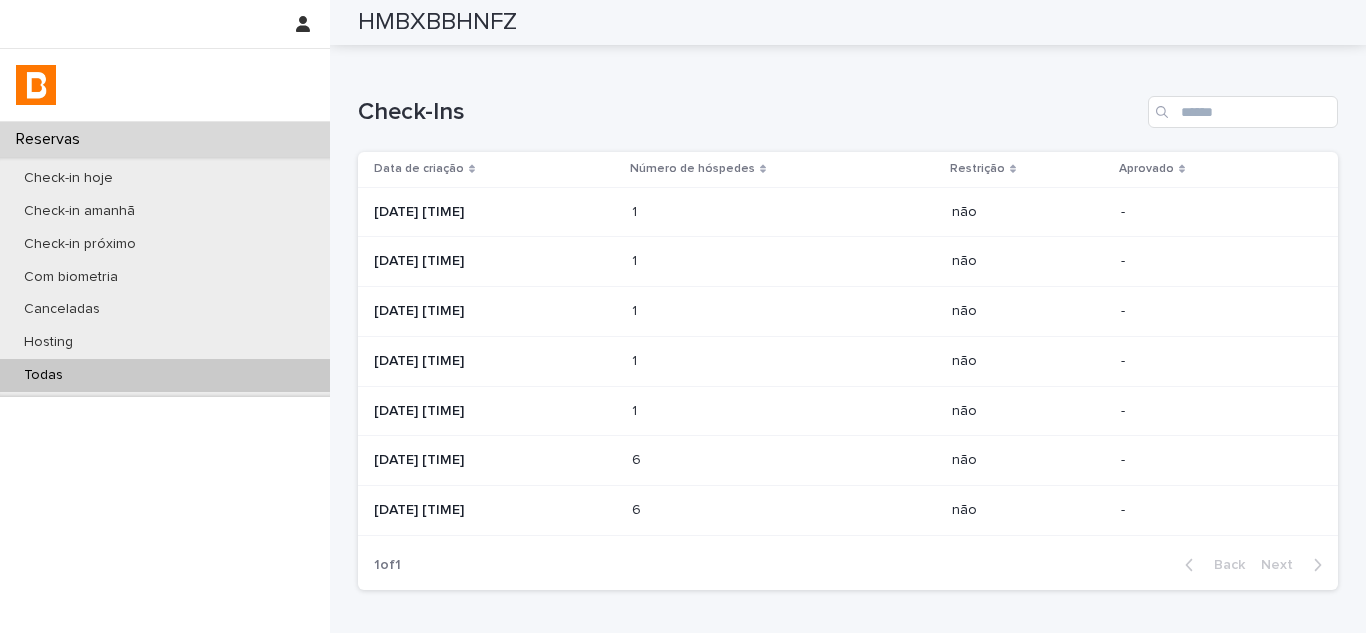 click on "2025-07-14 22:24" at bounding box center [495, 361] 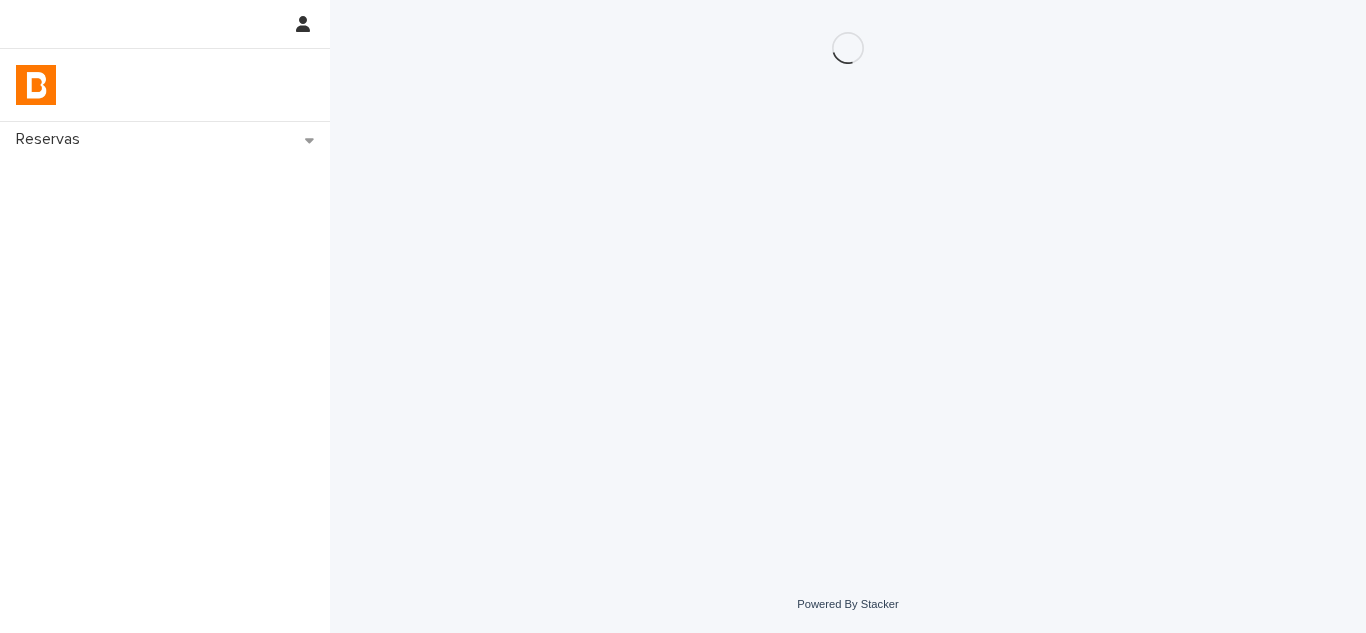 scroll, scrollTop: 0, scrollLeft: 0, axis: both 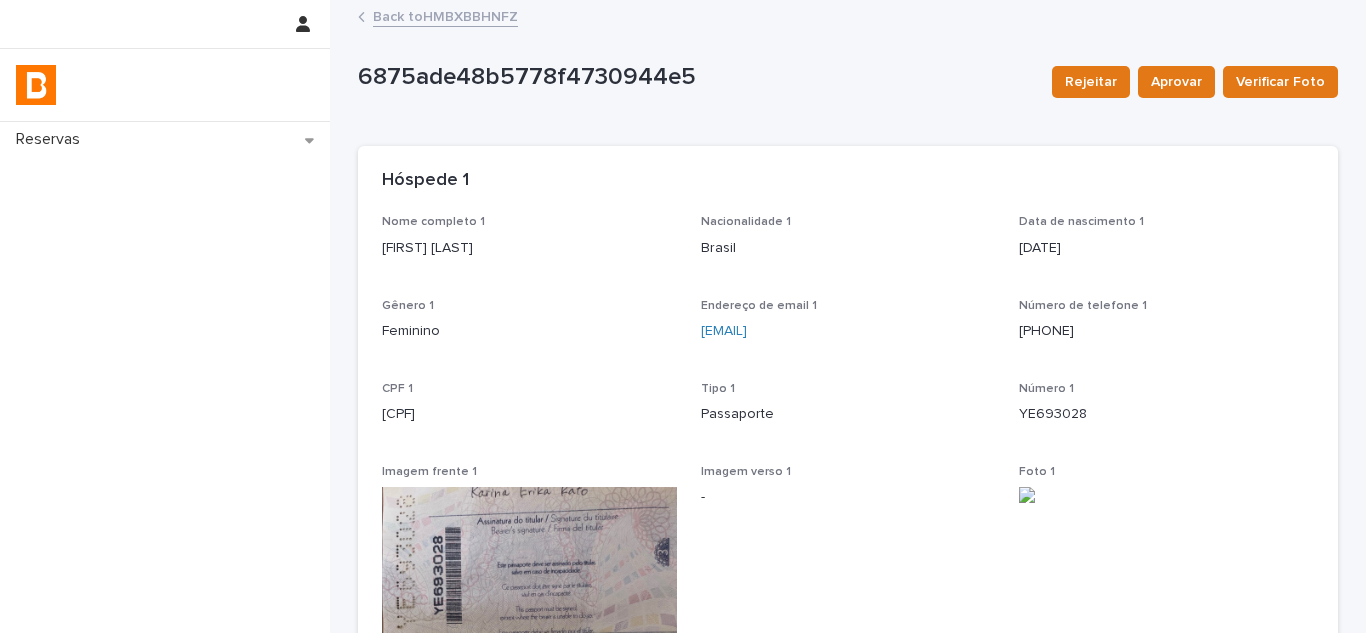 click on "Back to  HMBXBBHNFZ" at bounding box center [445, 15] 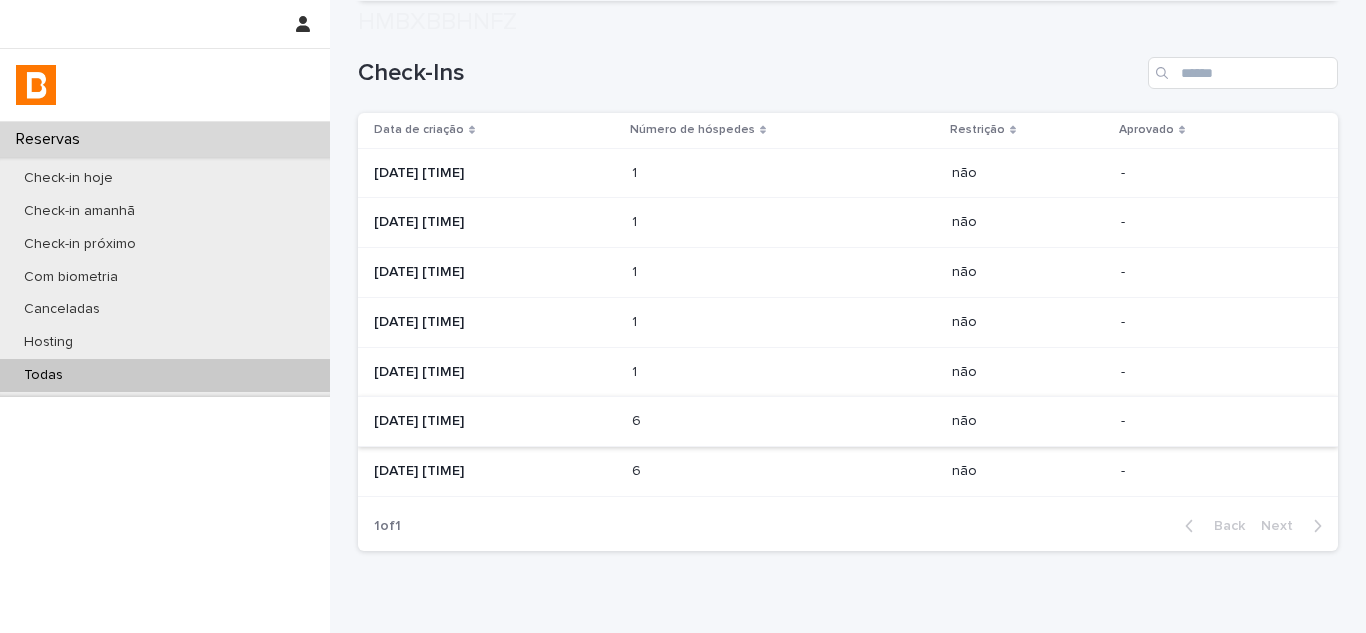 scroll, scrollTop: 900, scrollLeft: 0, axis: vertical 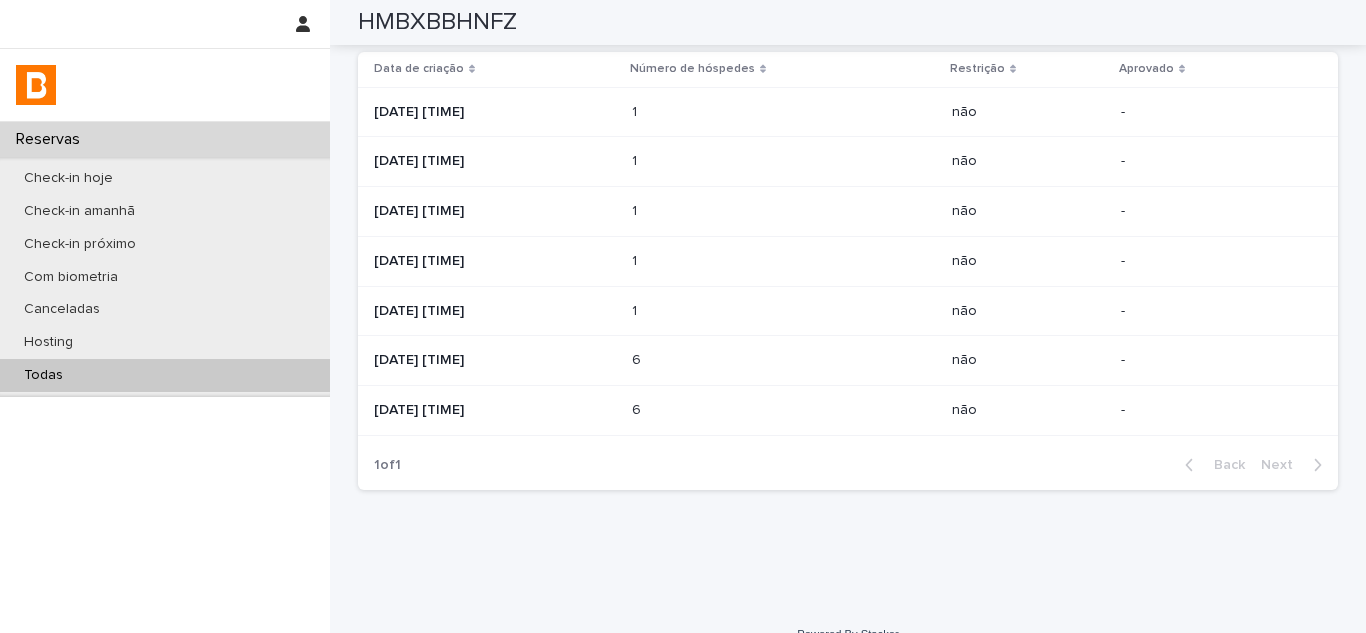 click on "2025-07-15 09:11" at bounding box center (495, 211) 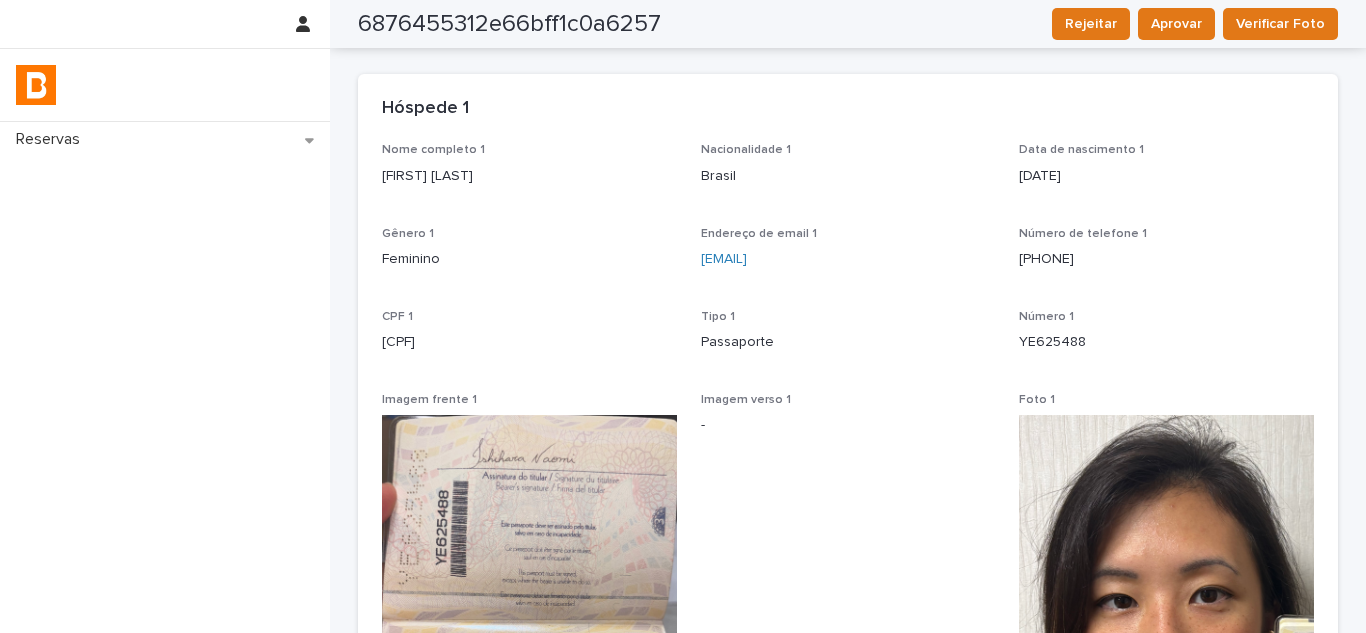 scroll, scrollTop: 0, scrollLeft: 0, axis: both 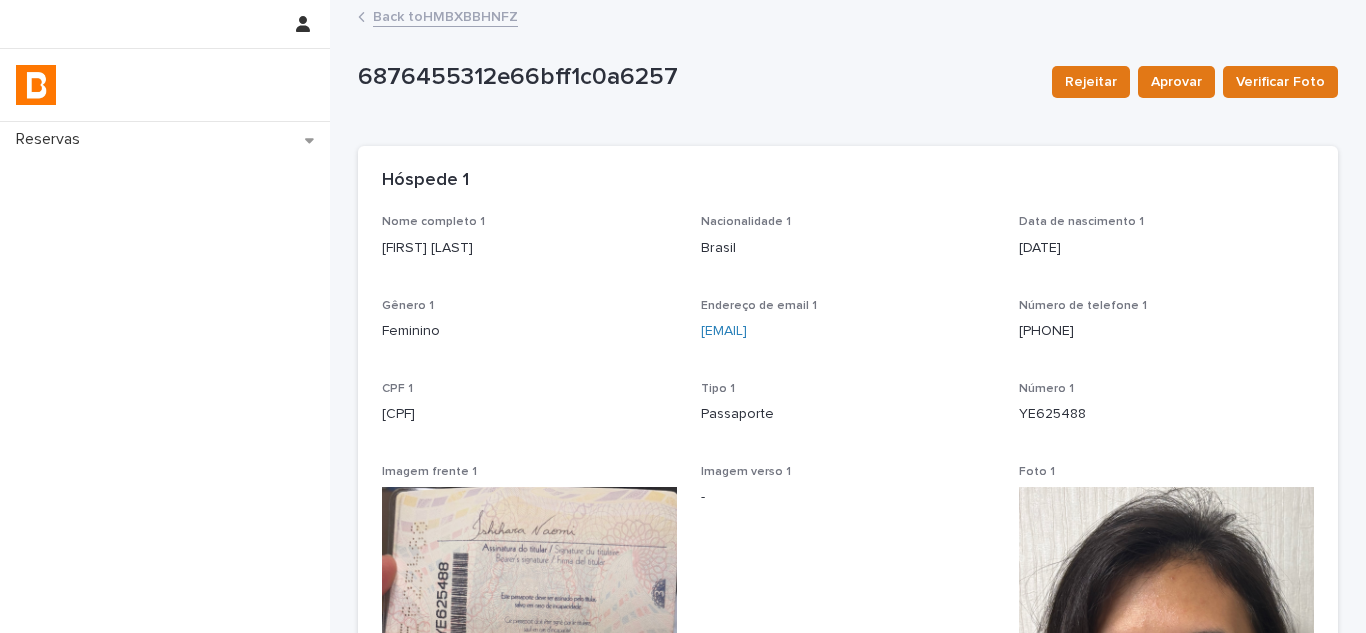 click on "Back to  HMBXBBHNFZ" at bounding box center [445, 15] 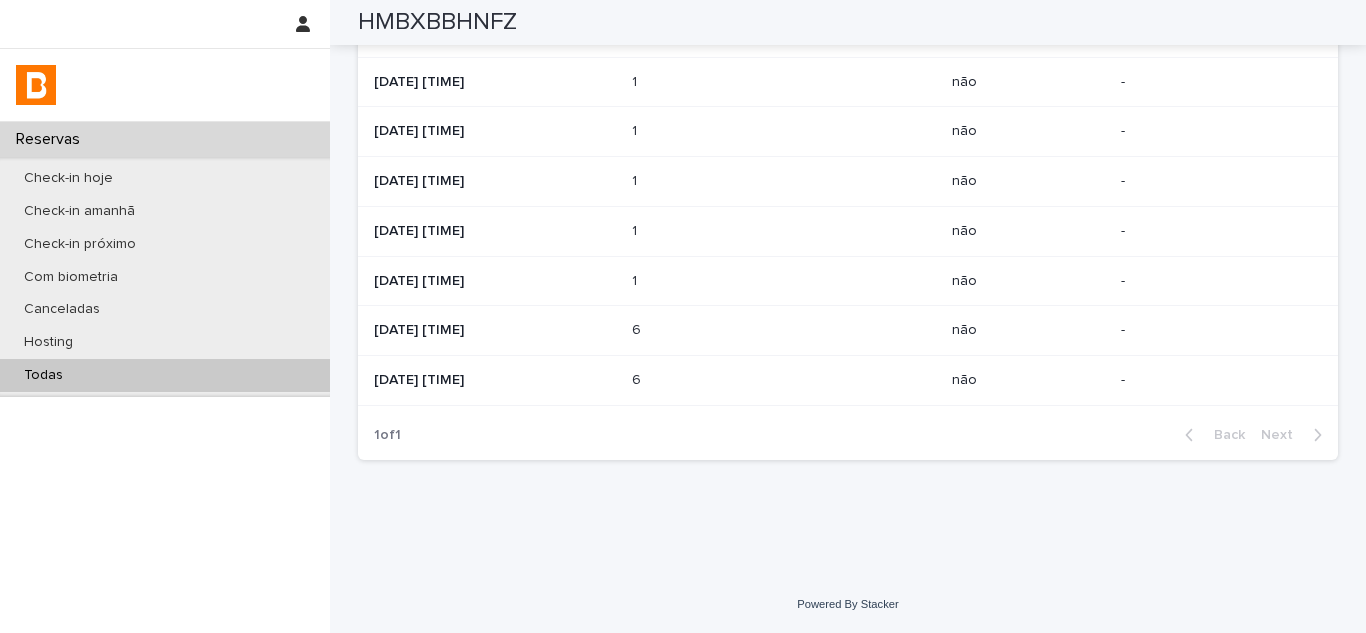 click on "2025-07-14 20:39" at bounding box center (495, 330) 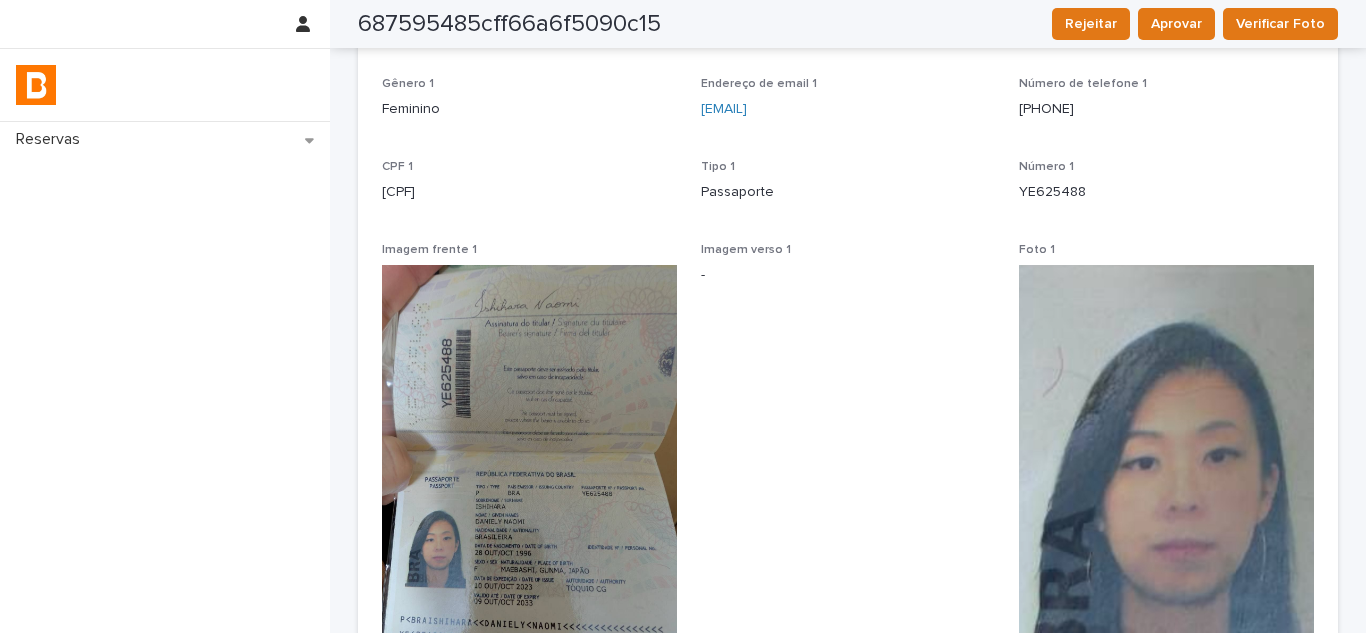 scroll, scrollTop: 0, scrollLeft: 0, axis: both 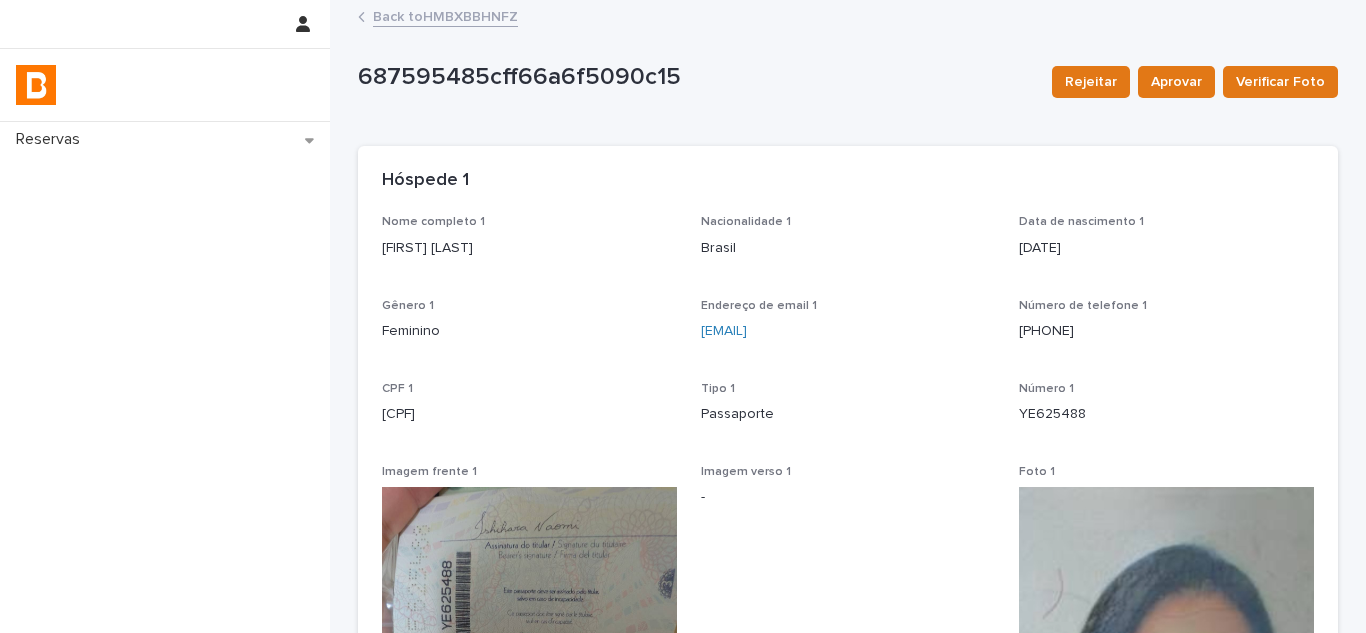 click on "Back to  HMBXBBHNFZ" at bounding box center [445, 15] 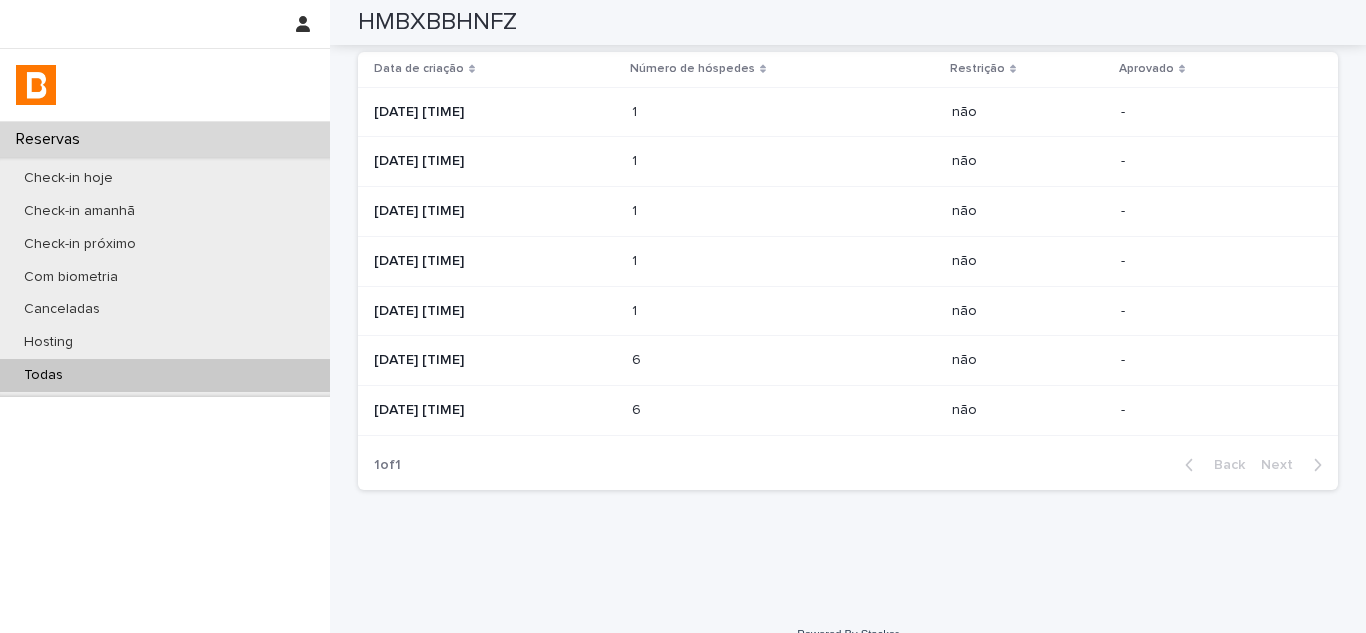 click on "2025-07-15 09:11" at bounding box center (495, 209) 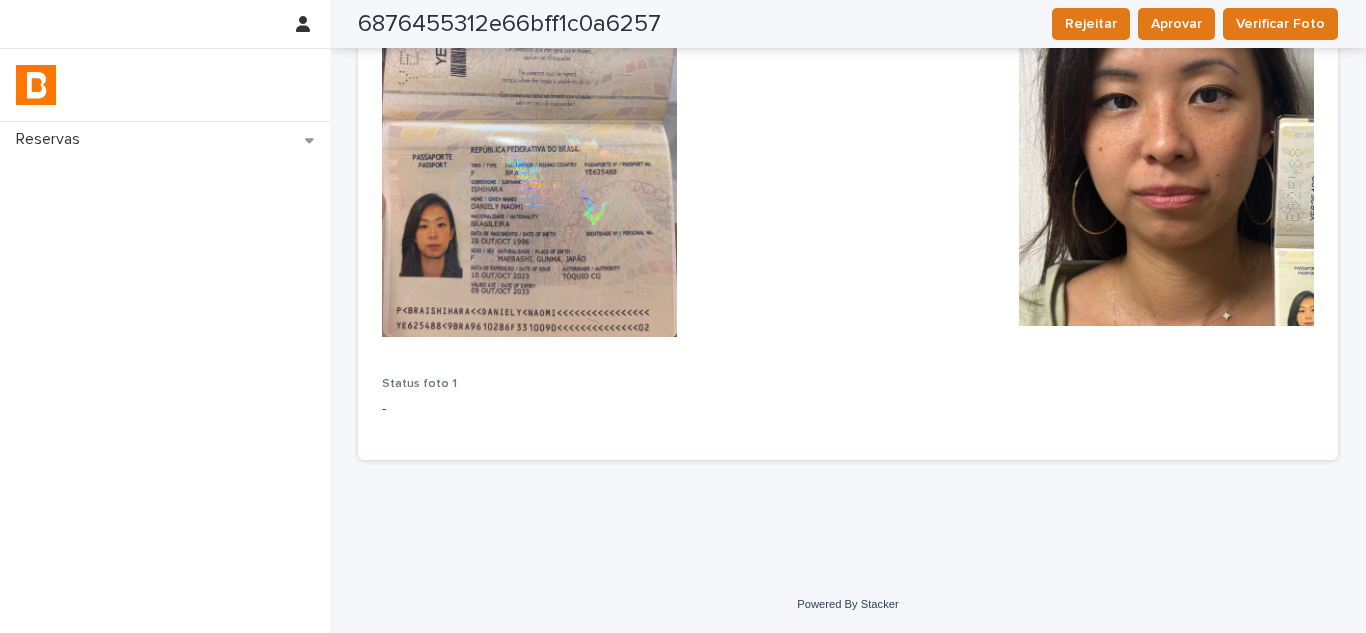 scroll 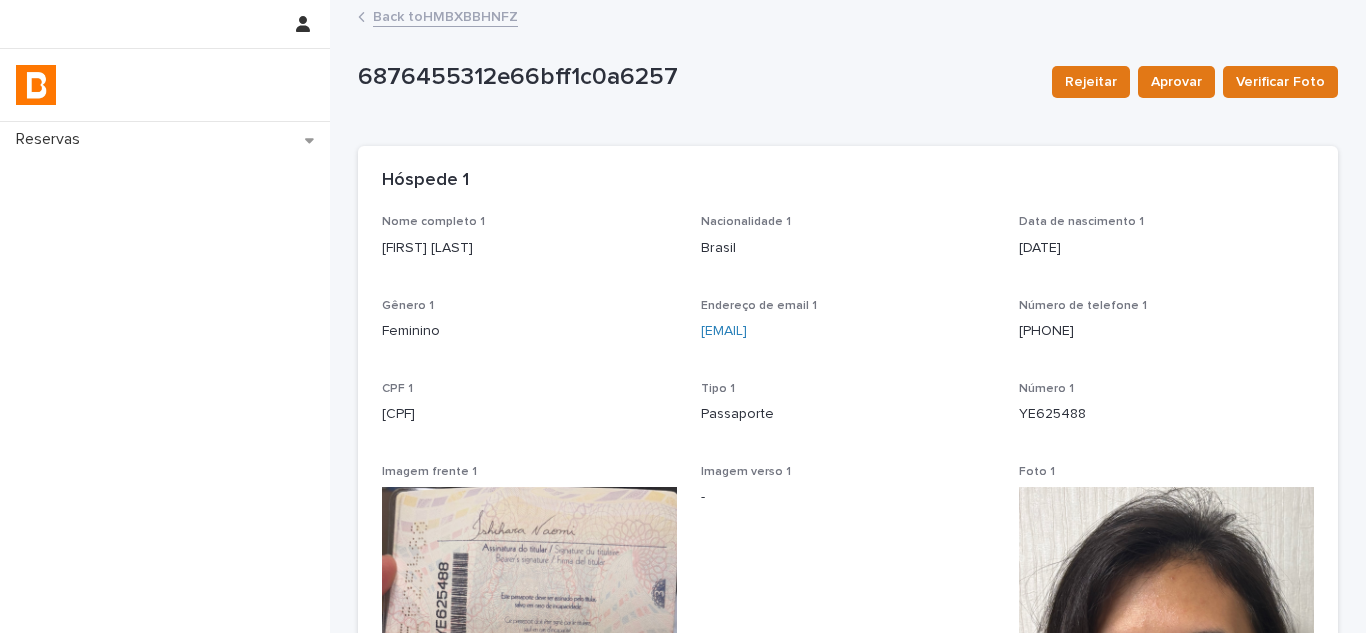 click on "Back to  HMBXBBHNFZ" at bounding box center (445, 15) 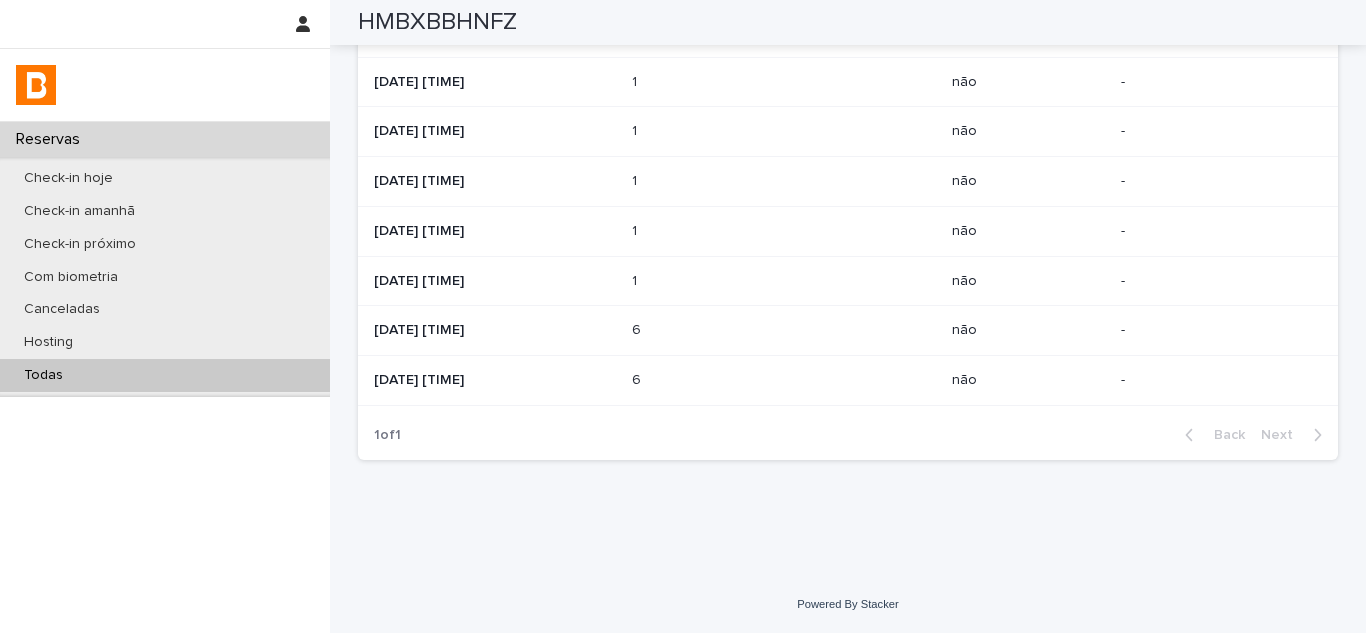 click on "2025-07-14 20:39" at bounding box center (495, 330) 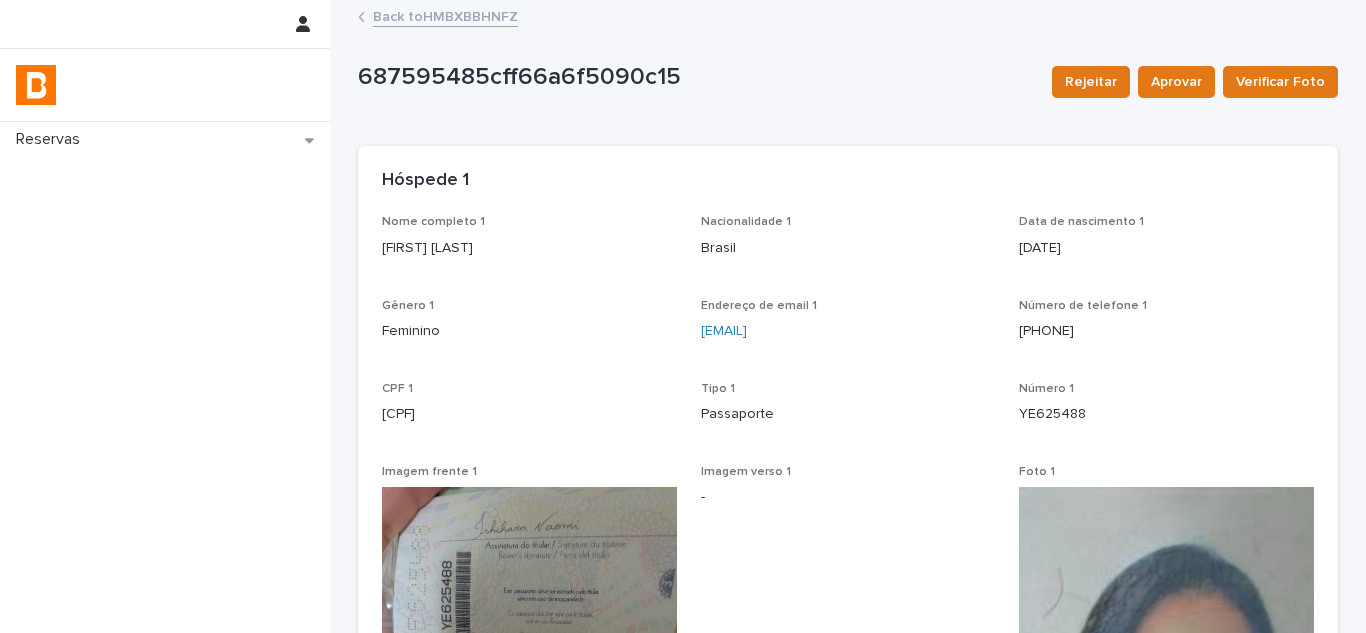 click on "Back to  HMBXBBHNFZ" at bounding box center [445, 15] 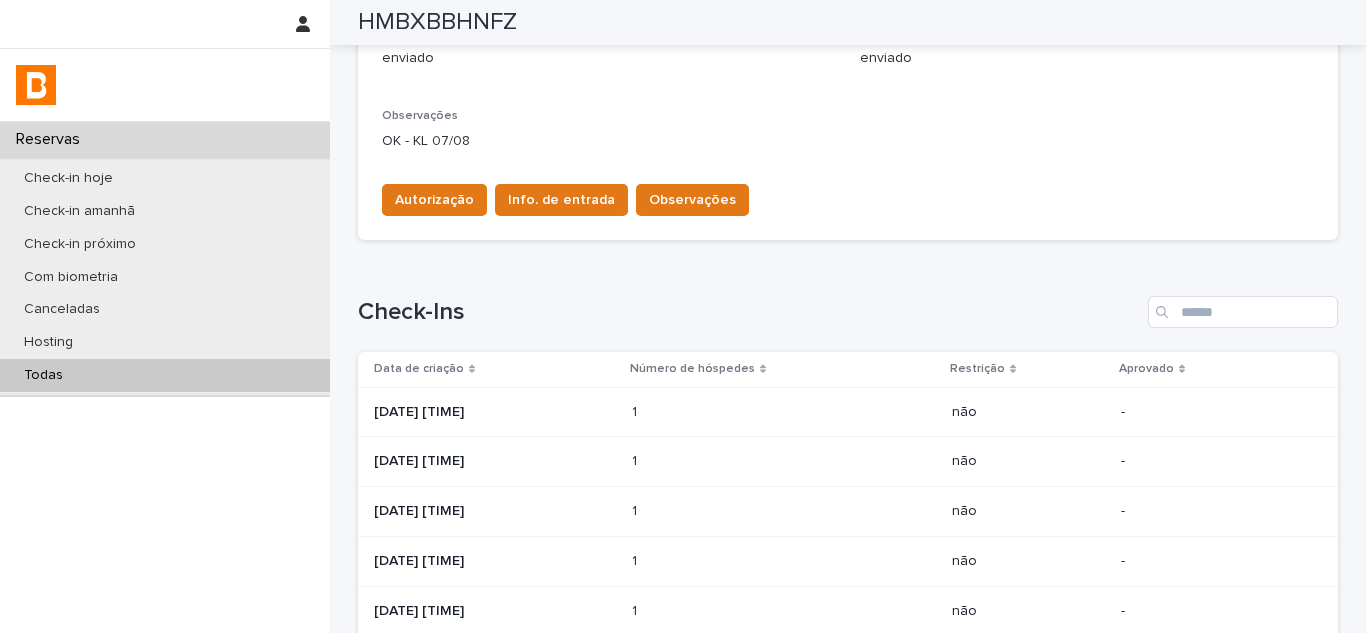 click on "2025-08-08 15:27" at bounding box center (495, 412) 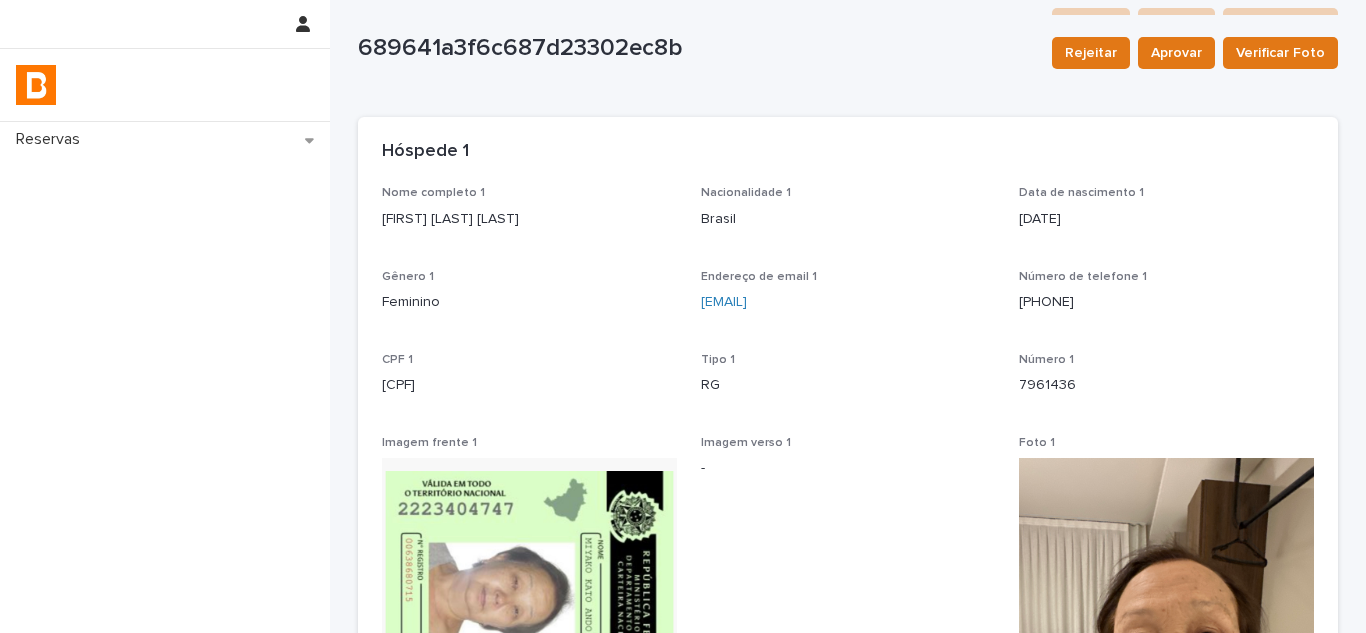 scroll, scrollTop: 0, scrollLeft: 0, axis: both 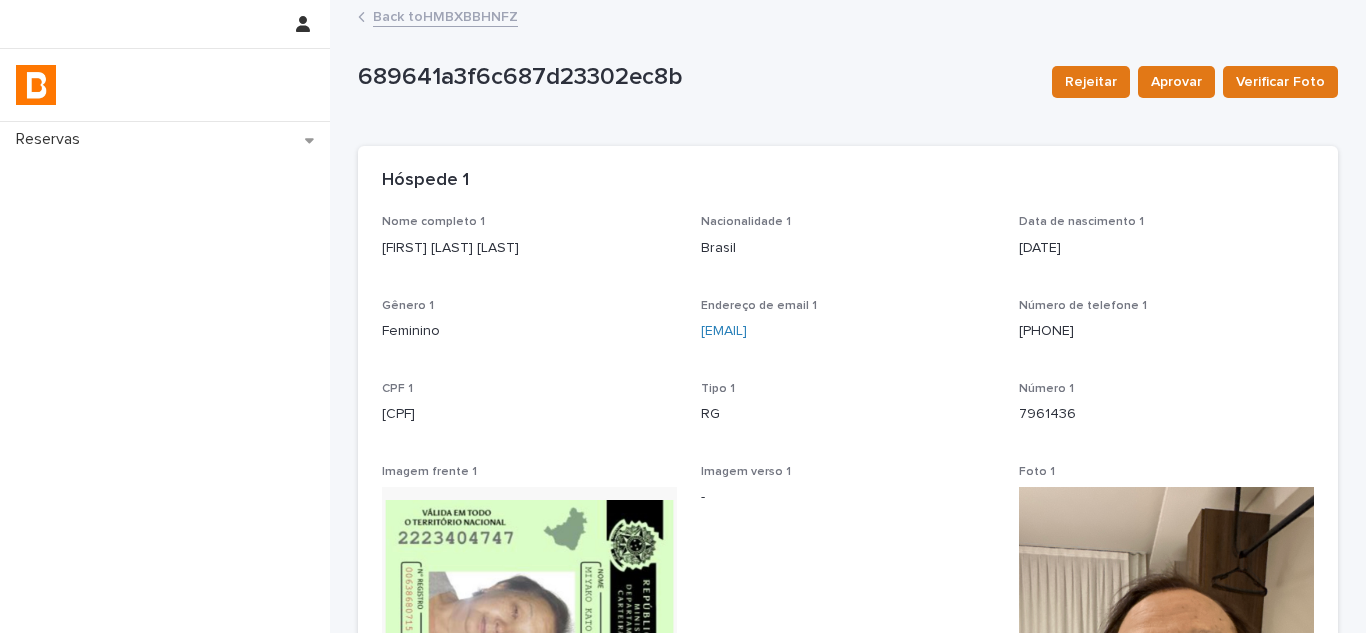 click on "Nome completo 1 Miyako Kato Ando" at bounding box center (529, 244) 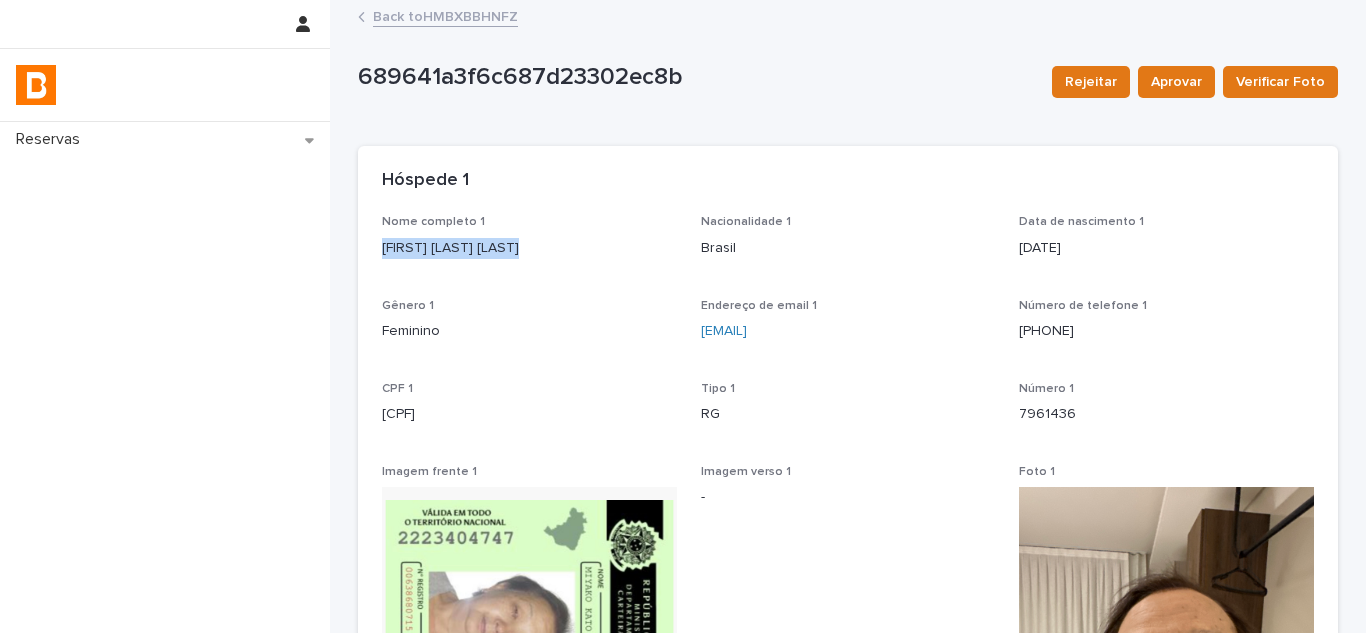 click on "Nome completo 1 Miyako Kato Ando" at bounding box center [529, 244] 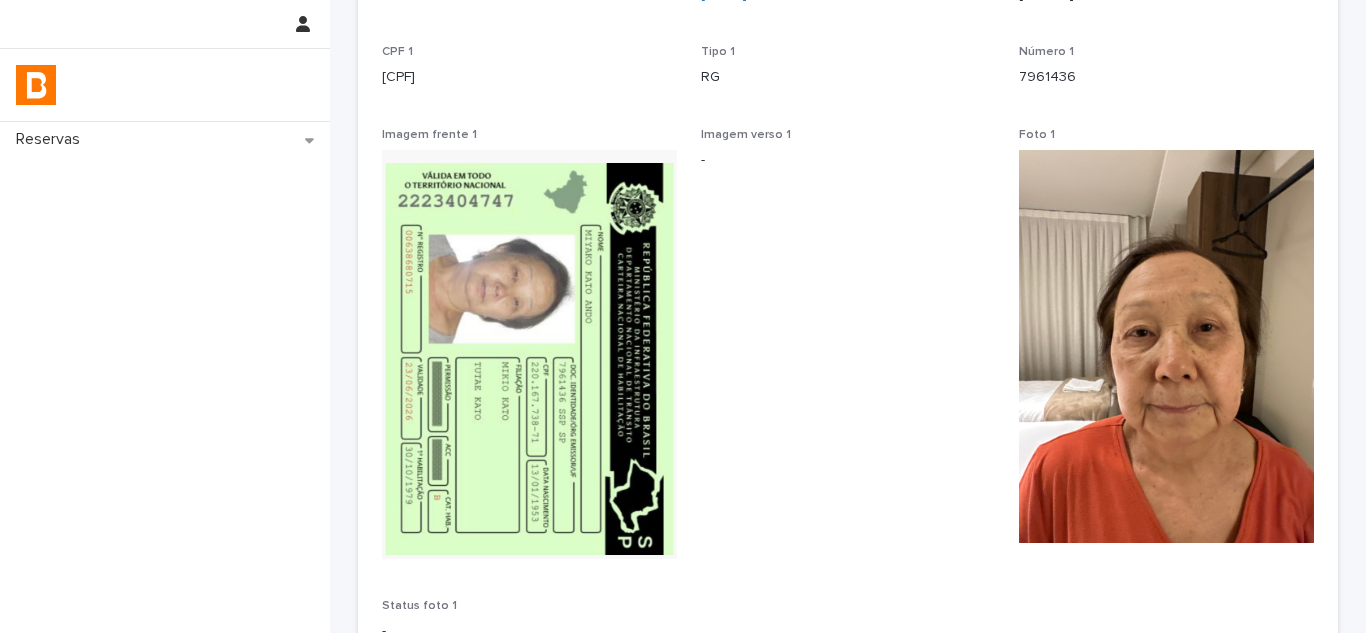 scroll, scrollTop: 400, scrollLeft: 0, axis: vertical 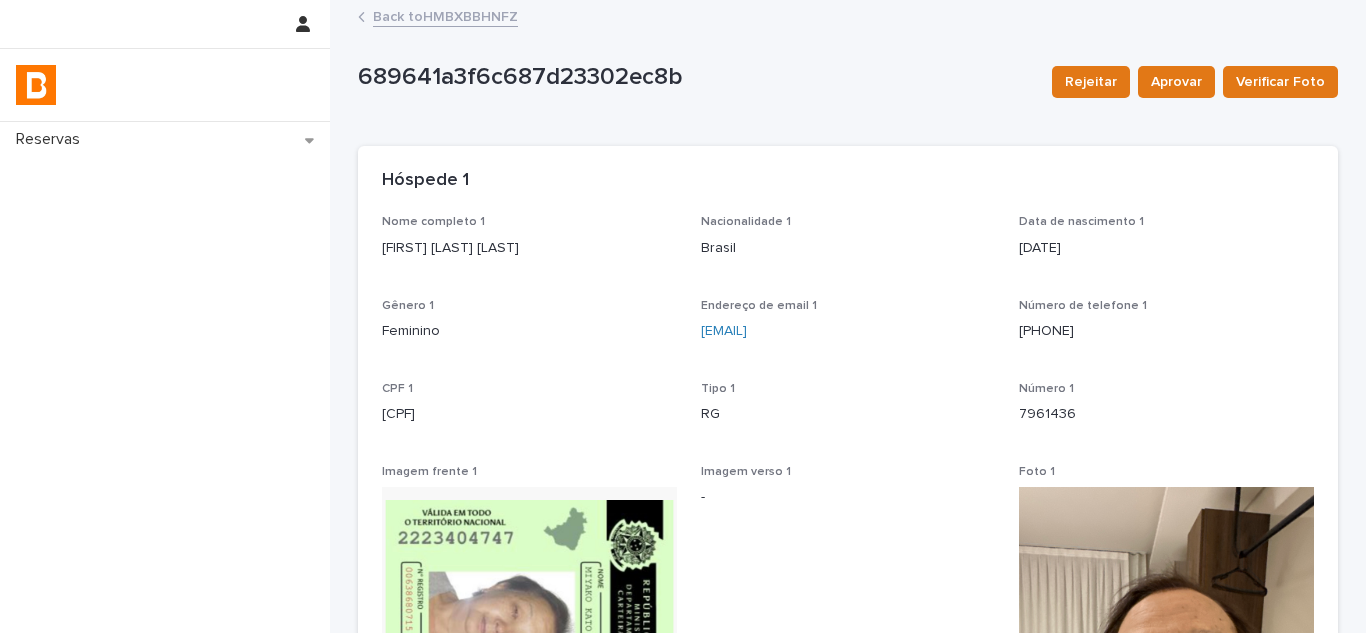 click on "220.167.738-71" at bounding box center [529, 414] 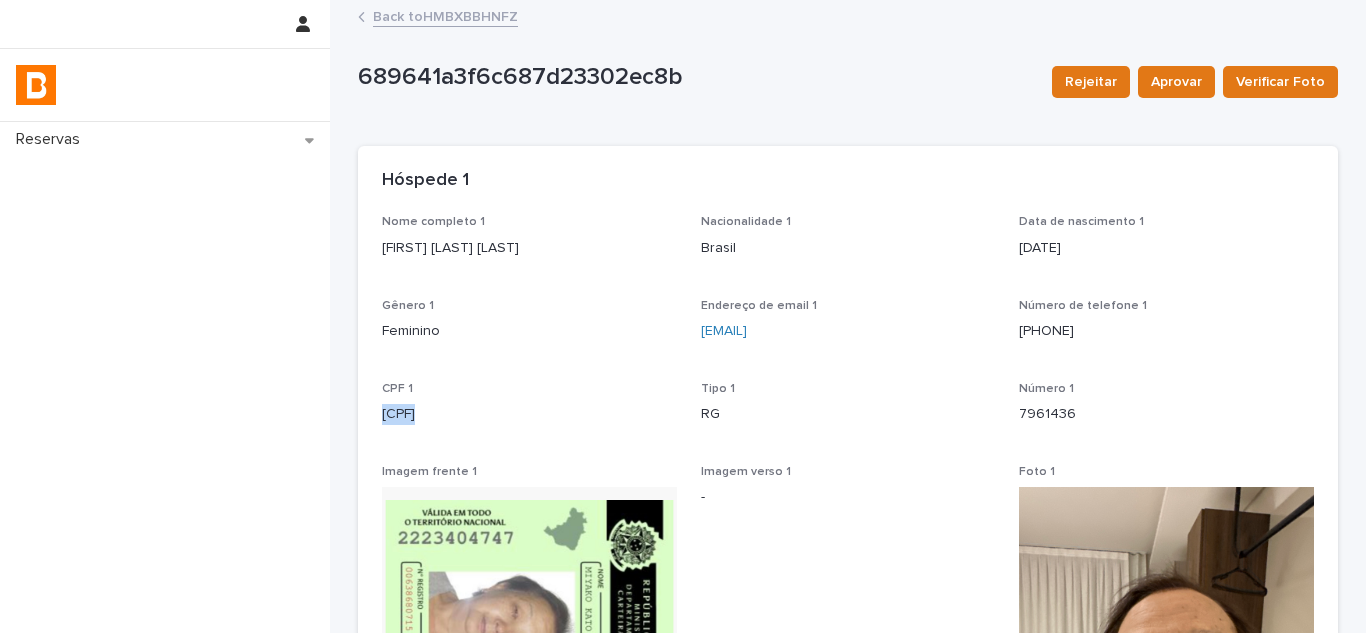 click on "220.167.738-71" at bounding box center (529, 414) 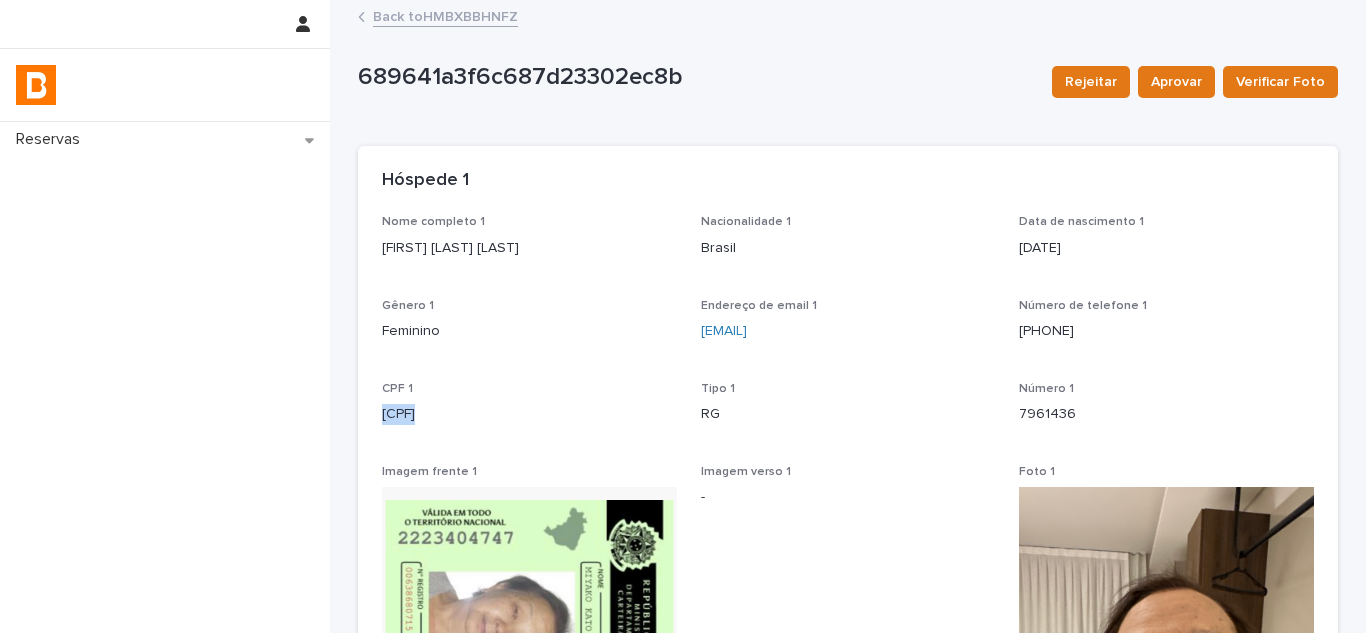 click on "Back to  HMBXBBHNFZ" at bounding box center (445, 15) 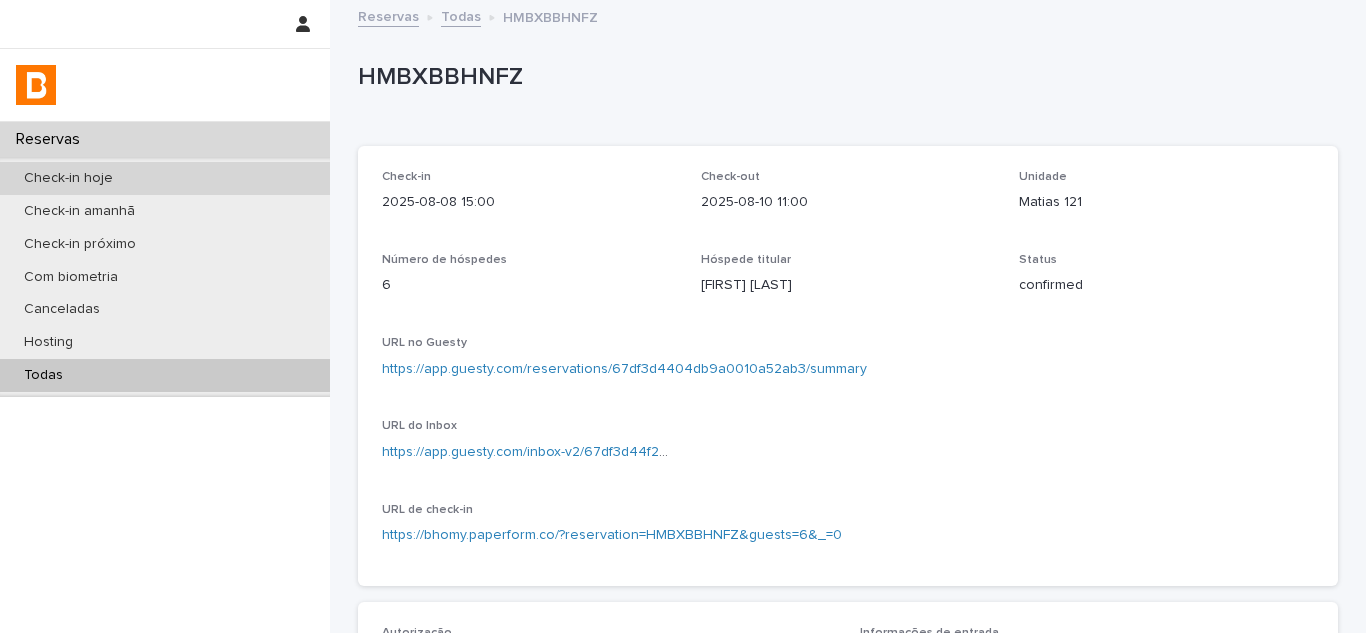 click on "Check-in hoje" at bounding box center [165, 178] 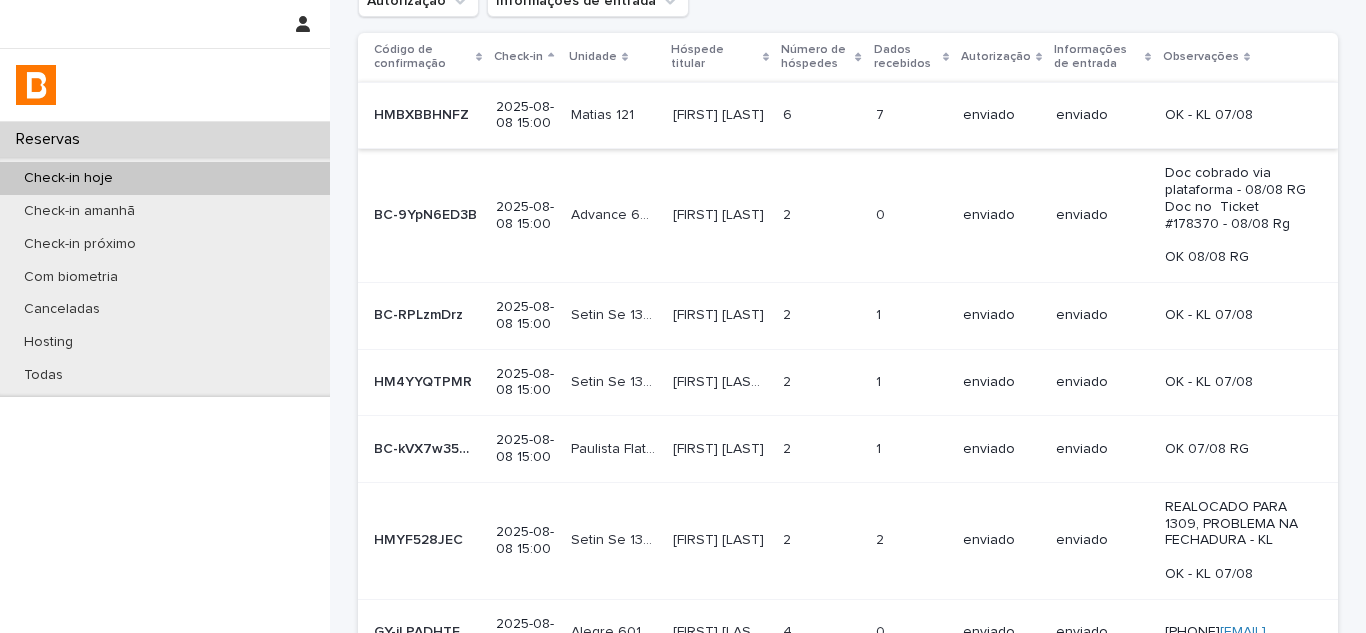 scroll, scrollTop: 0, scrollLeft: 0, axis: both 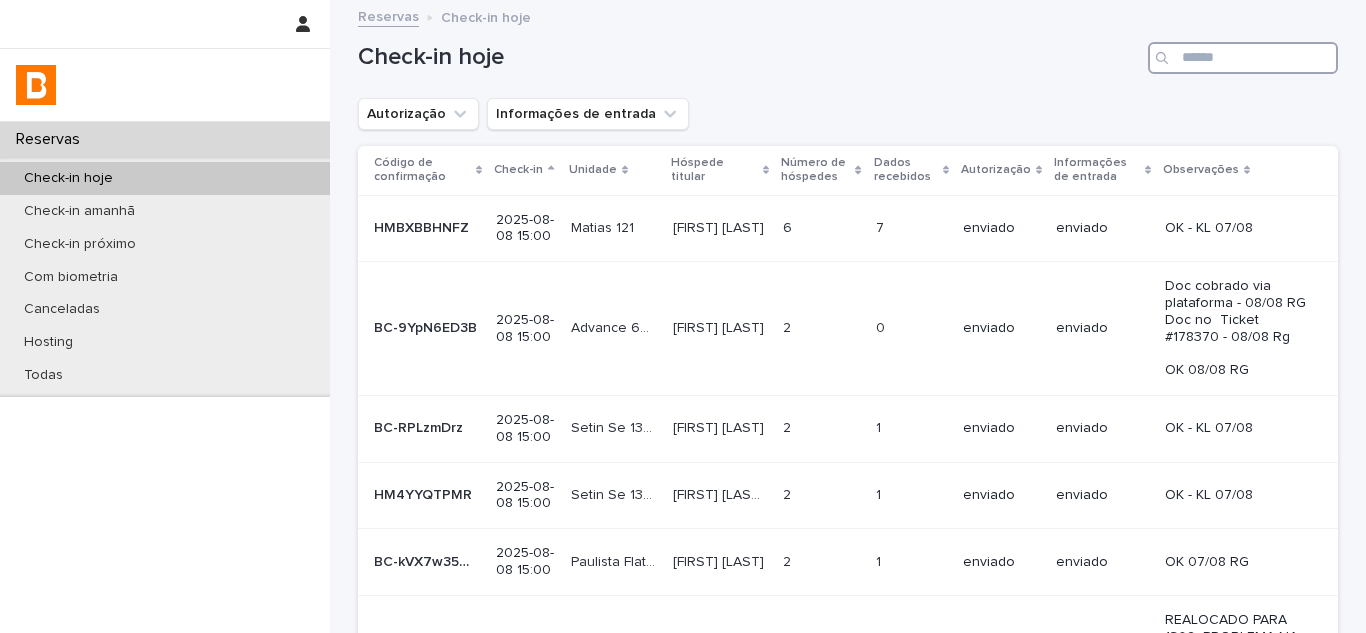 click at bounding box center (1243, 58) 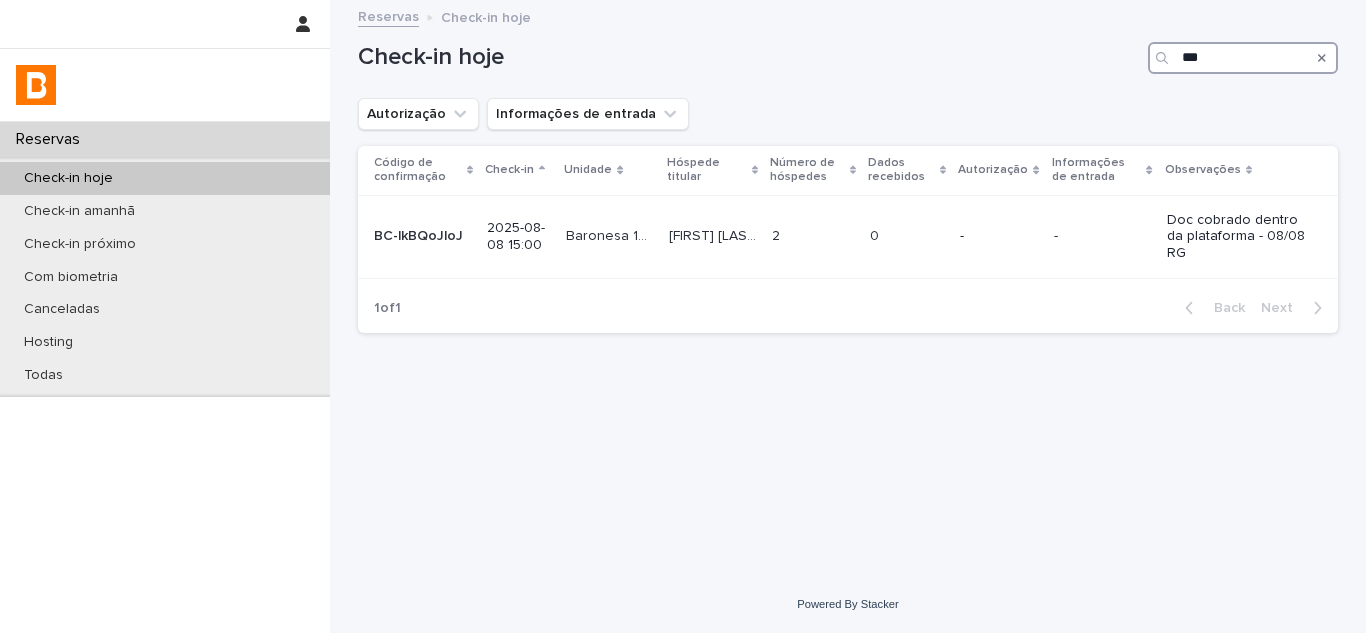 type on "***" 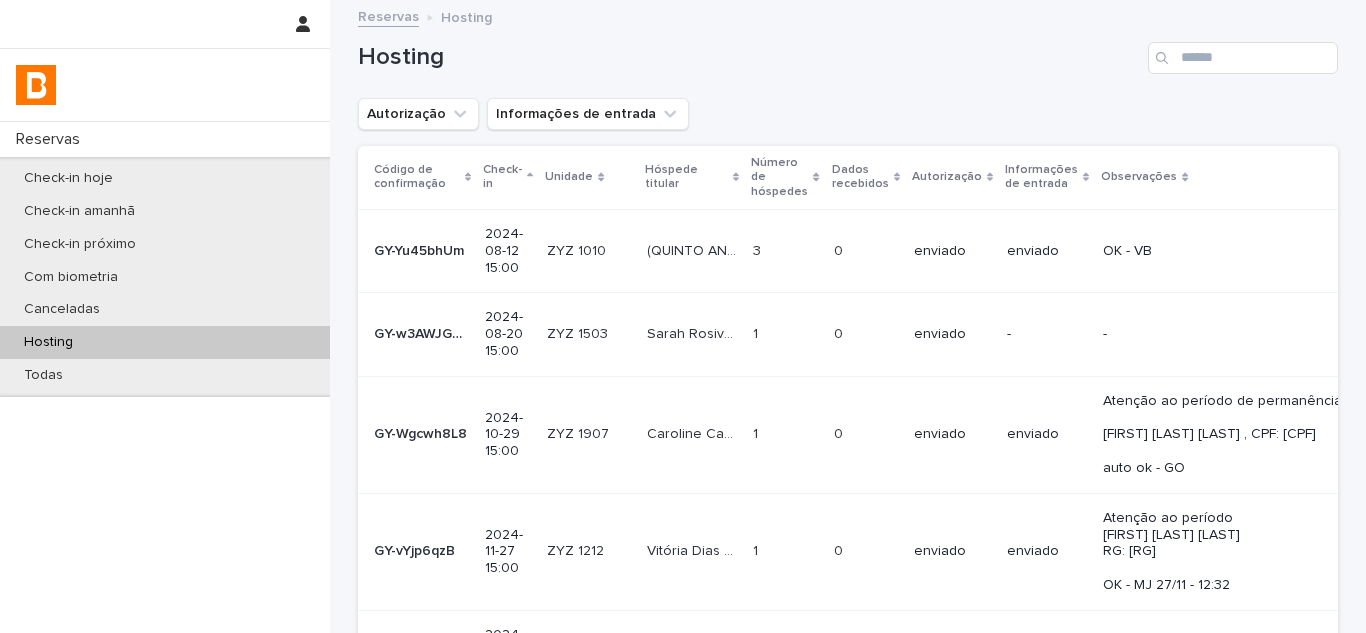 scroll, scrollTop: 0, scrollLeft: 0, axis: both 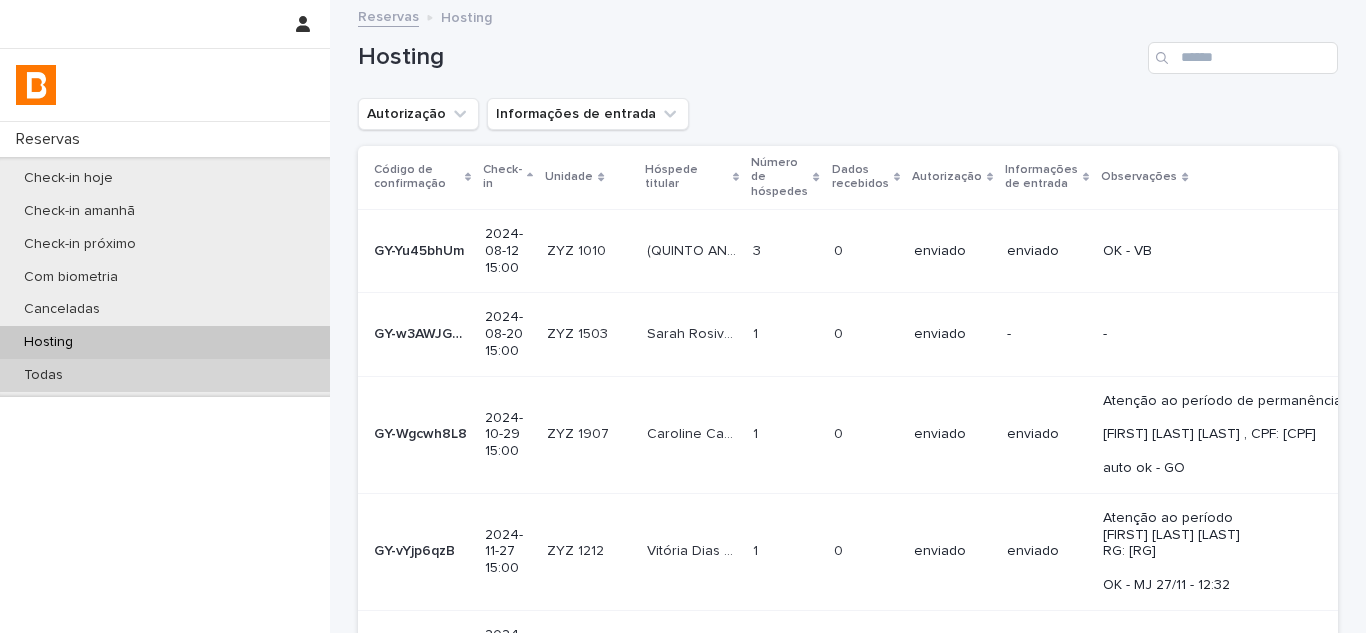 click on "Todas" at bounding box center (165, 375) 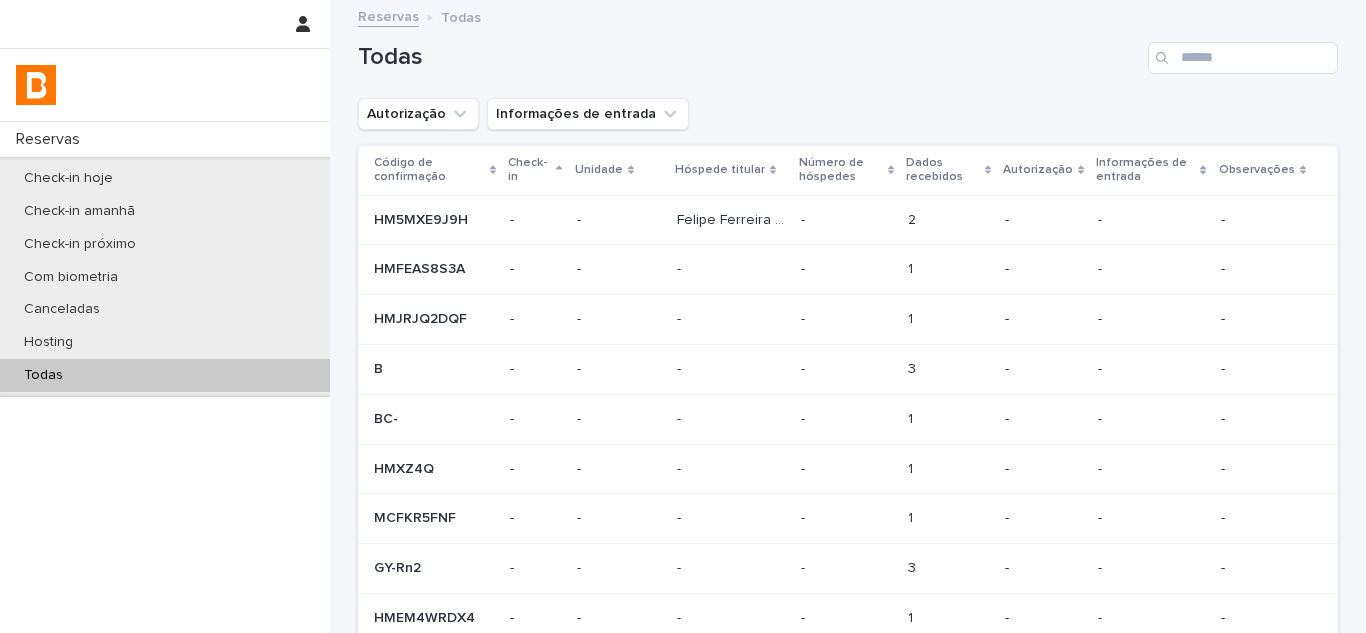click on "Todas" at bounding box center [848, 50] 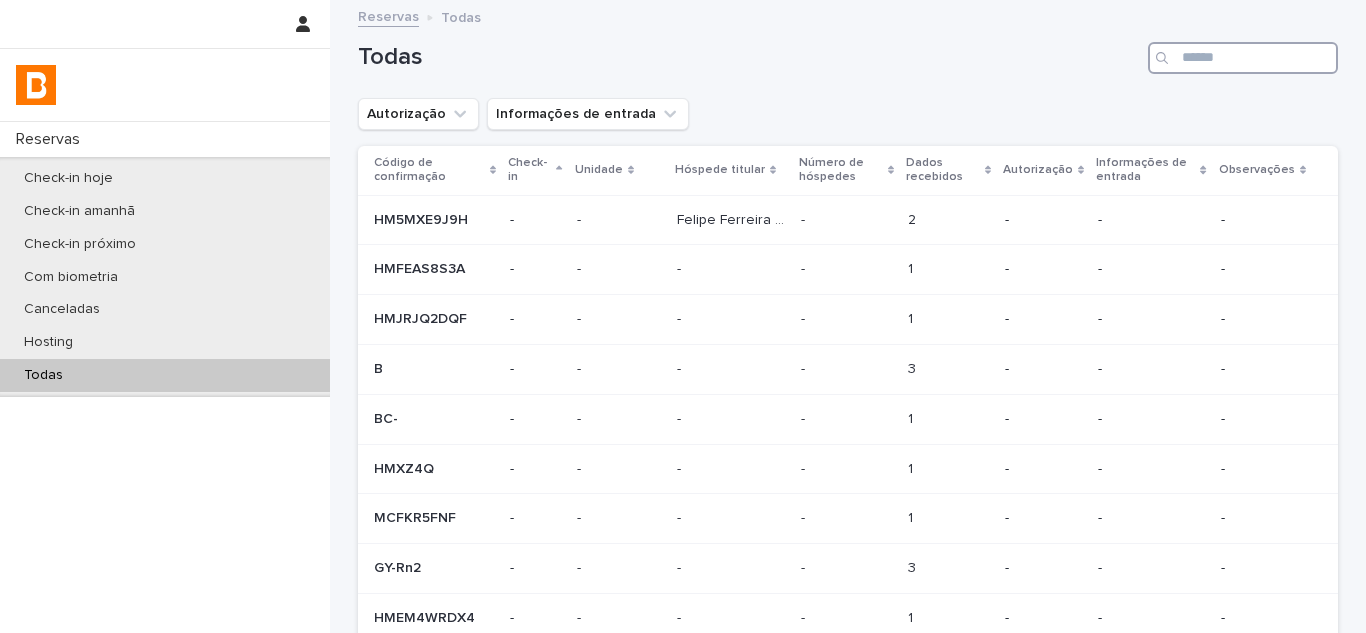 click at bounding box center [1243, 58] 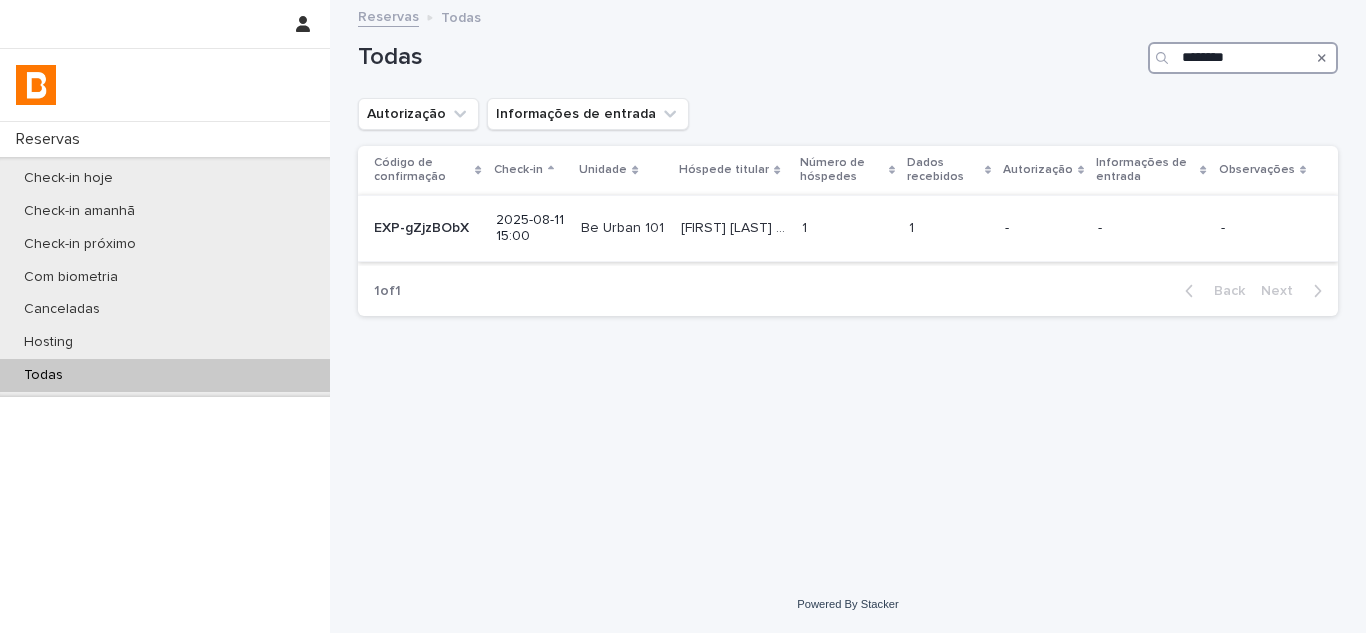 type on "********" 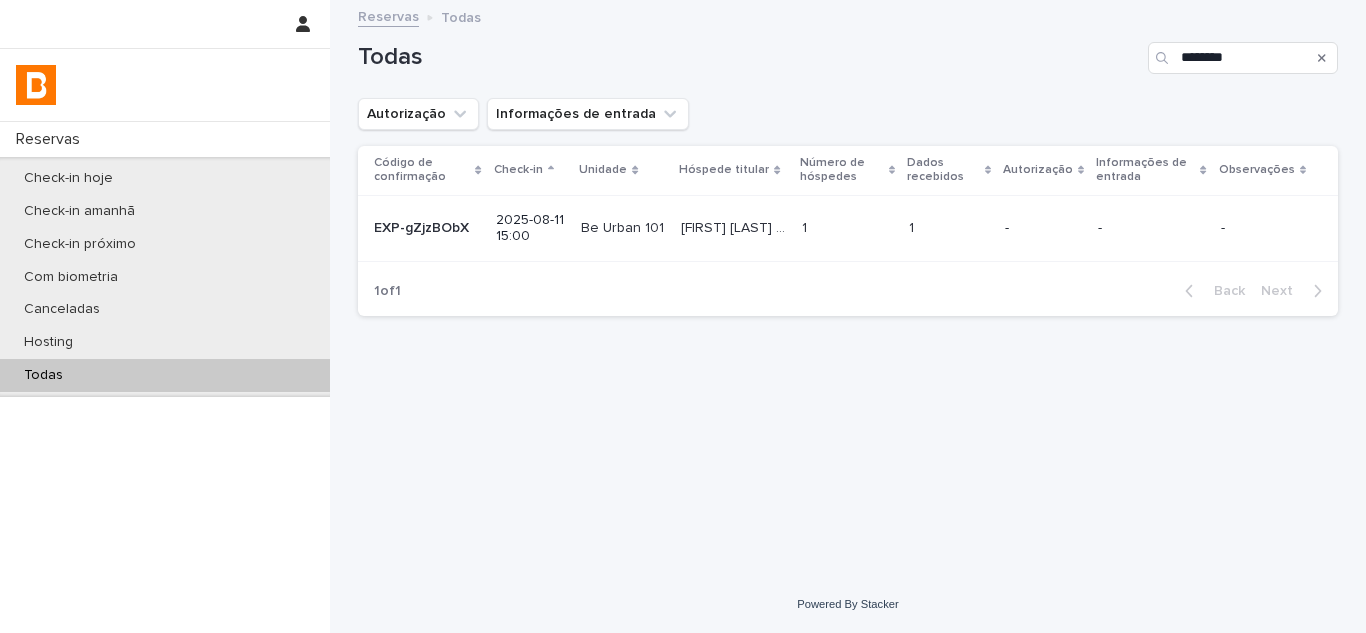 click at bounding box center (949, 228) 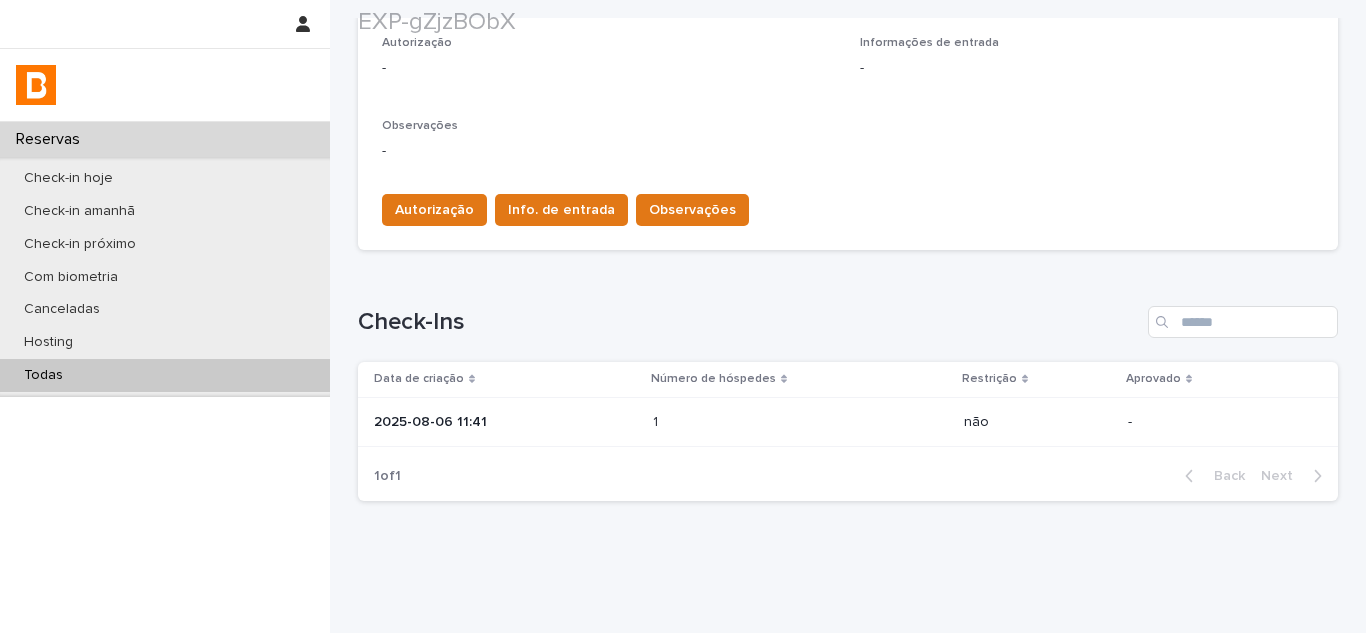 scroll, scrollTop: 600, scrollLeft: 0, axis: vertical 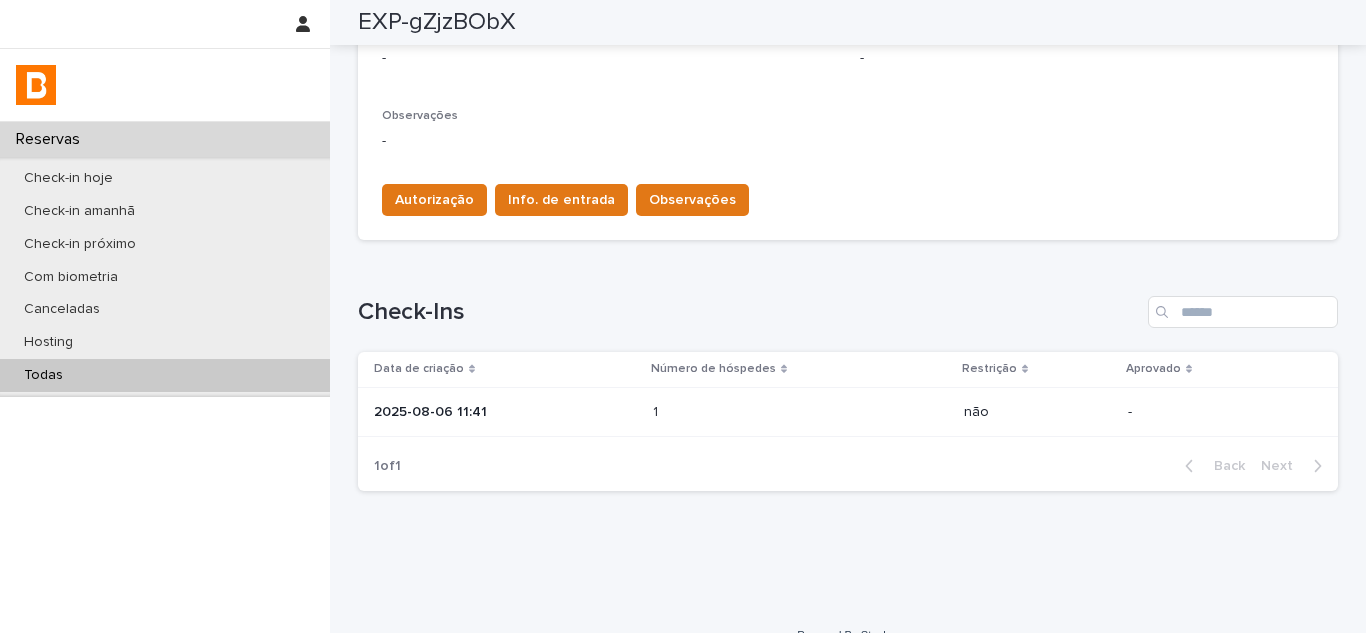 click on "1 1" at bounding box center (800, 412) 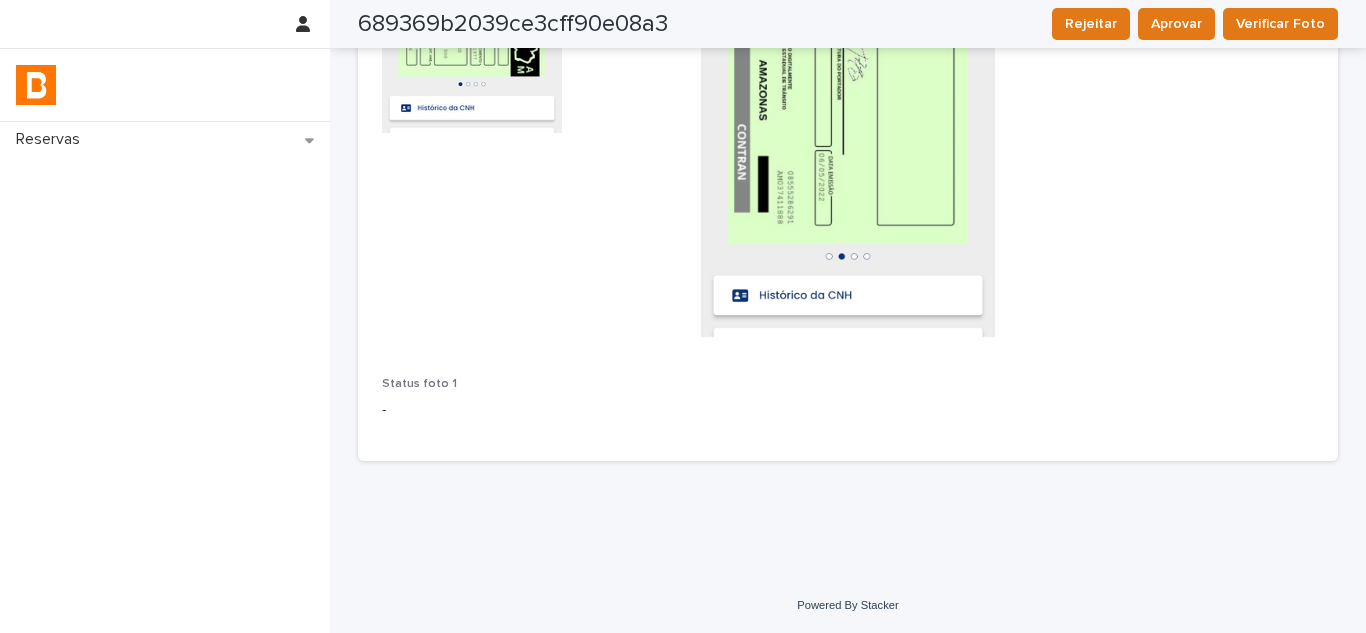 scroll, scrollTop: 0, scrollLeft: 0, axis: both 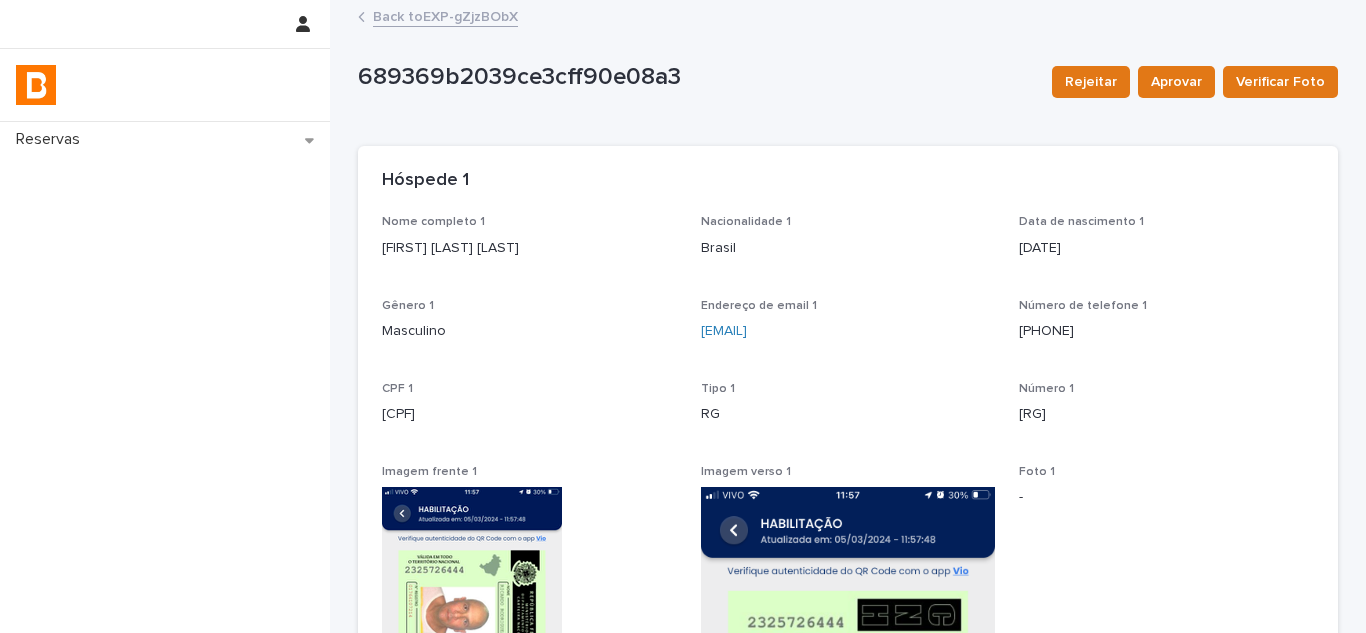 click on "Back to  EXP-gZjzBObX" at bounding box center [445, 15] 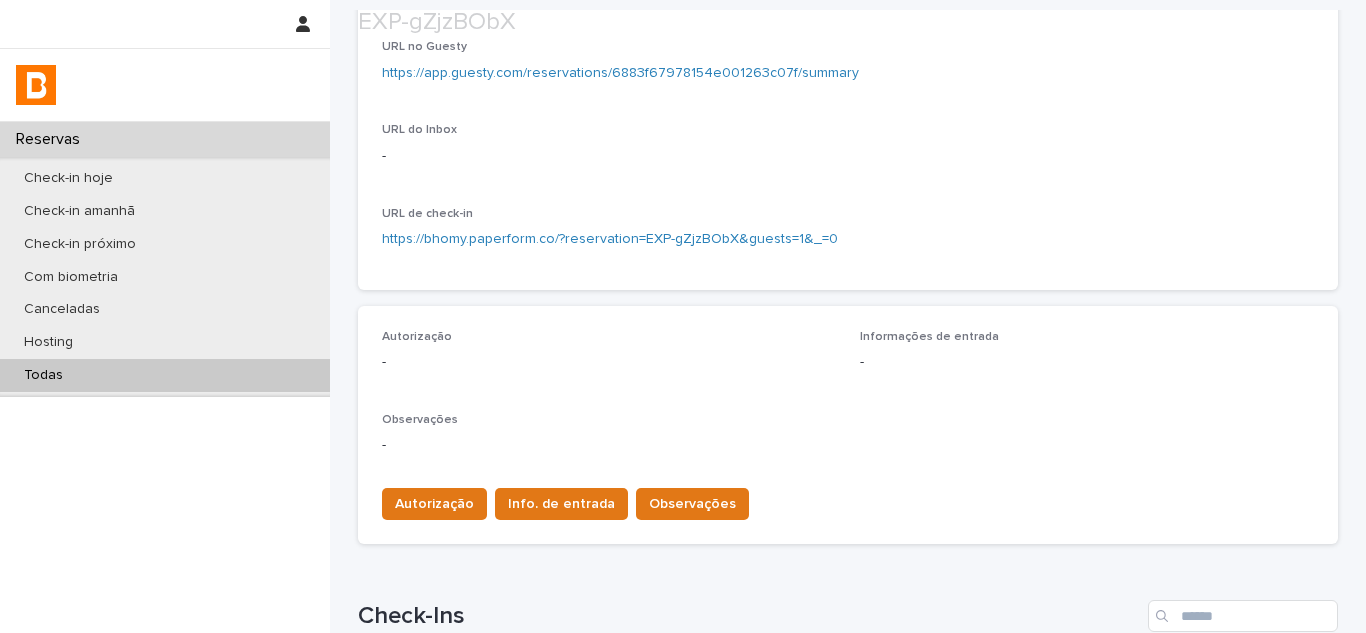 scroll, scrollTop: 300, scrollLeft: 0, axis: vertical 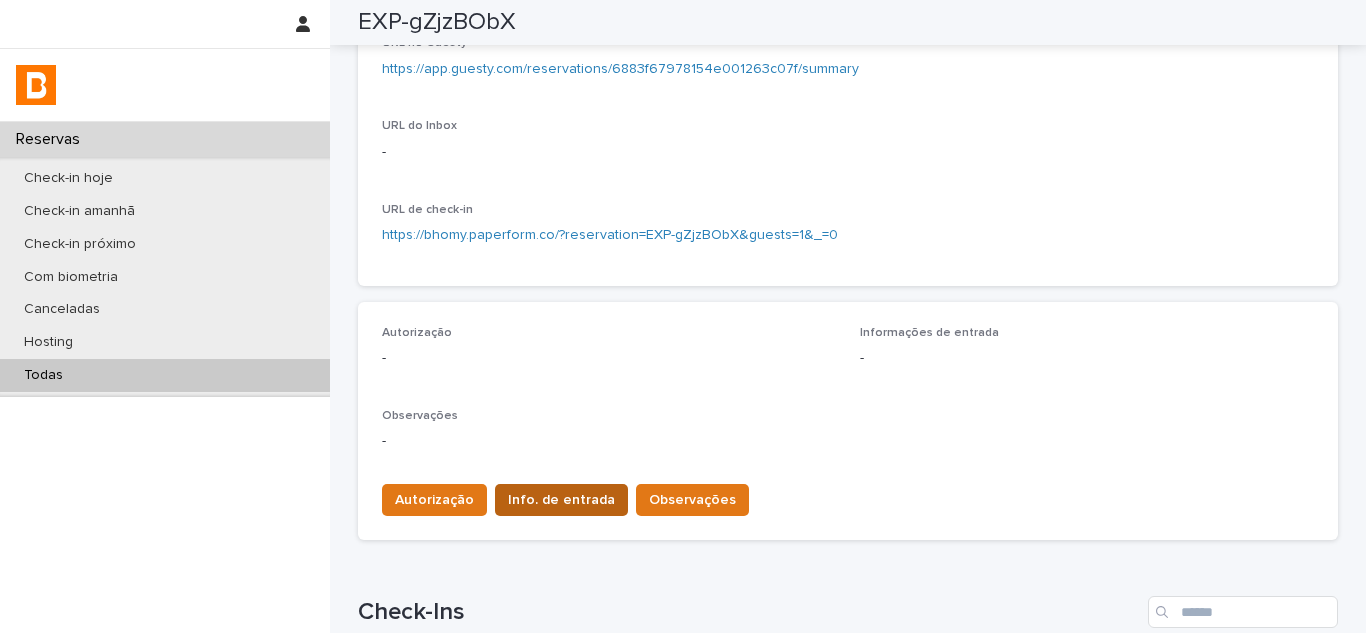 click on "Info. de entrada" at bounding box center [561, 500] 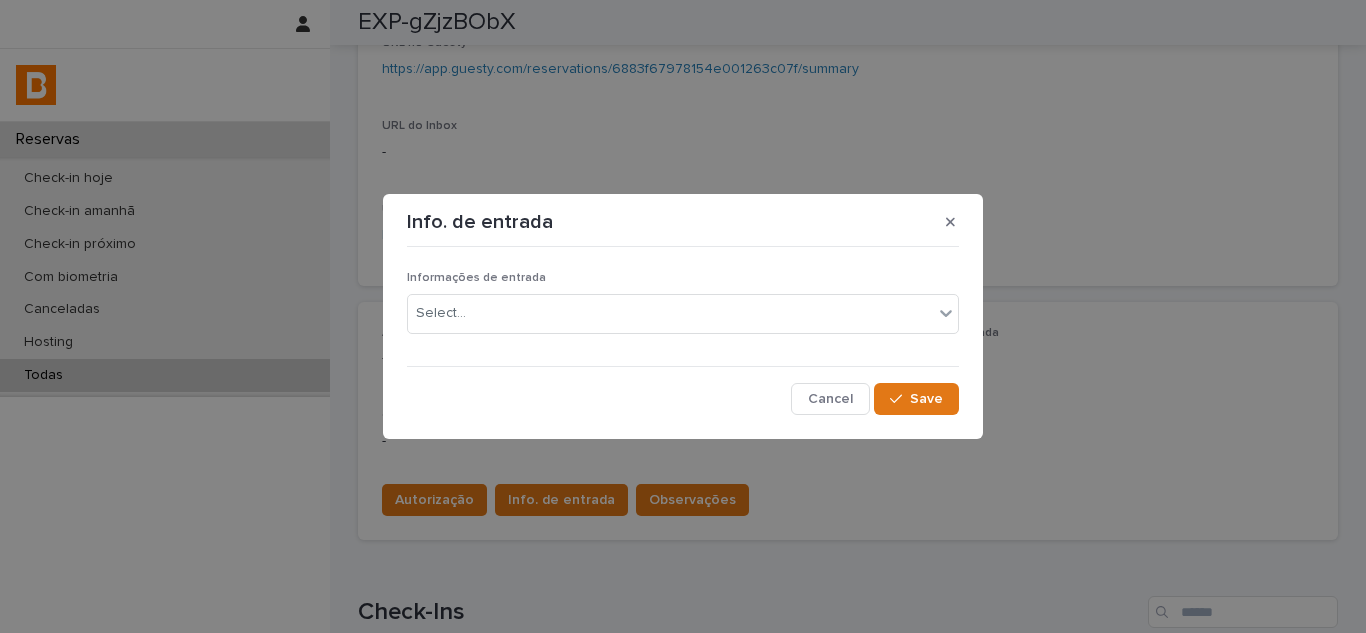 click on "Informações de entrada Select..." at bounding box center [683, 310] 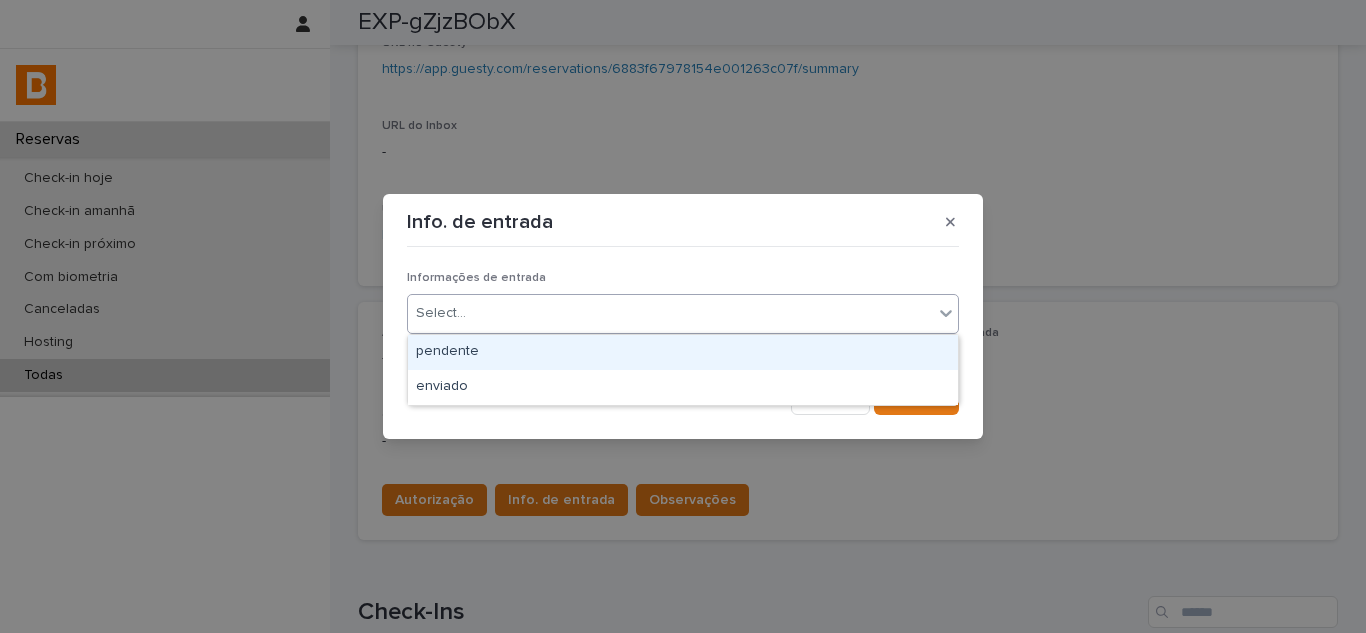 click on "Select..." at bounding box center [670, 313] 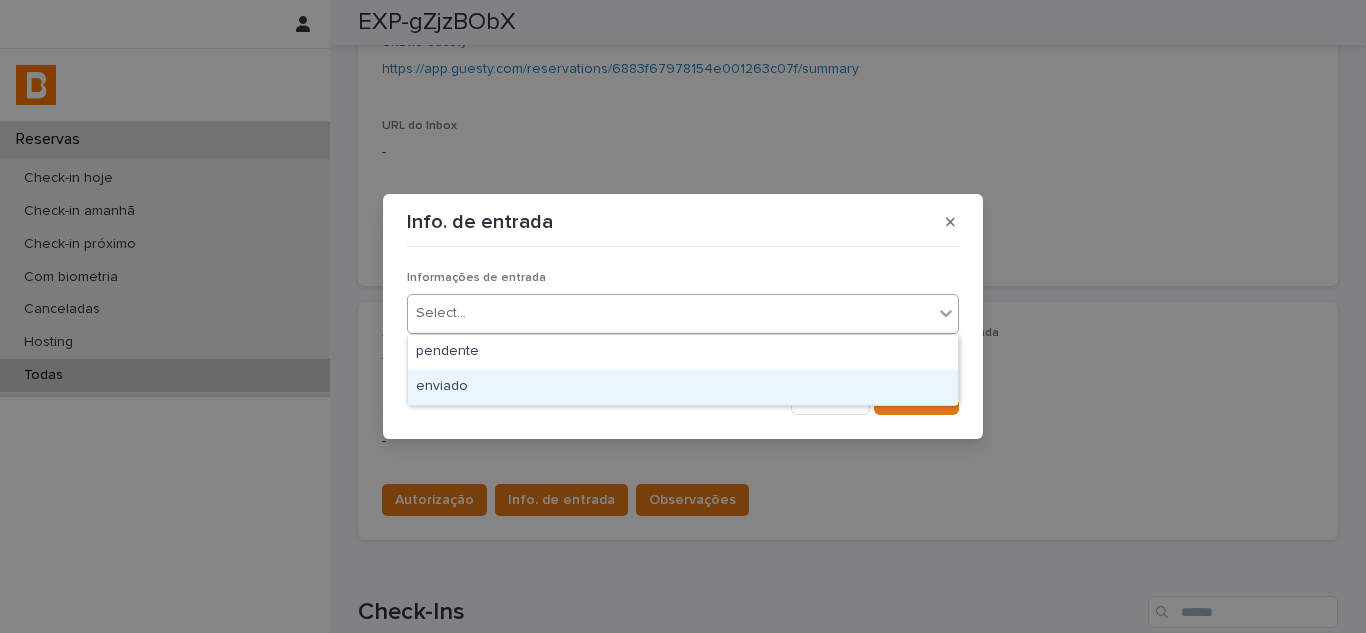 click on "enviado" at bounding box center (683, 387) 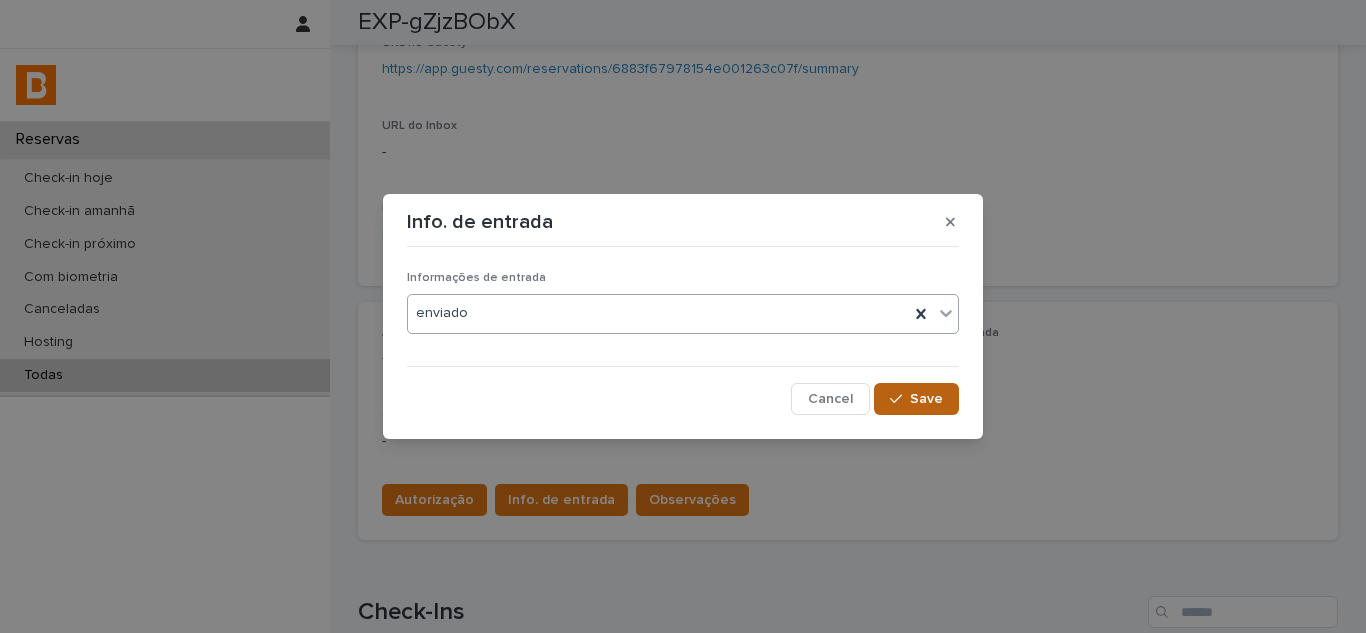 click at bounding box center (900, 399) 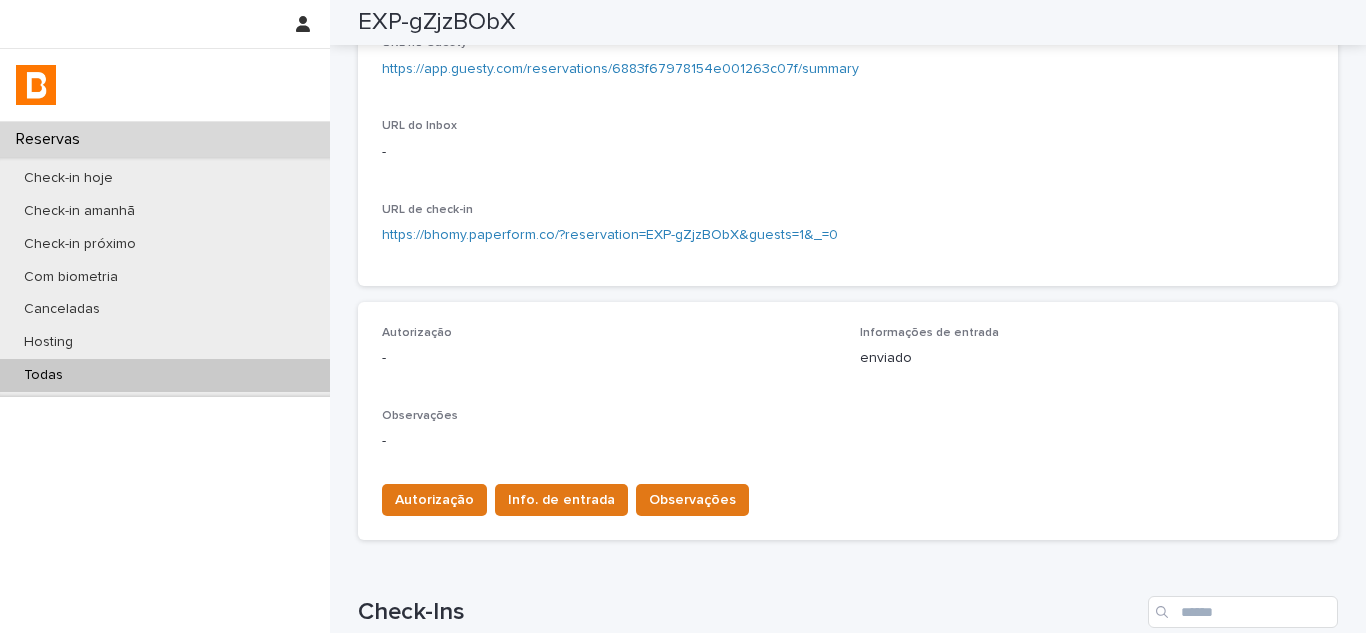 click on "Todas" at bounding box center (165, 375) 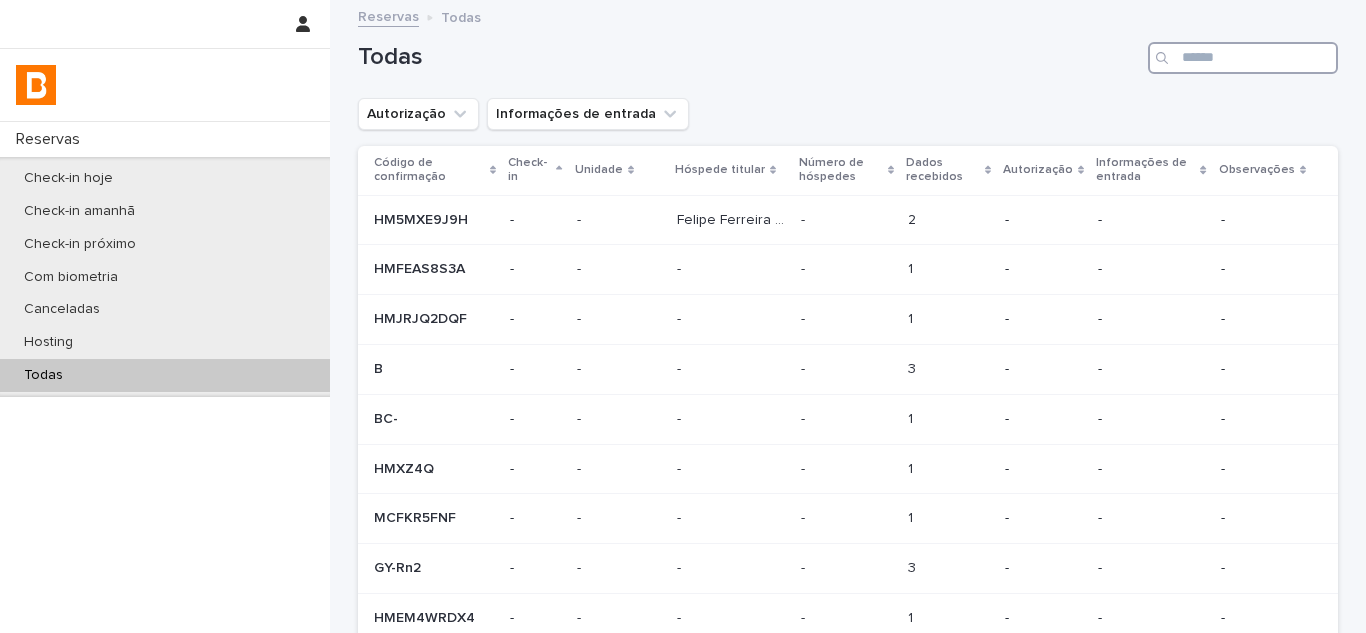 click at bounding box center [1243, 58] 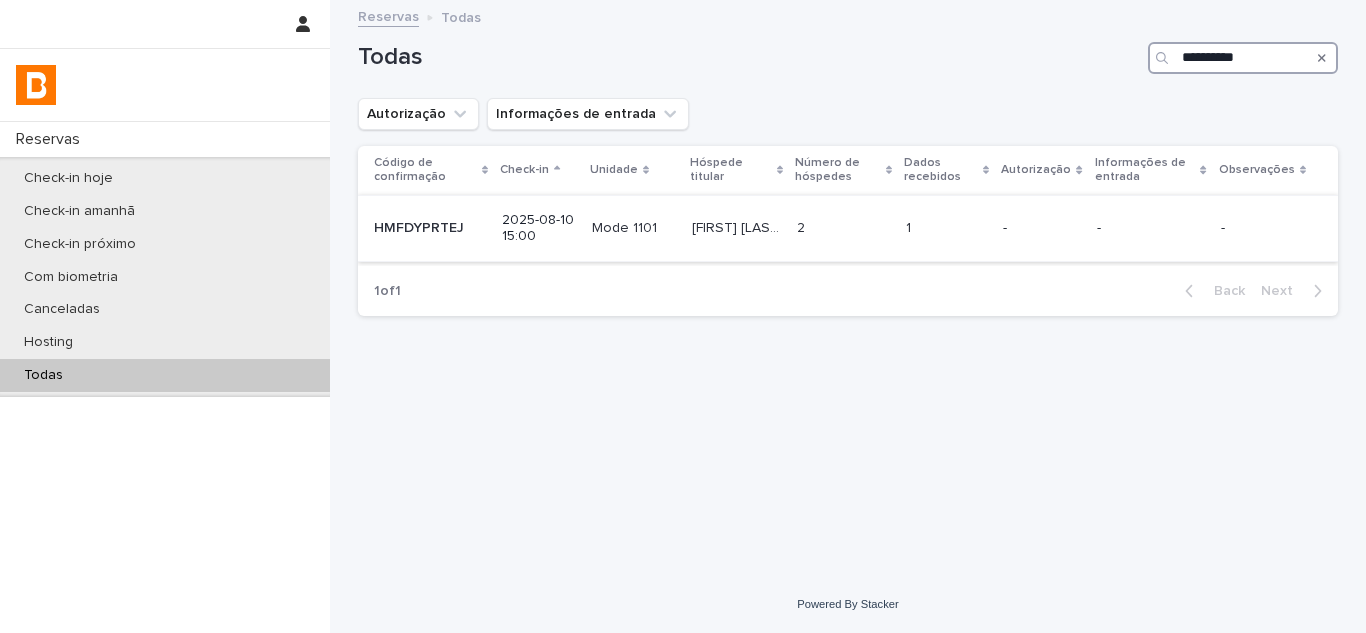 type on "**********" 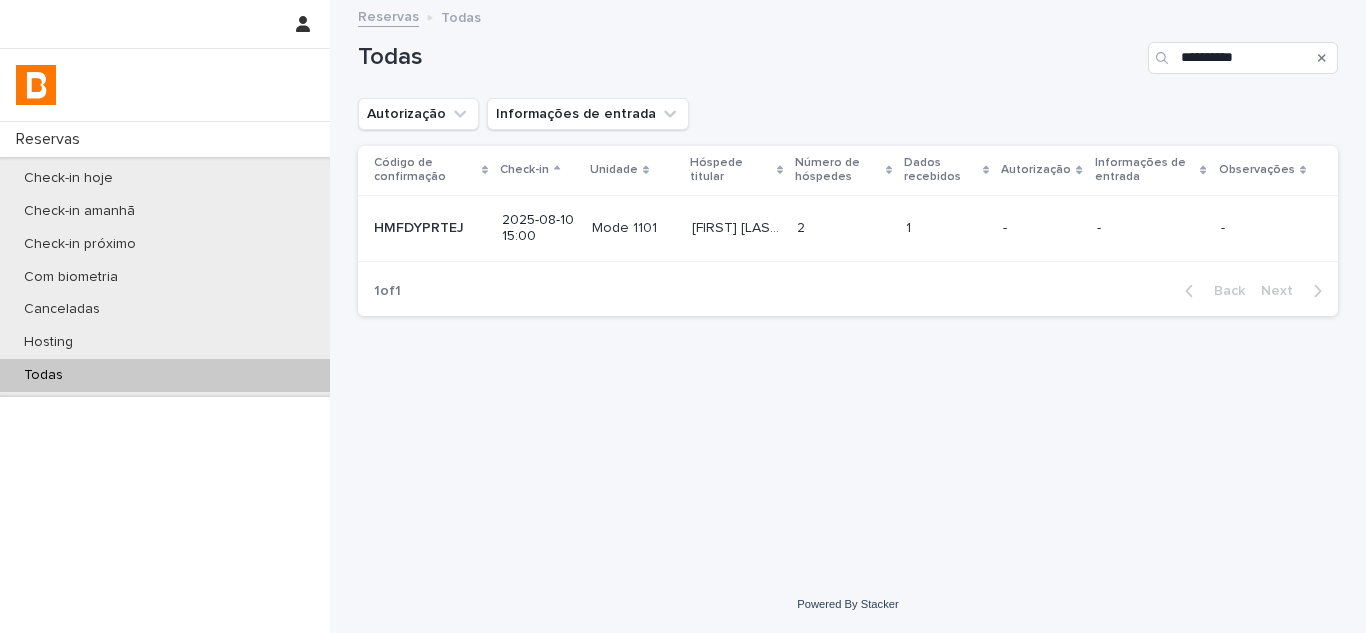 click at bounding box center (843, 228) 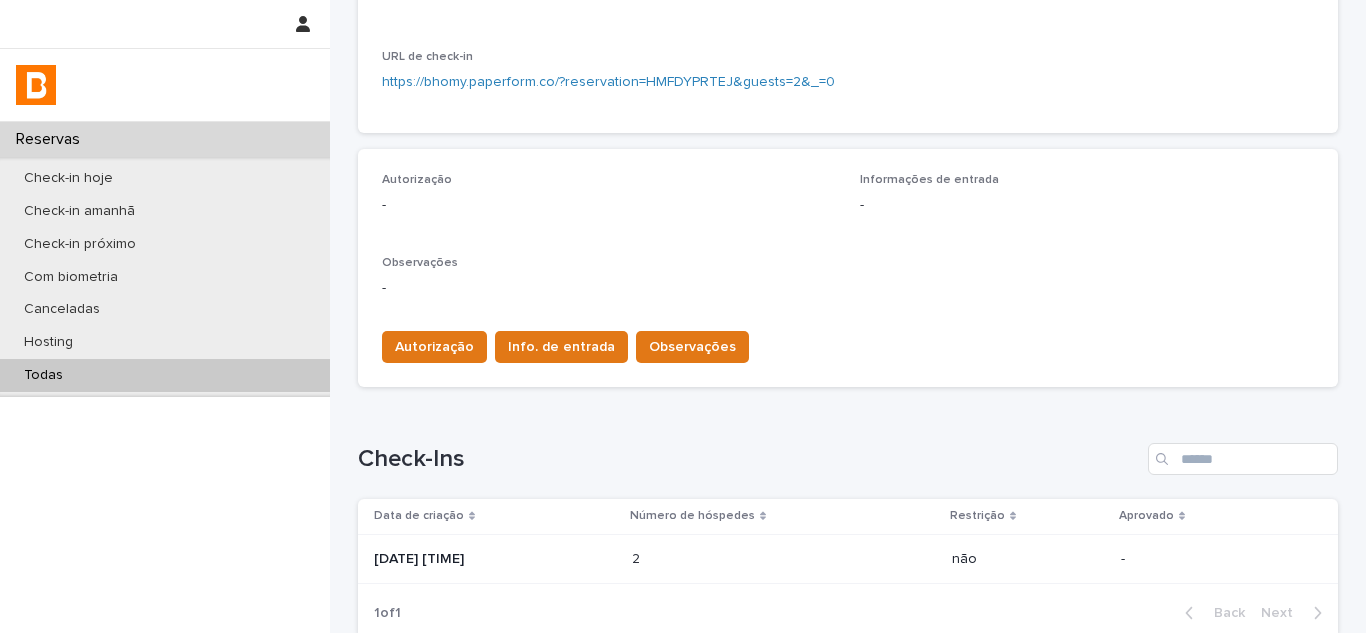 scroll, scrollTop: 500, scrollLeft: 0, axis: vertical 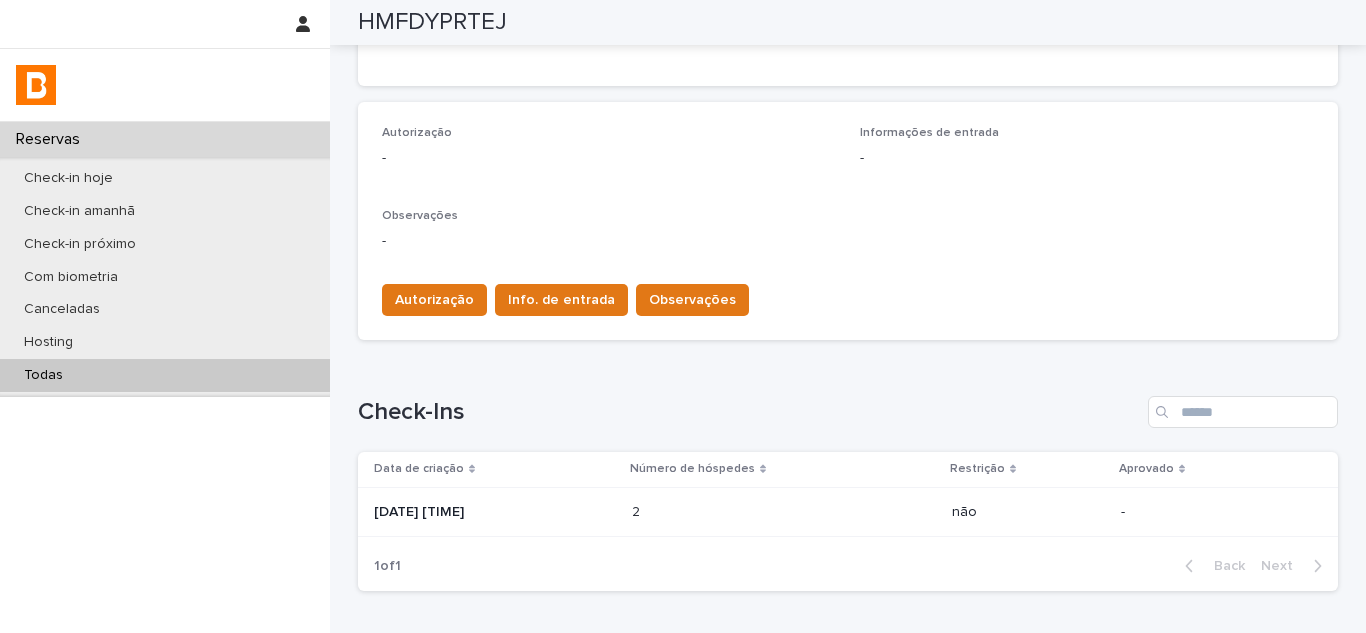 click on "[DATE] [TIME]" at bounding box center [495, 512] 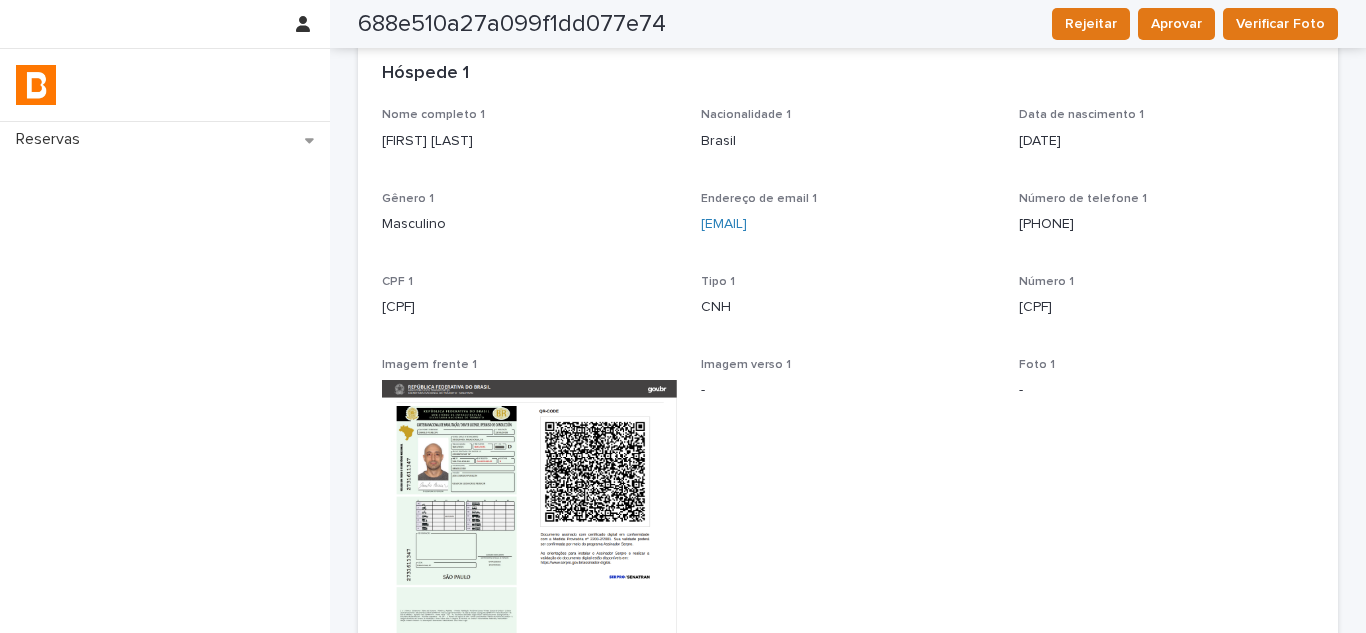 scroll, scrollTop: 0, scrollLeft: 0, axis: both 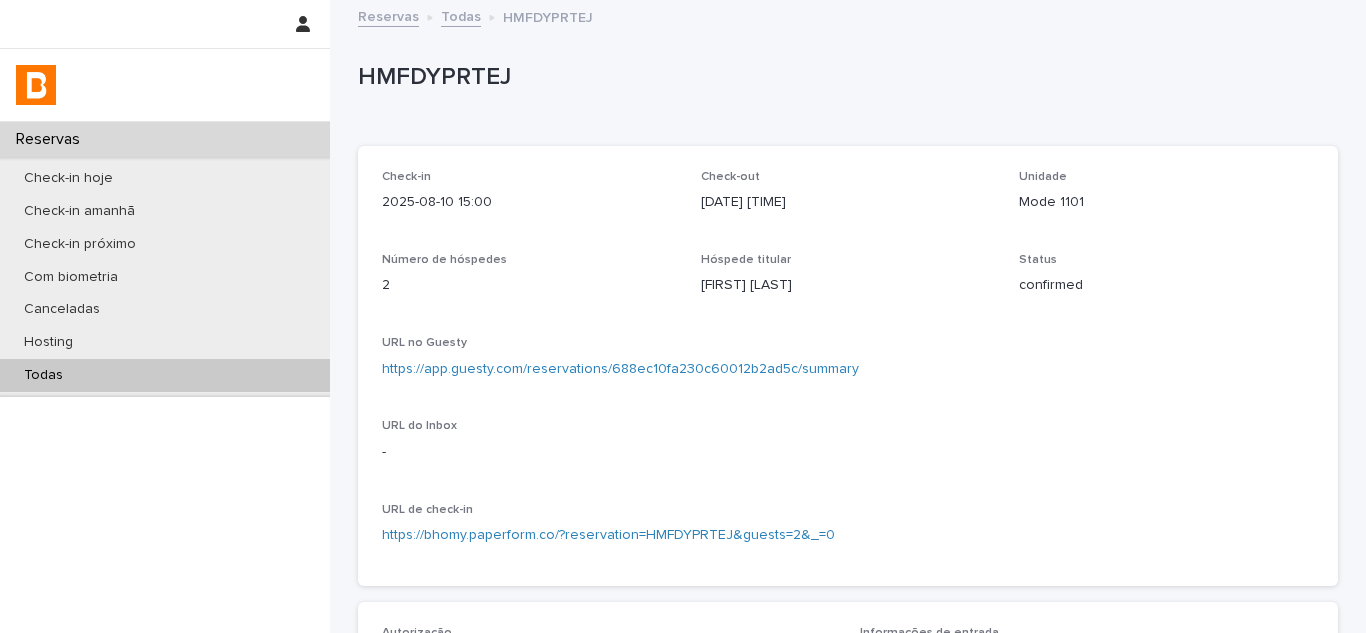 click on "https://app.guesty.com/reservations/688ec10fa230c60012b2ad5c/summary" at bounding box center (620, 369) 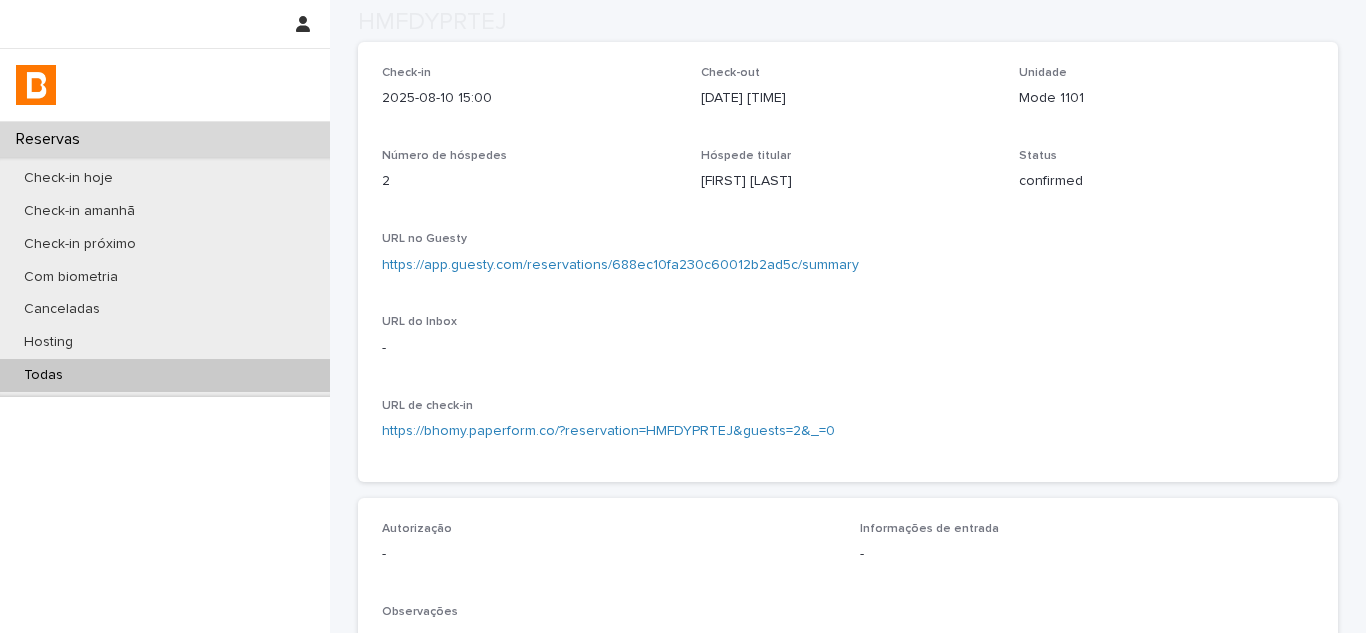 scroll, scrollTop: 400, scrollLeft: 0, axis: vertical 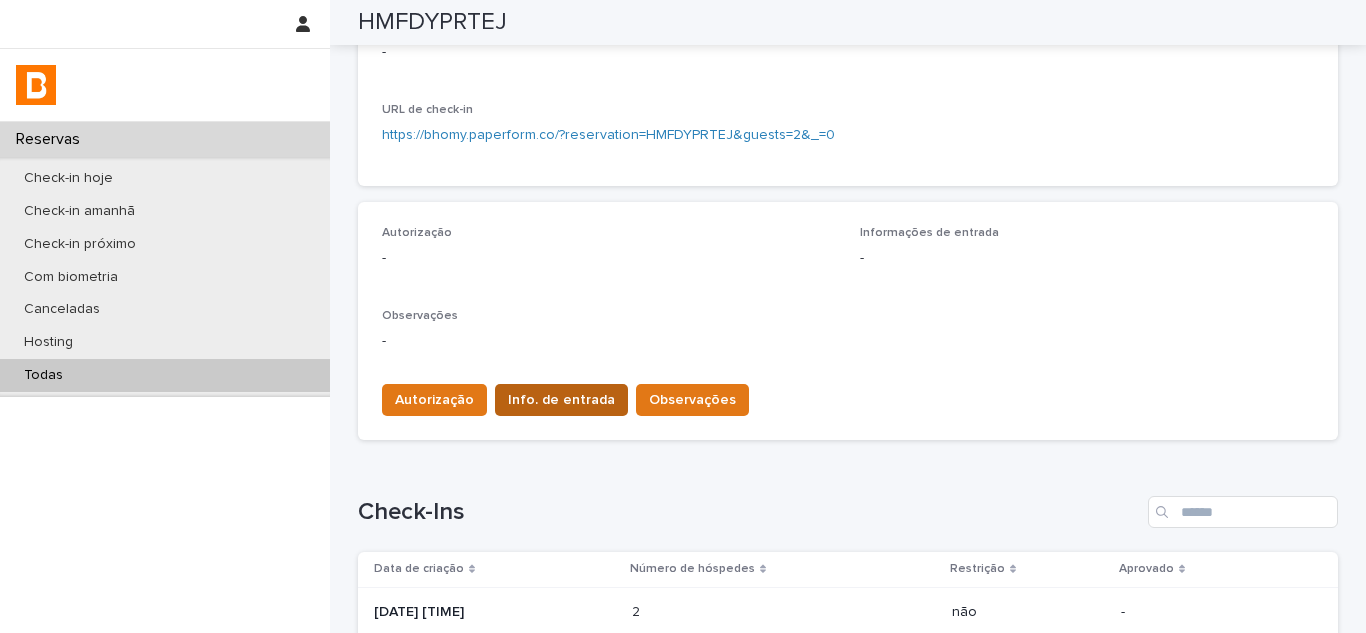 click on "Info. de entrada" at bounding box center [561, 400] 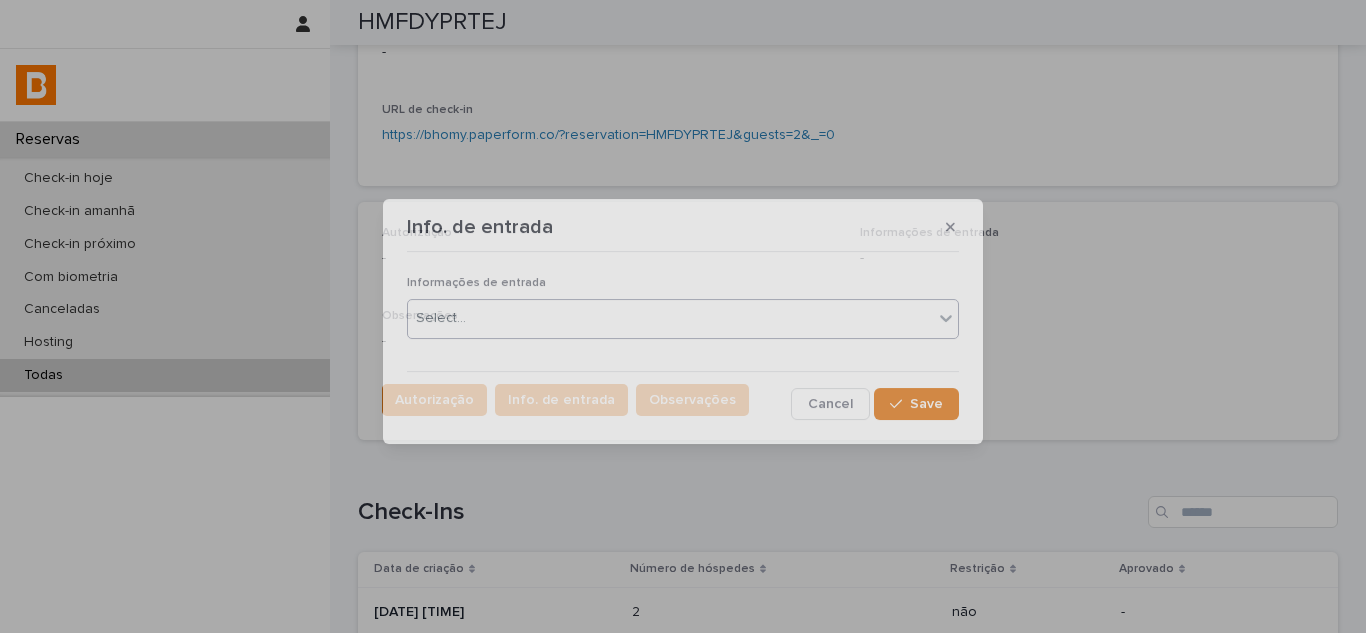 click on "Select..." at bounding box center (670, 318) 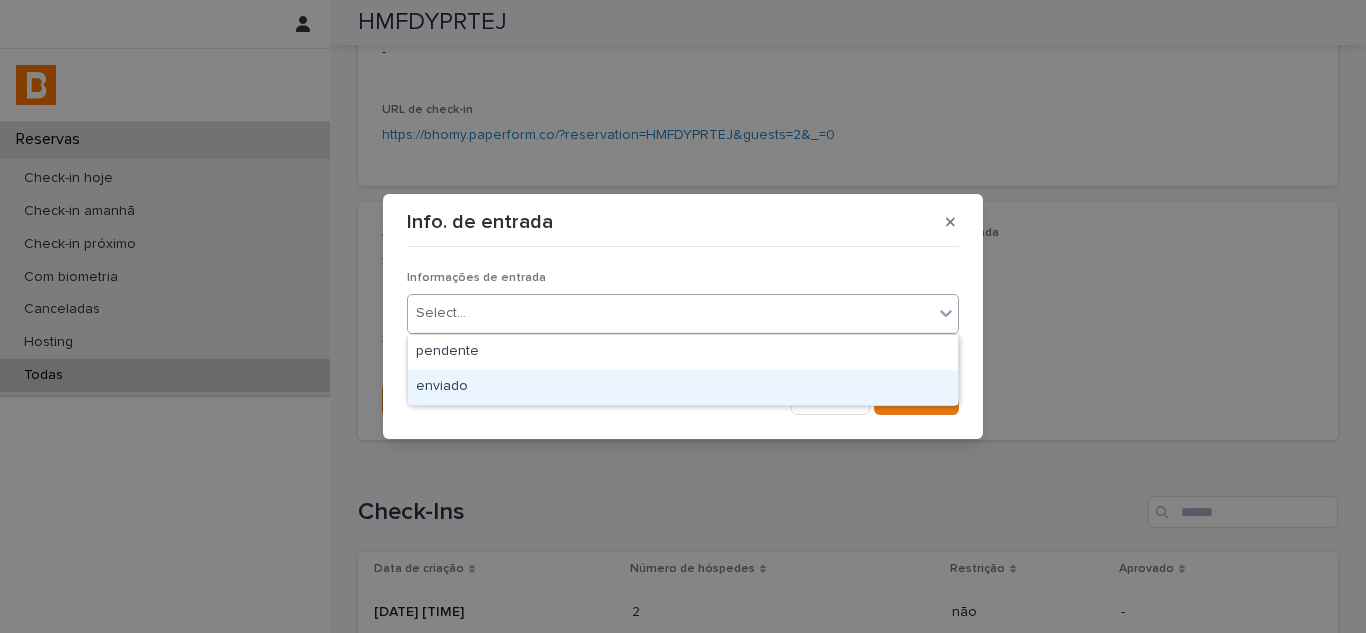 click on "enviado" at bounding box center [683, 387] 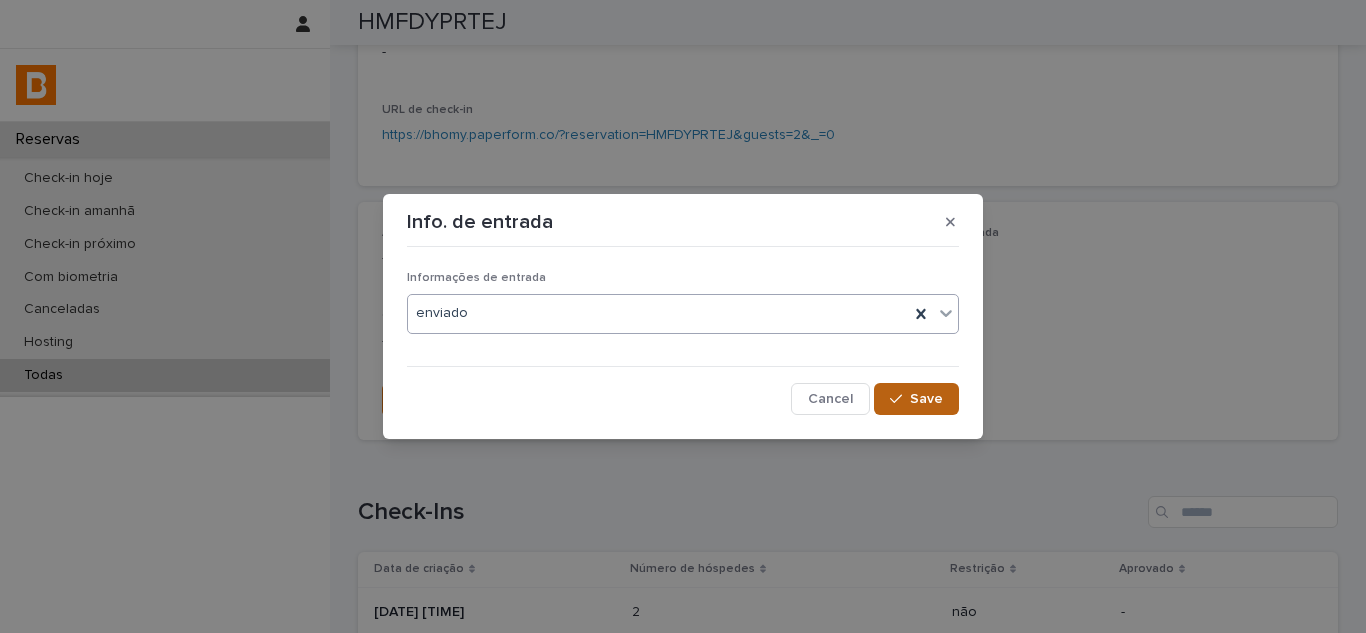 click on "Save" at bounding box center (916, 399) 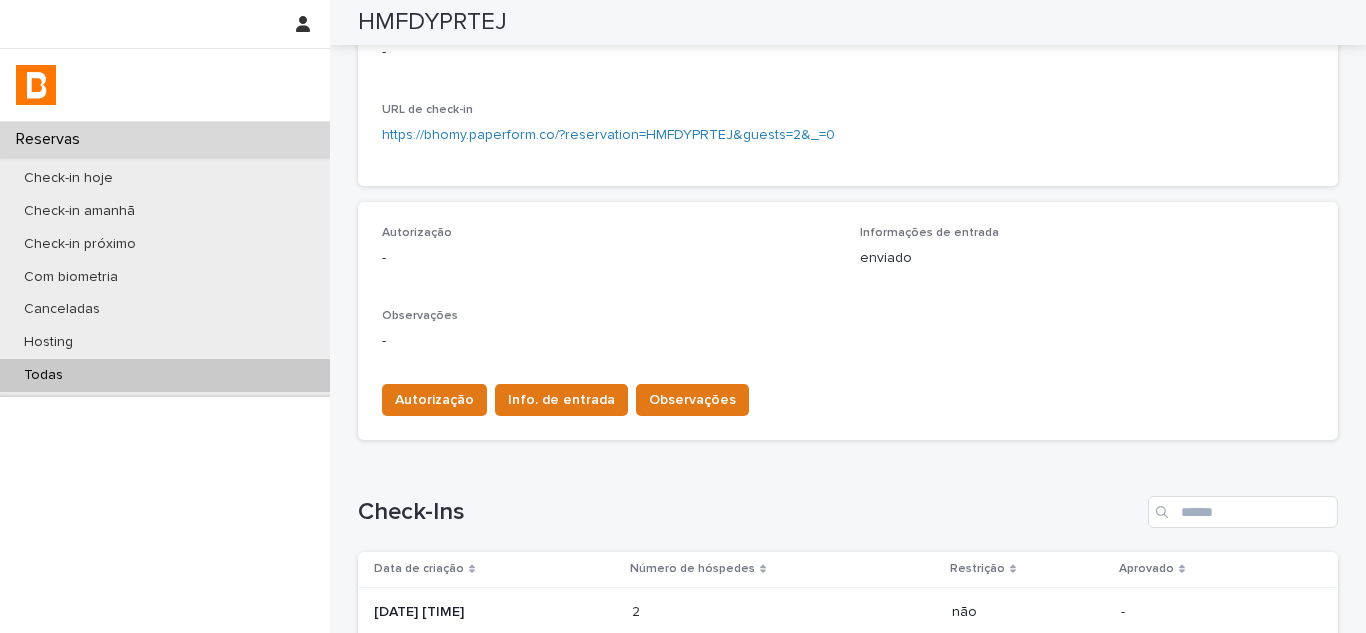 click on "Todas" at bounding box center [165, 375] 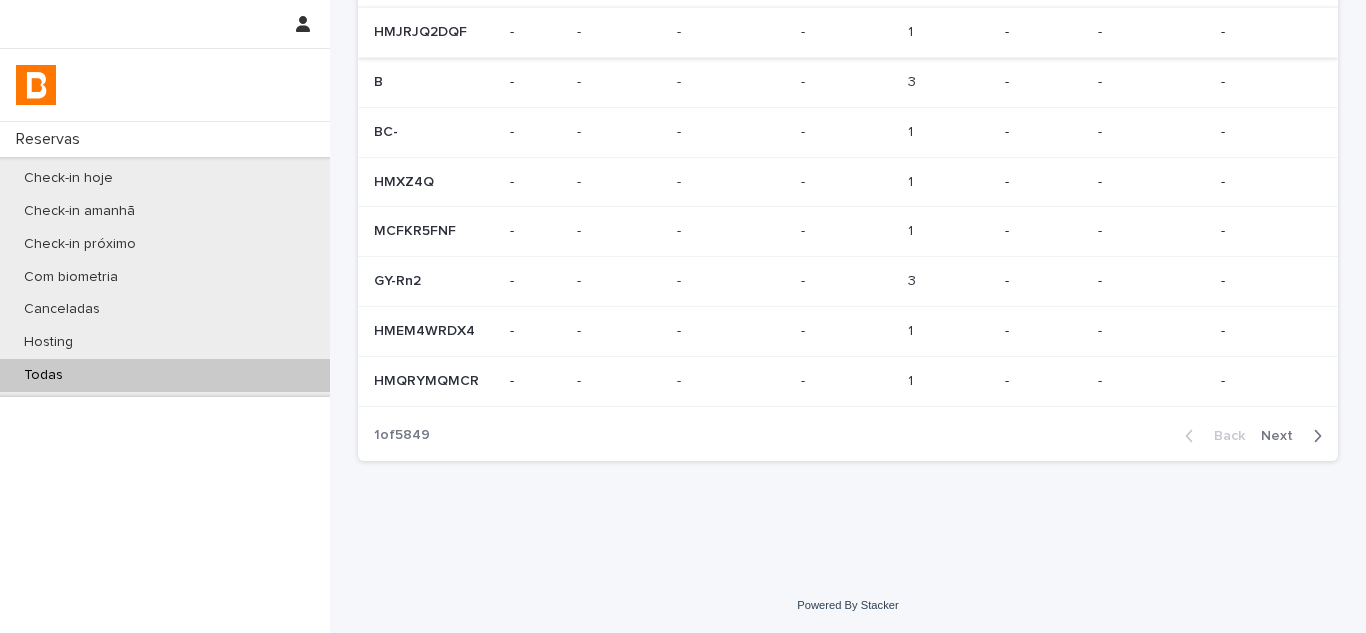 scroll, scrollTop: 0, scrollLeft: 0, axis: both 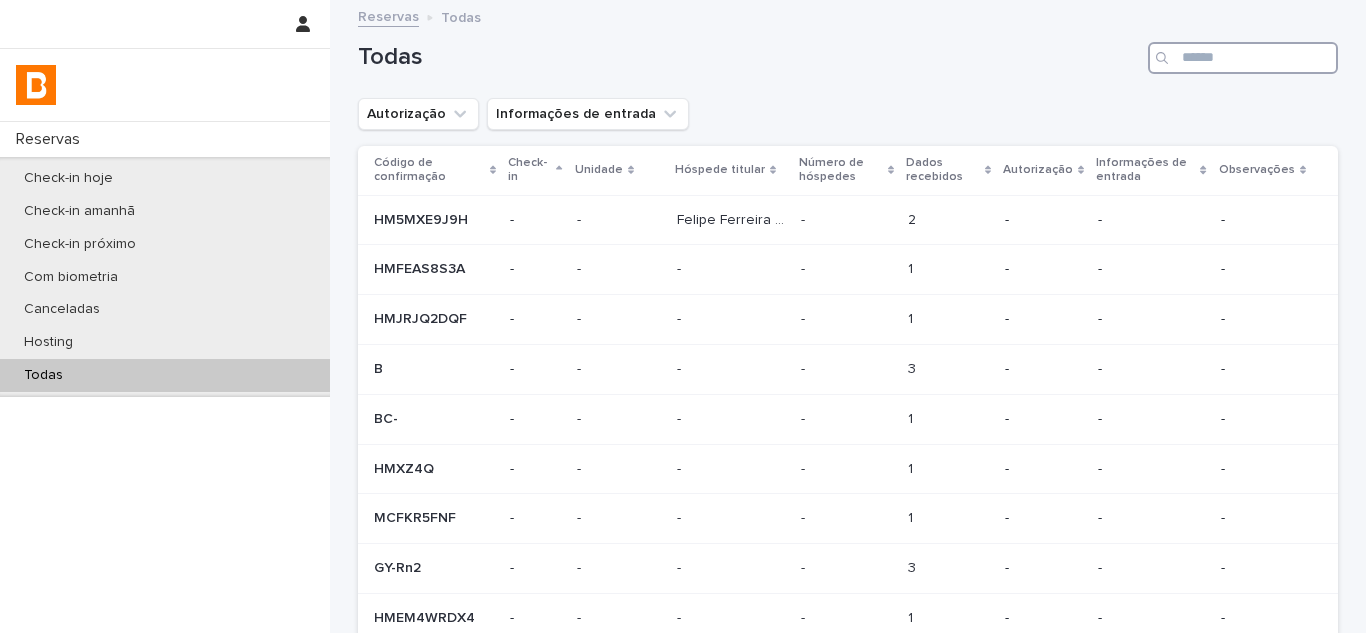 click at bounding box center (1243, 58) 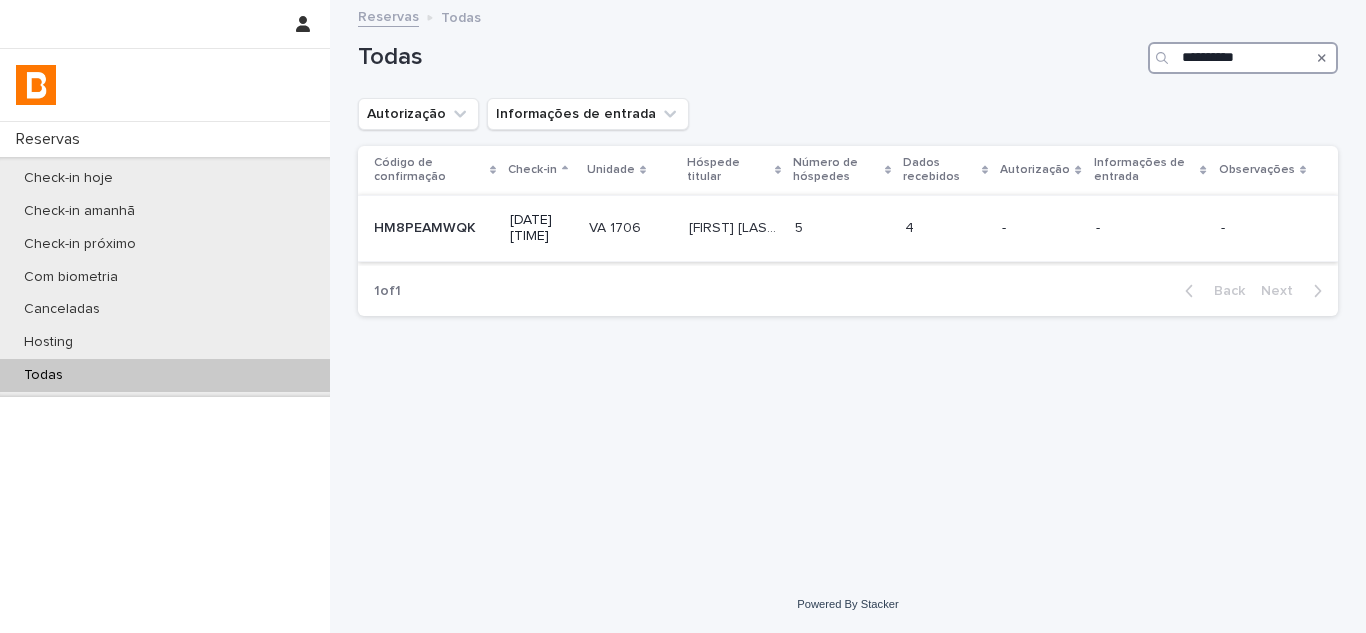 type on "**********" 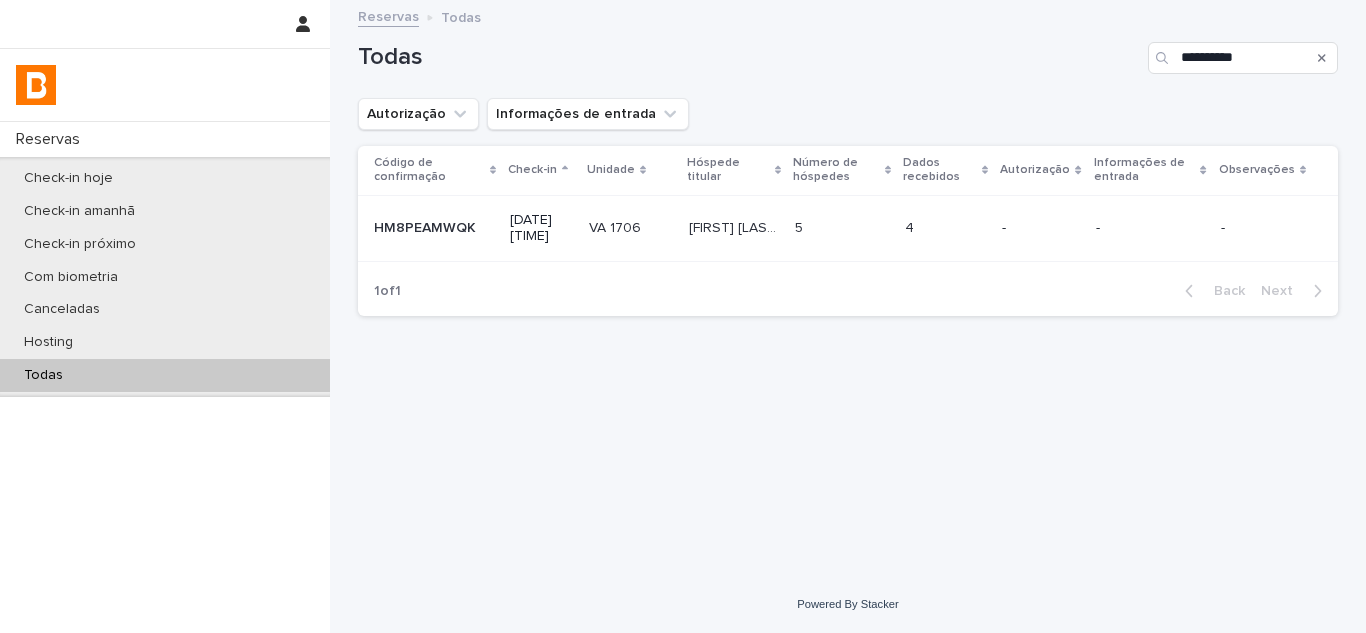 click on "5 5" at bounding box center [842, 228] 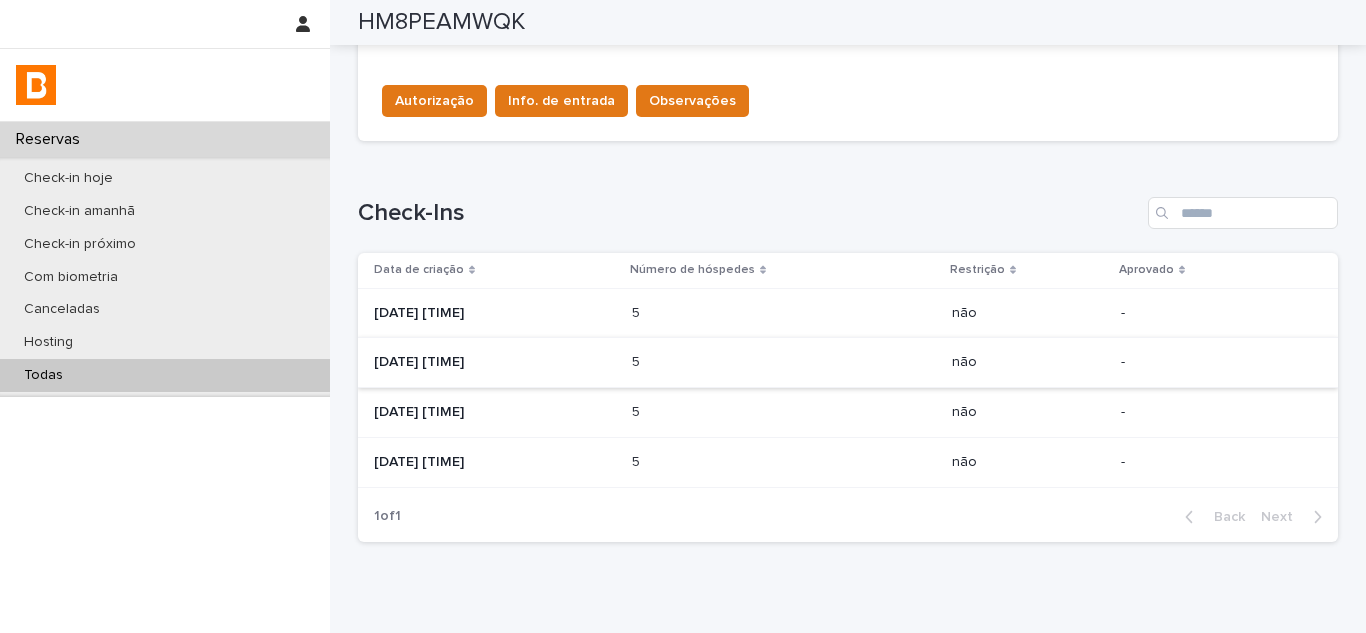 scroll, scrollTop: 700, scrollLeft: 0, axis: vertical 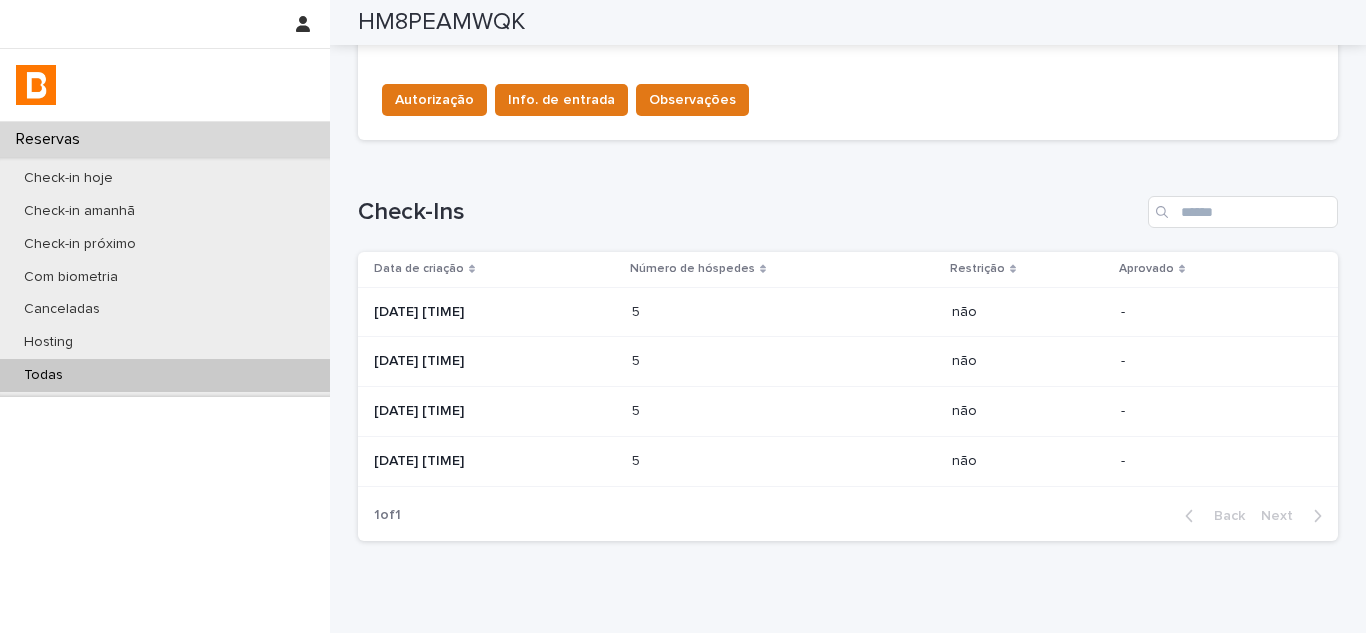 click on "[DATE] [TIME]" at bounding box center (495, 312) 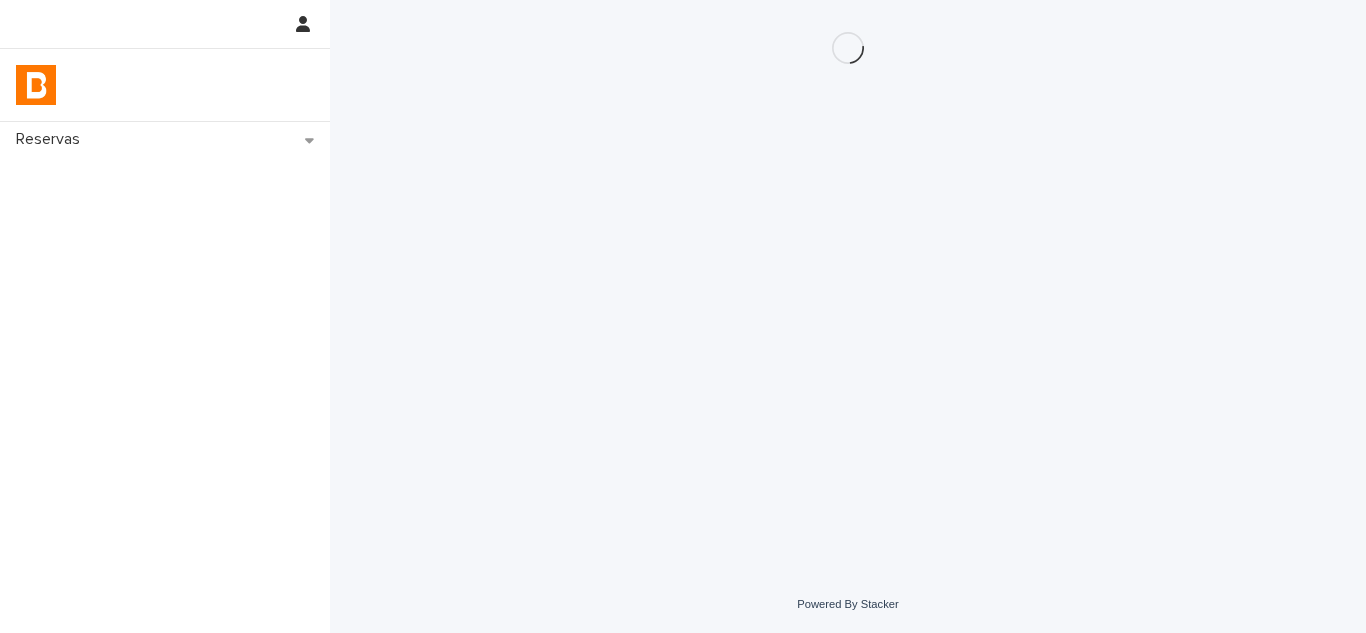 scroll, scrollTop: 0, scrollLeft: 0, axis: both 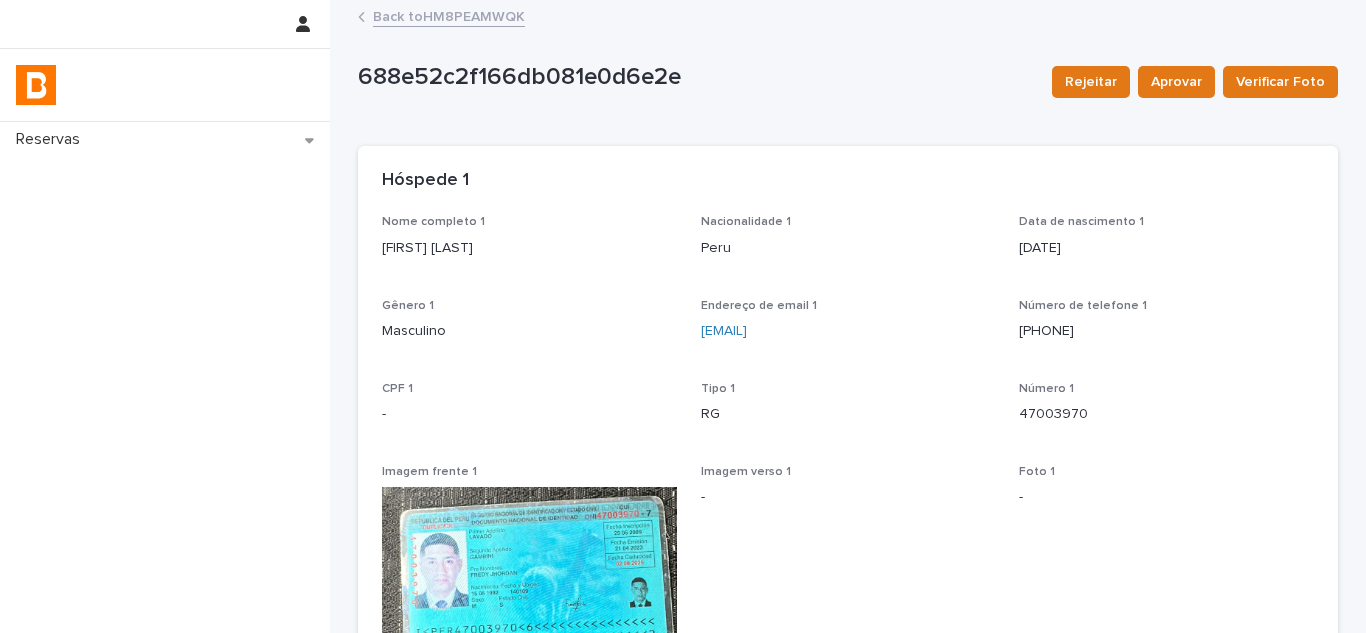 click on "Back to  HM8PEAMWQK" at bounding box center (449, 15) 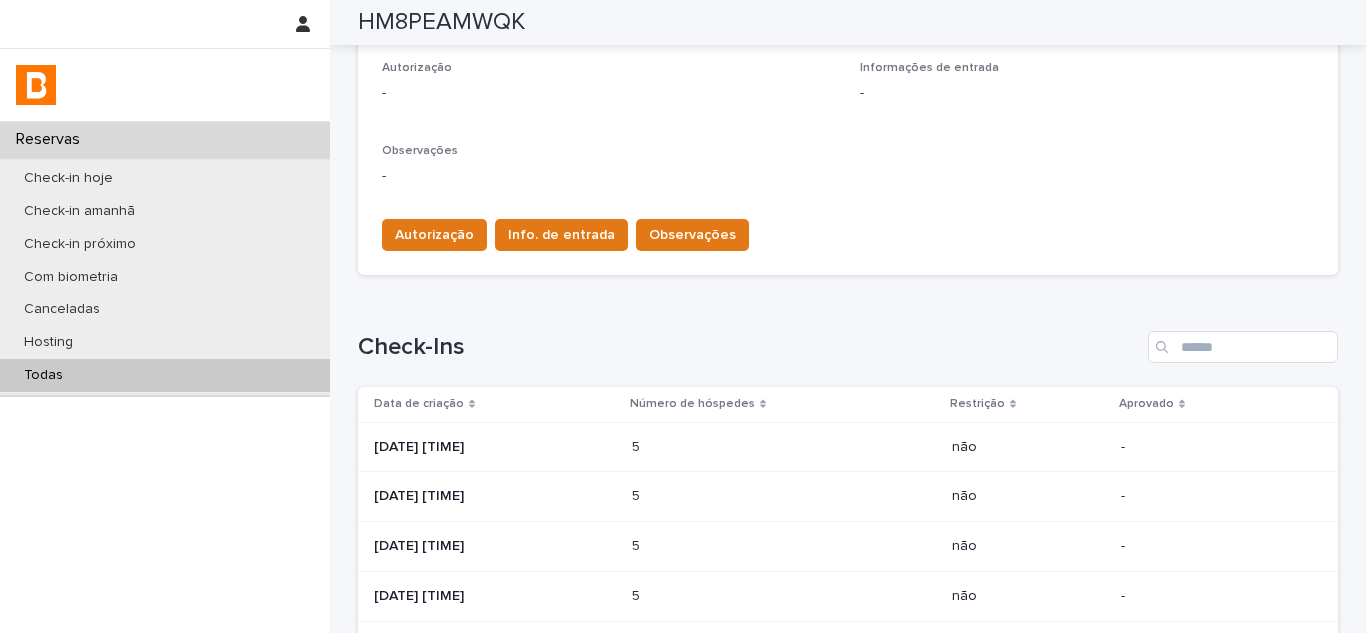 scroll, scrollTop: 780, scrollLeft: 0, axis: vertical 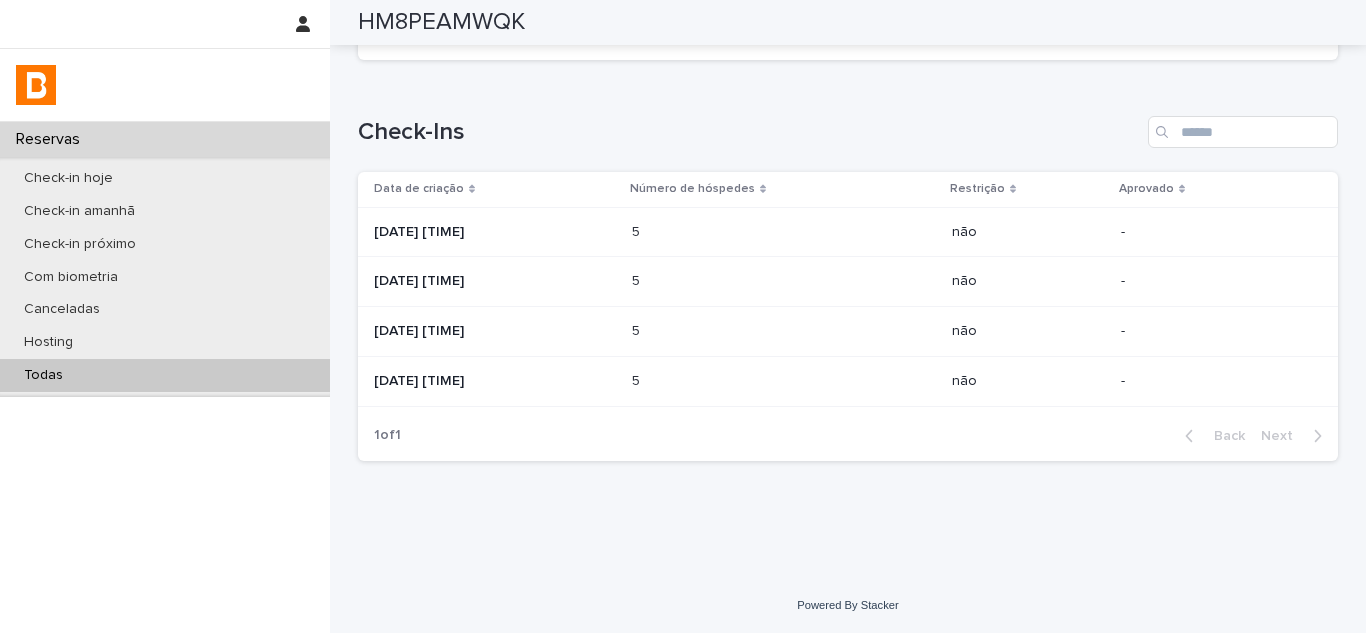 click on "[DATE] [TIME]" at bounding box center (495, 281) 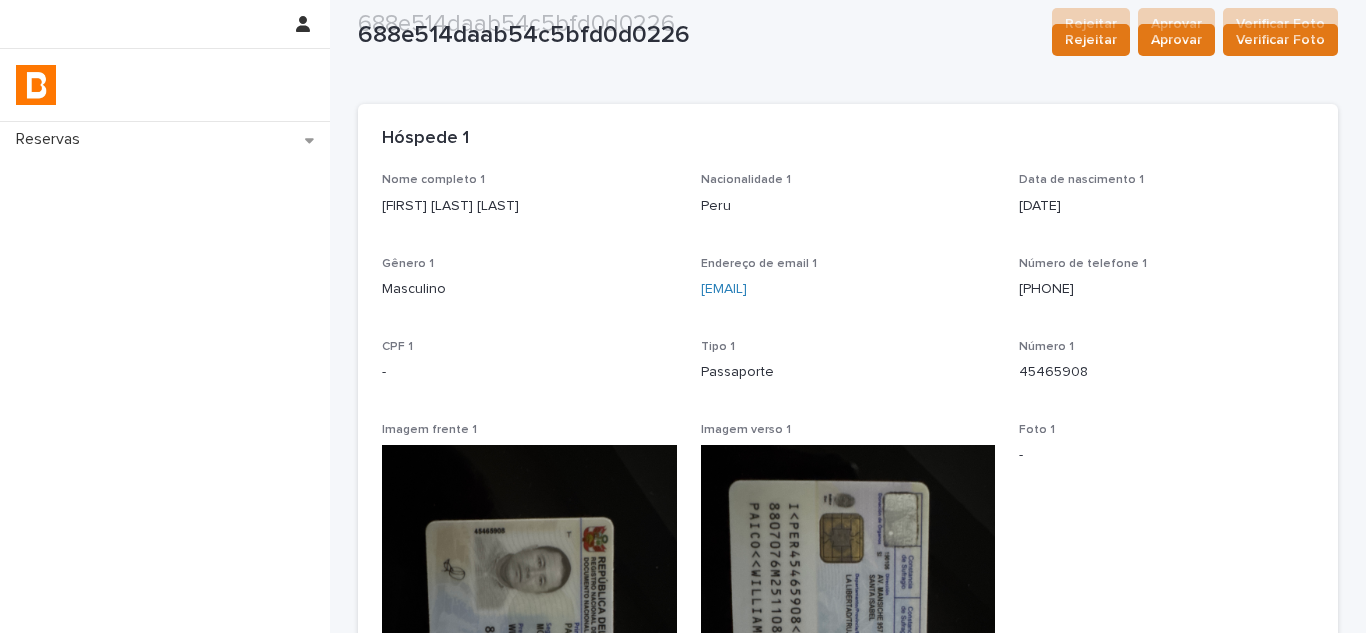 scroll, scrollTop: 0, scrollLeft: 0, axis: both 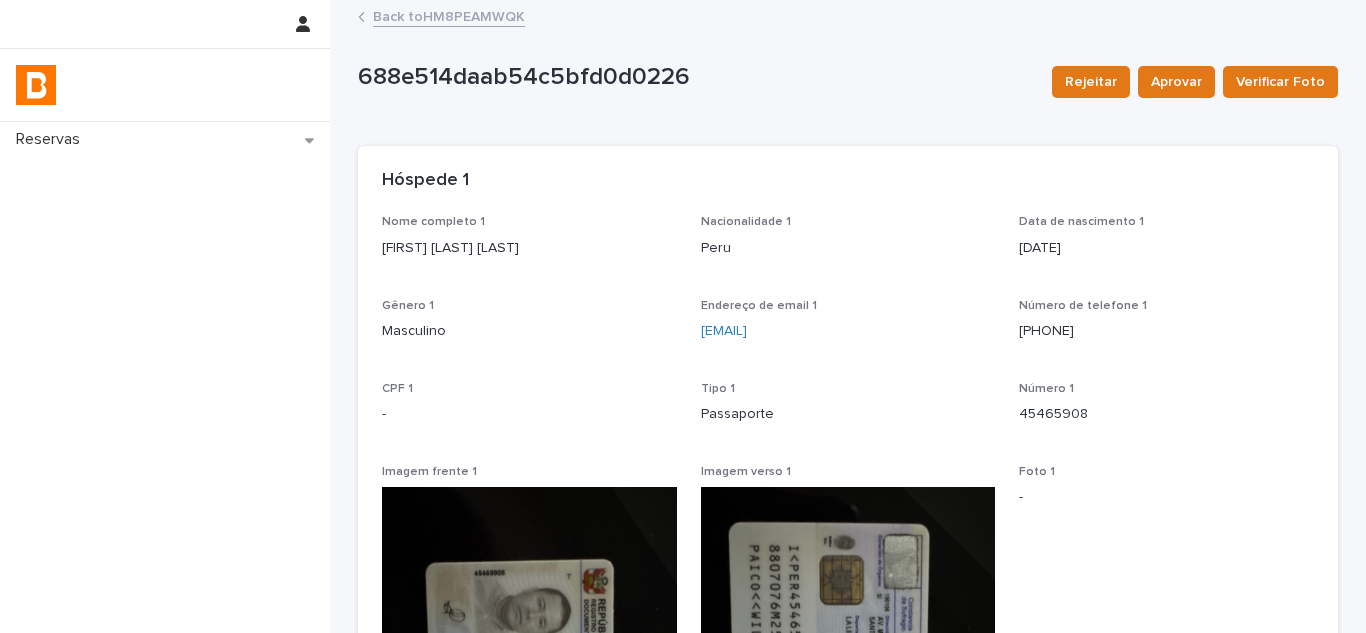 click on "Back to  HM8PEAMWQK" at bounding box center [449, 15] 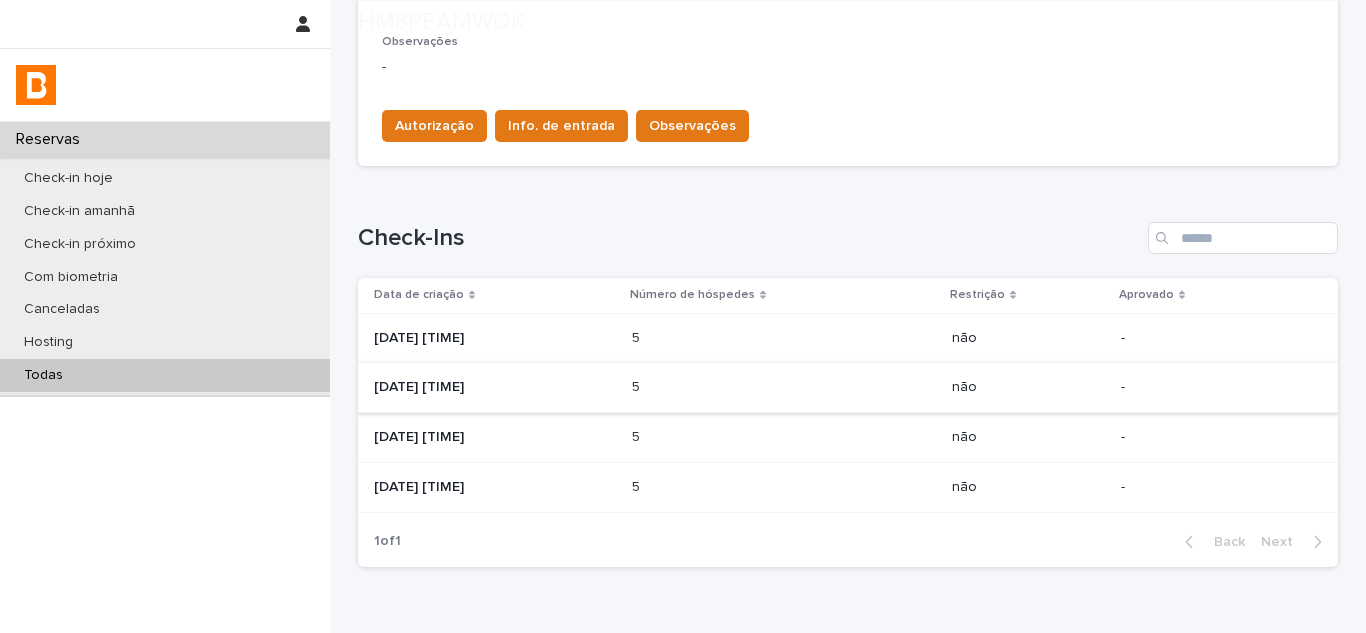 scroll, scrollTop: 780, scrollLeft: 0, axis: vertical 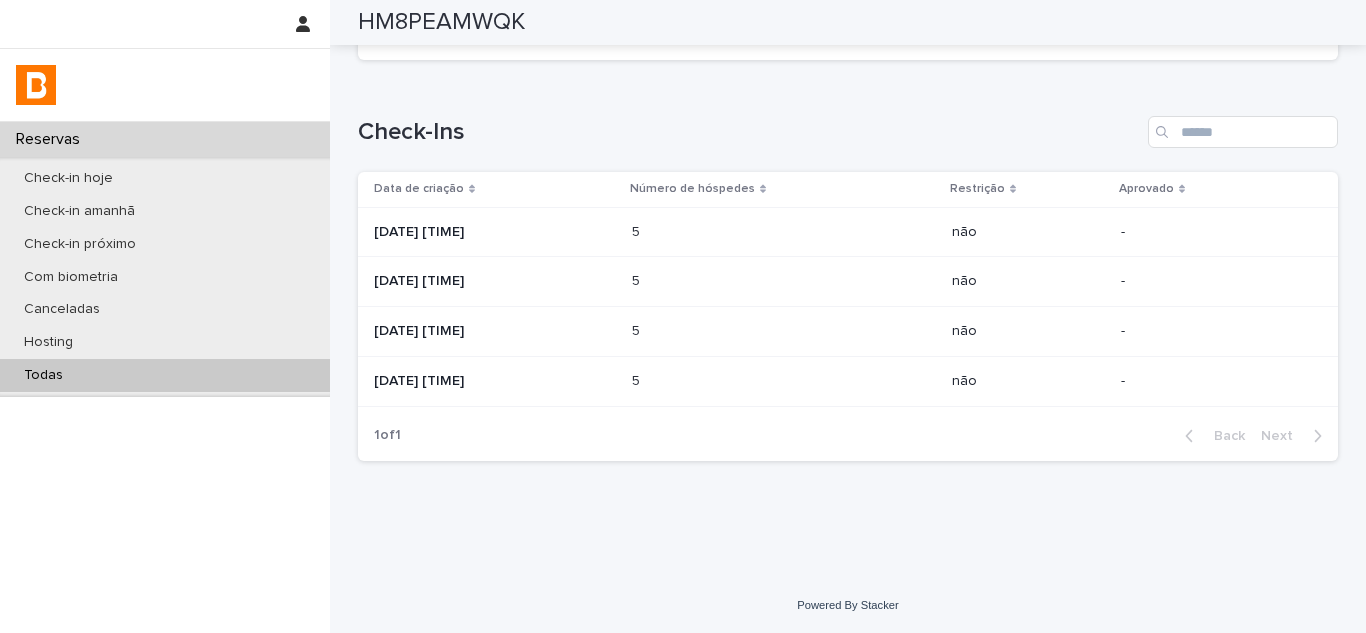 click on "[DATE] [TIME]" at bounding box center [495, 331] 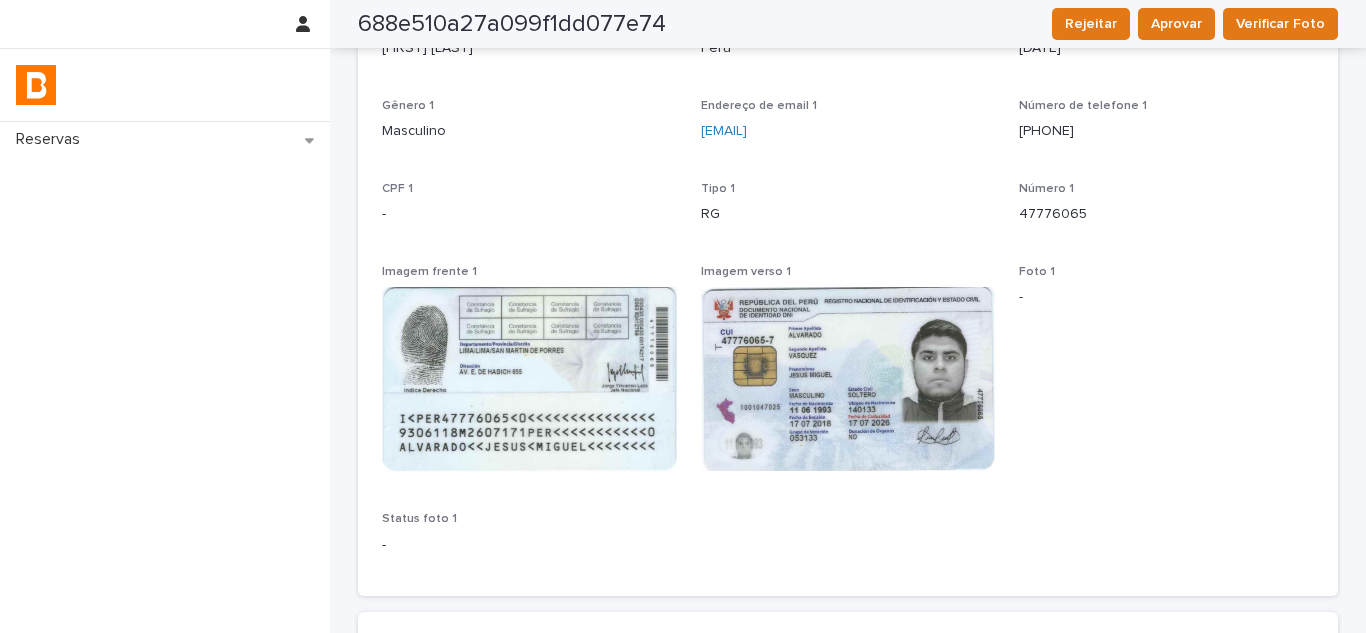 scroll, scrollTop: 0, scrollLeft: 0, axis: both 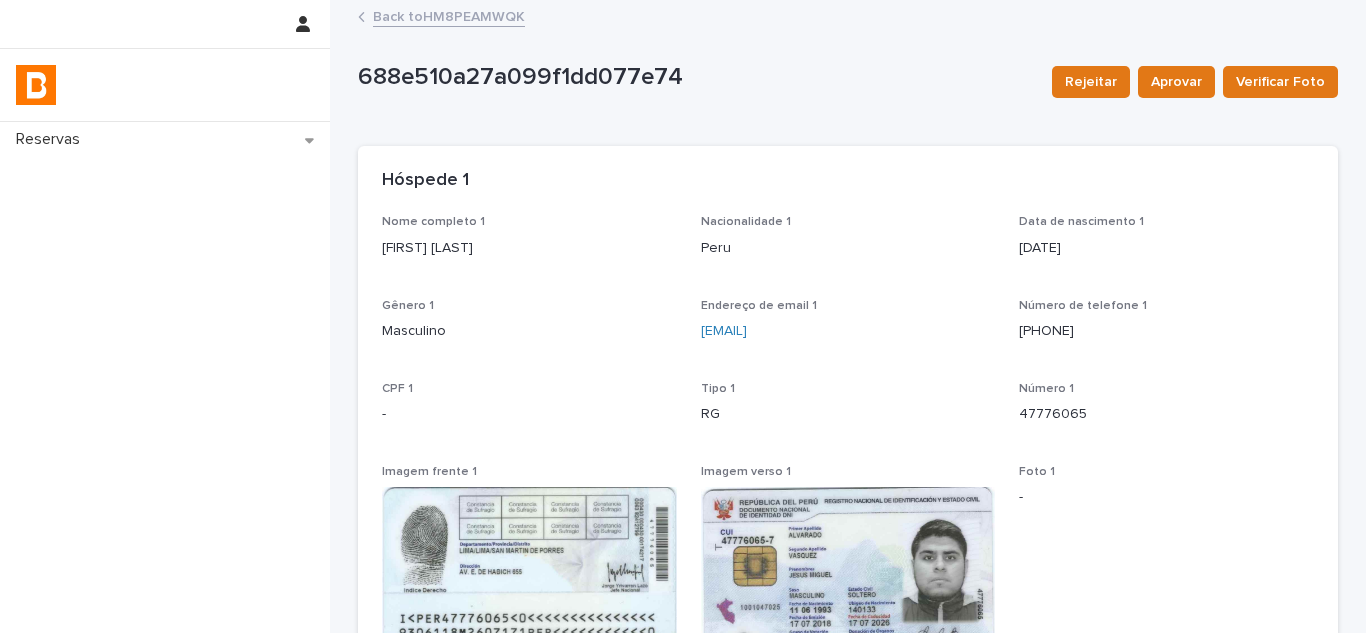 click on "Back to  HM8PEAMWQK" at bounding box center [449, 15] 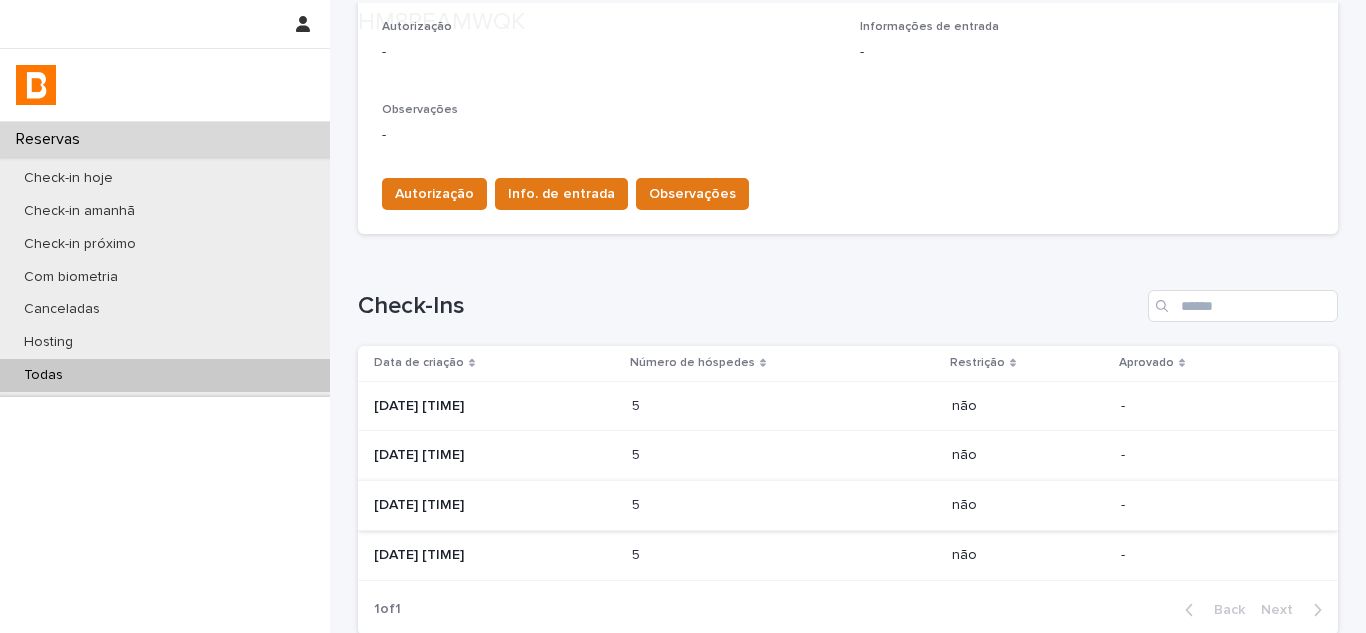 scroll, scrollTop: 780, scrollLeft: 0, axis: vertical 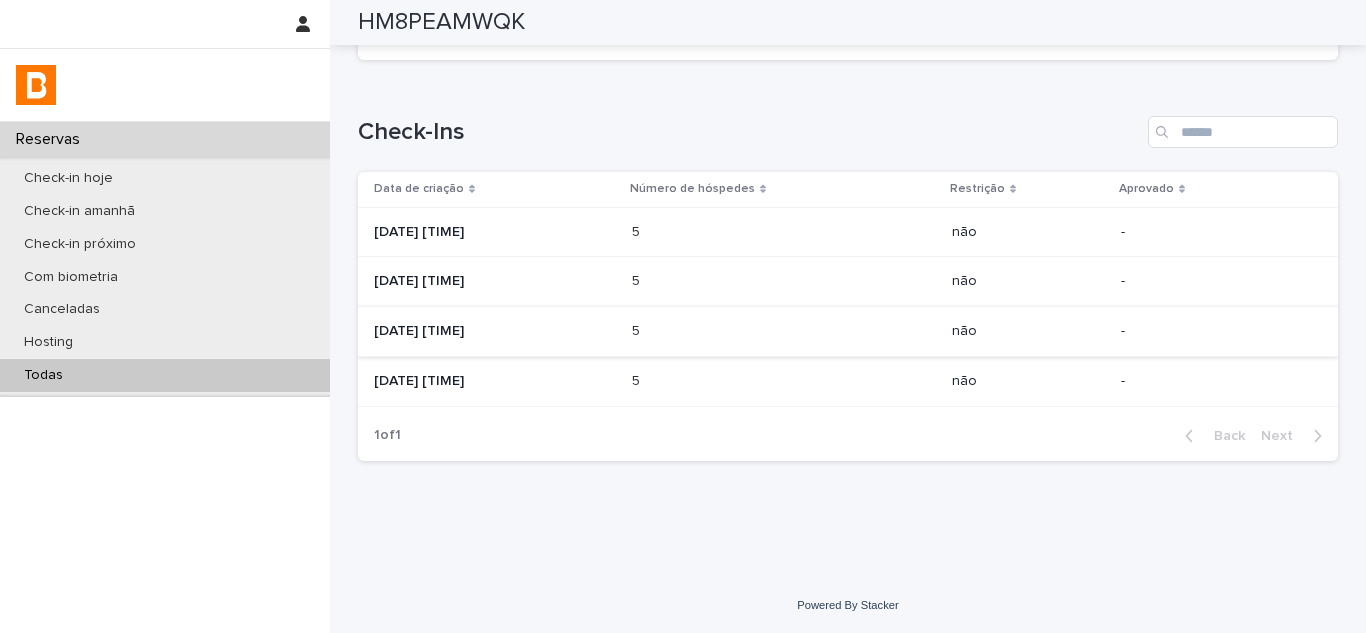 click on "[DATE] [TIME]" at bounding box center (495, 381) 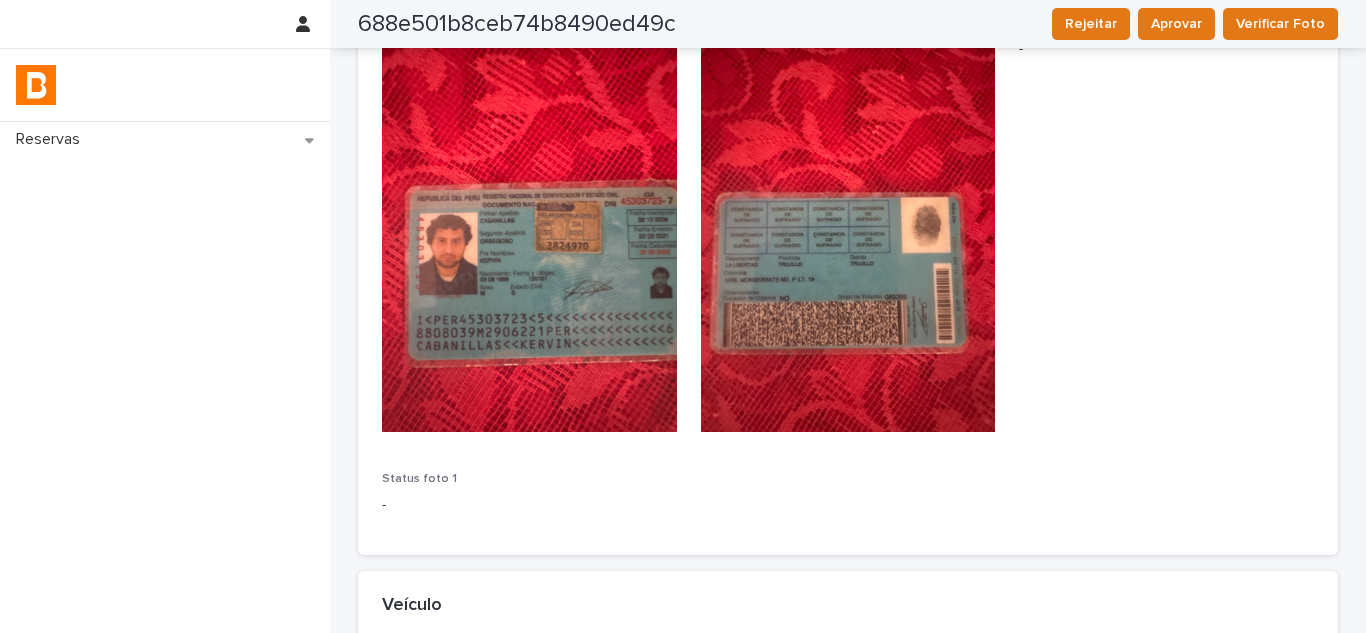 scroll, scrollTop: 400, scrollLeft: 0, axis: vertical 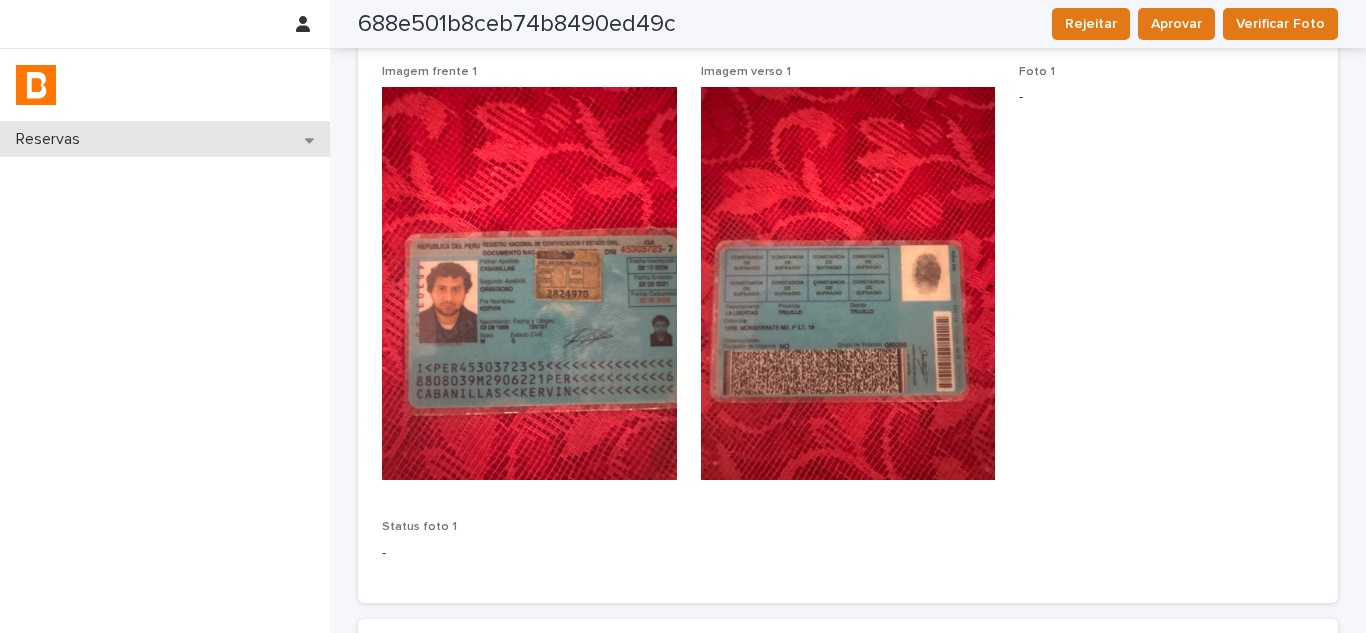 click on "Reservas" at bounding box center [165, 139] 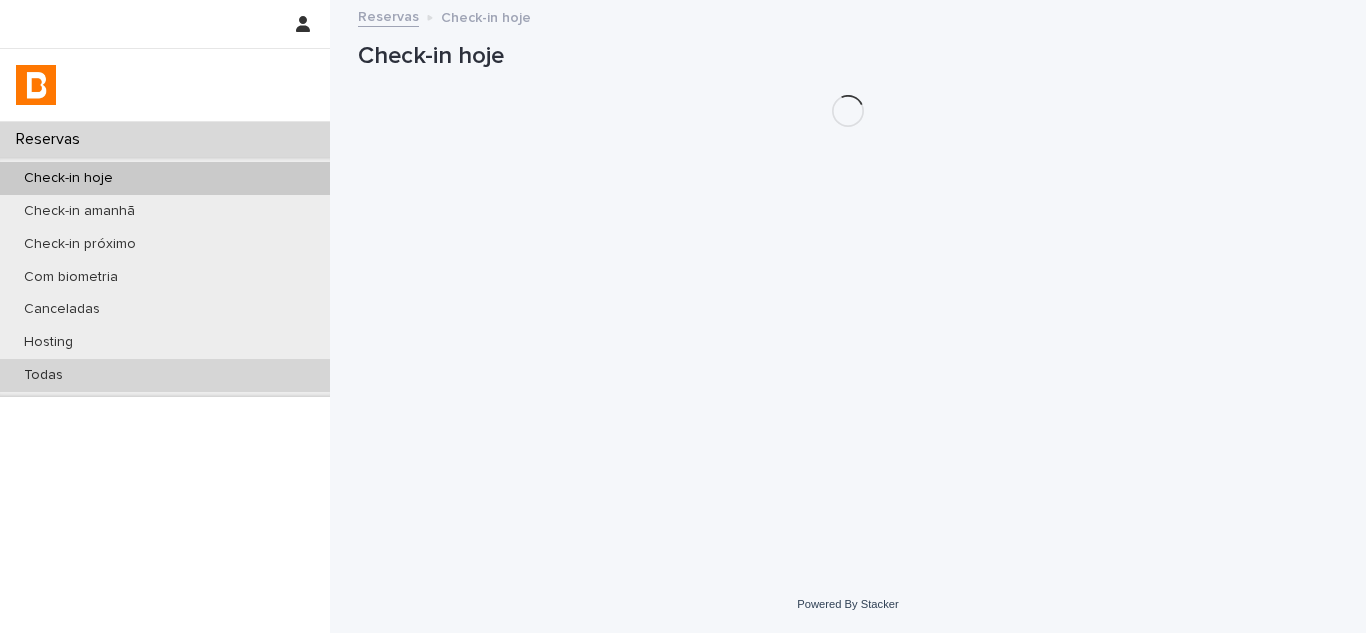 scroll, scrollTop: 0, scrollLeft: 0, axis: both 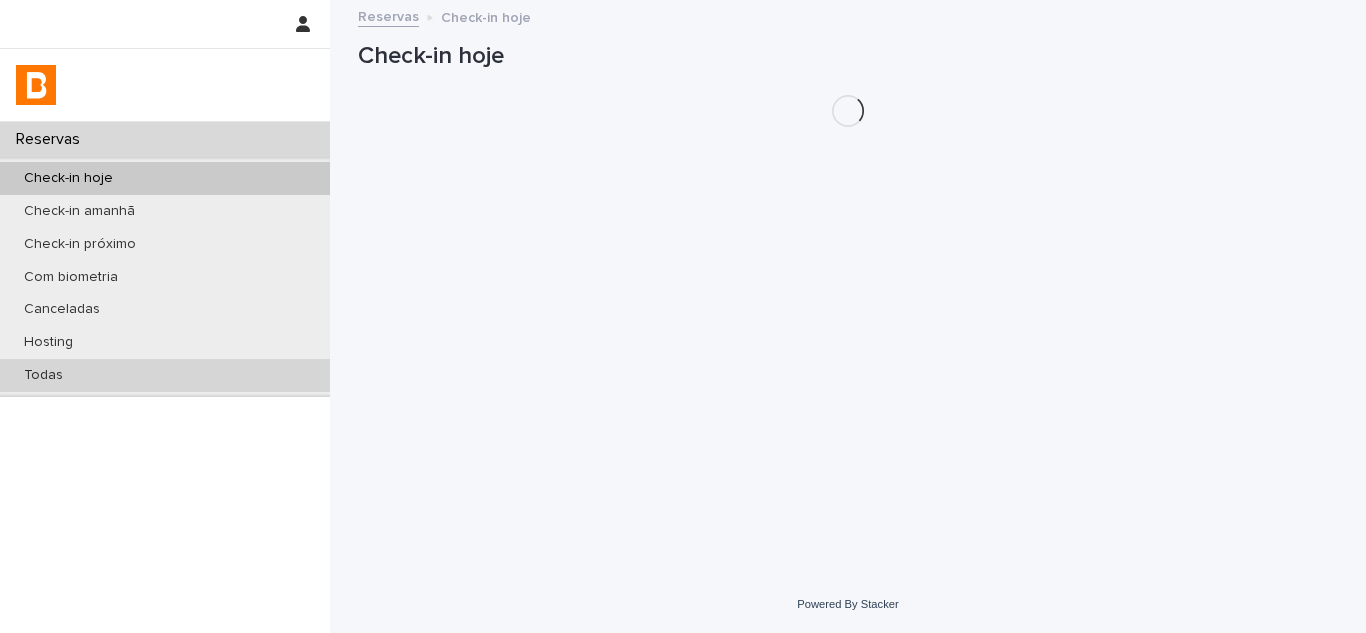click on "Todas" at bounding box center [165, 375] 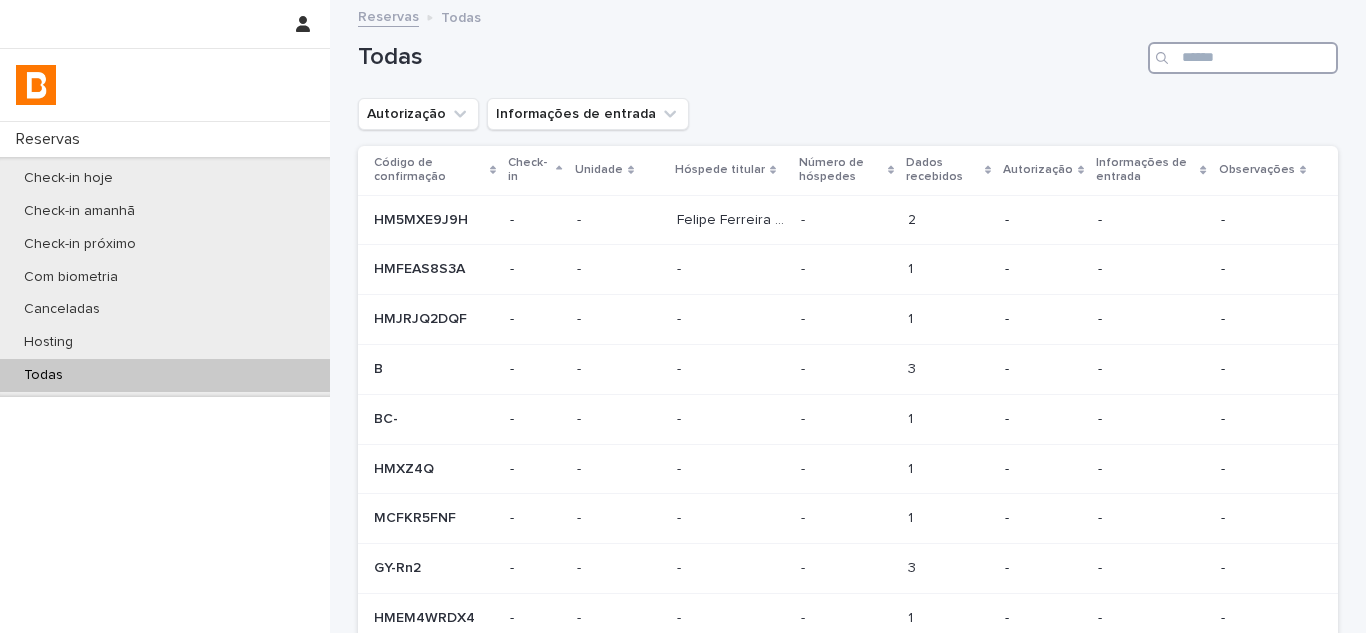 click at bounding box center [1243, 58] 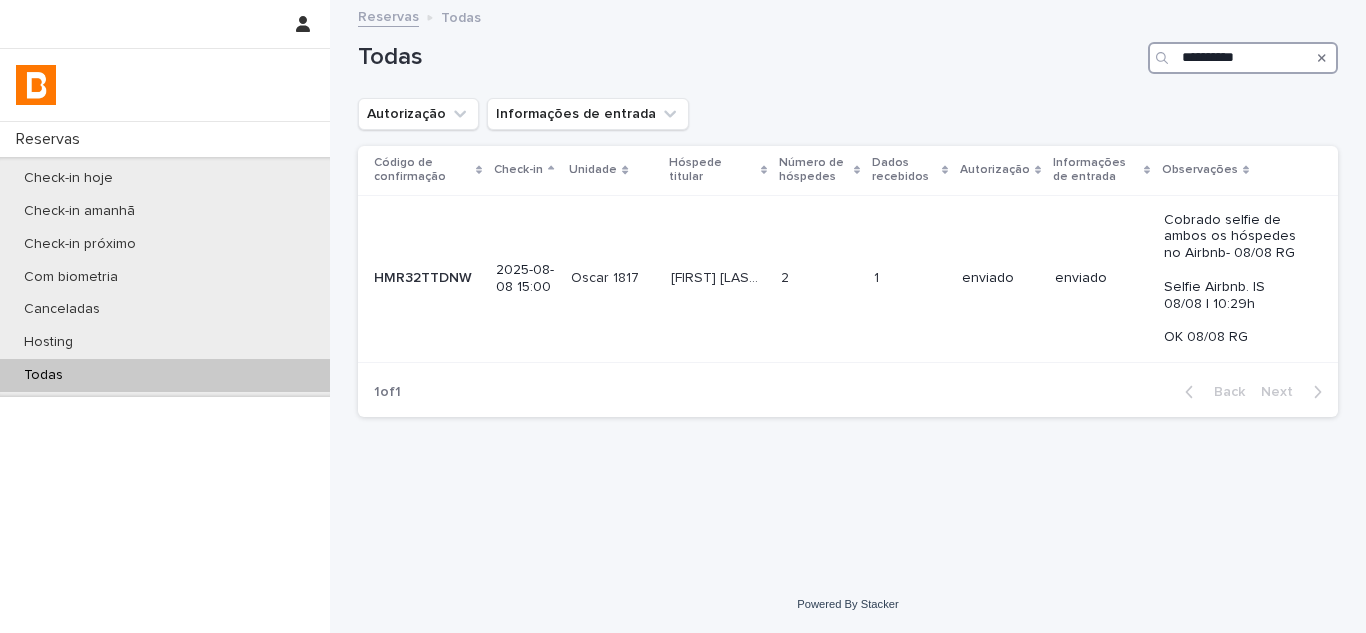 type on "**********" 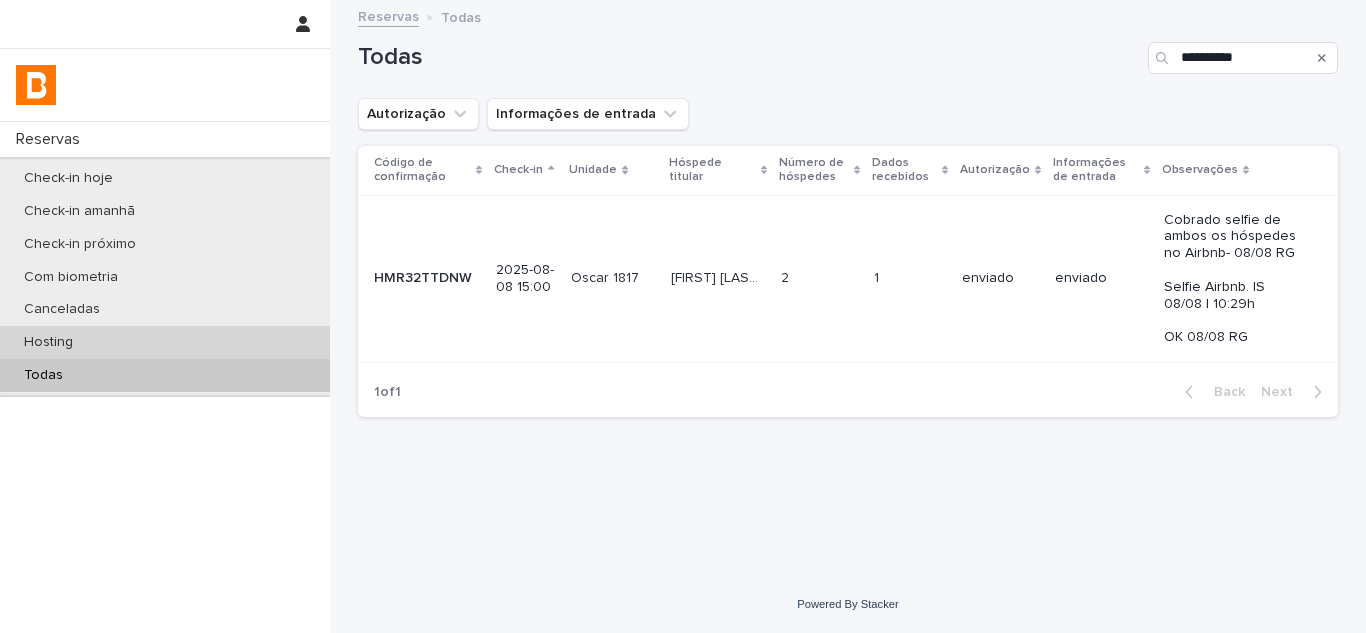 click on "Hosting" at bounding box center (165, 342) 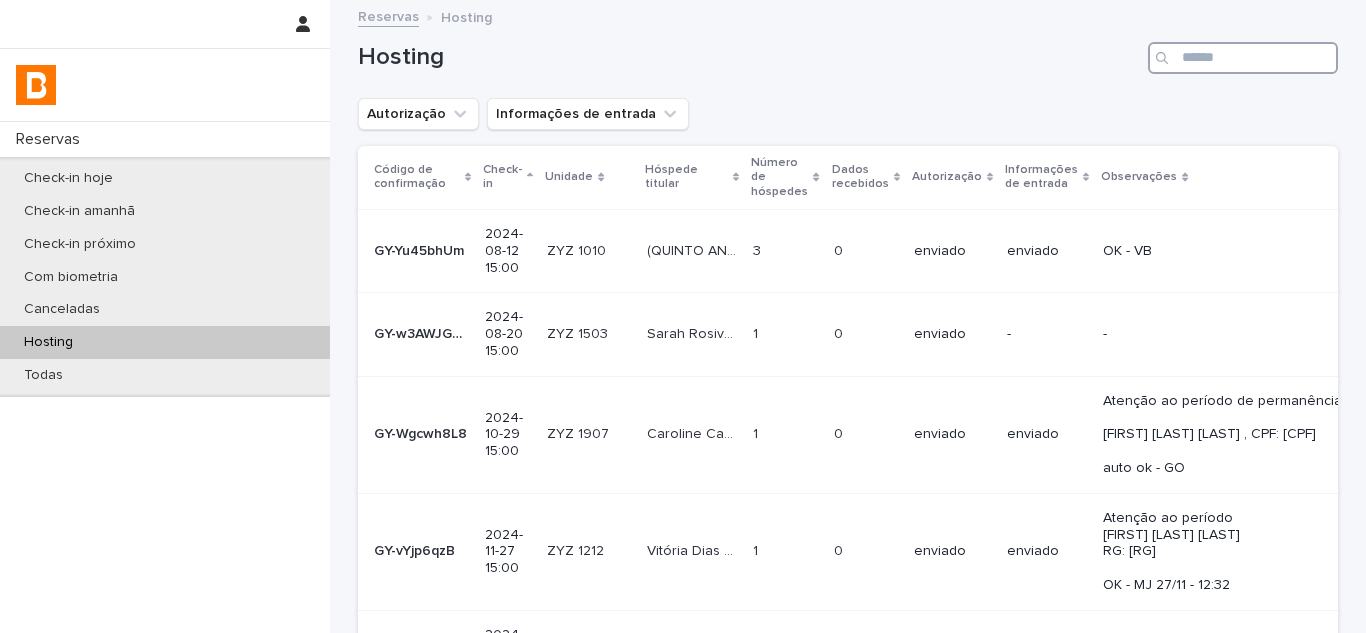 click at bounding box center (1243, 58) 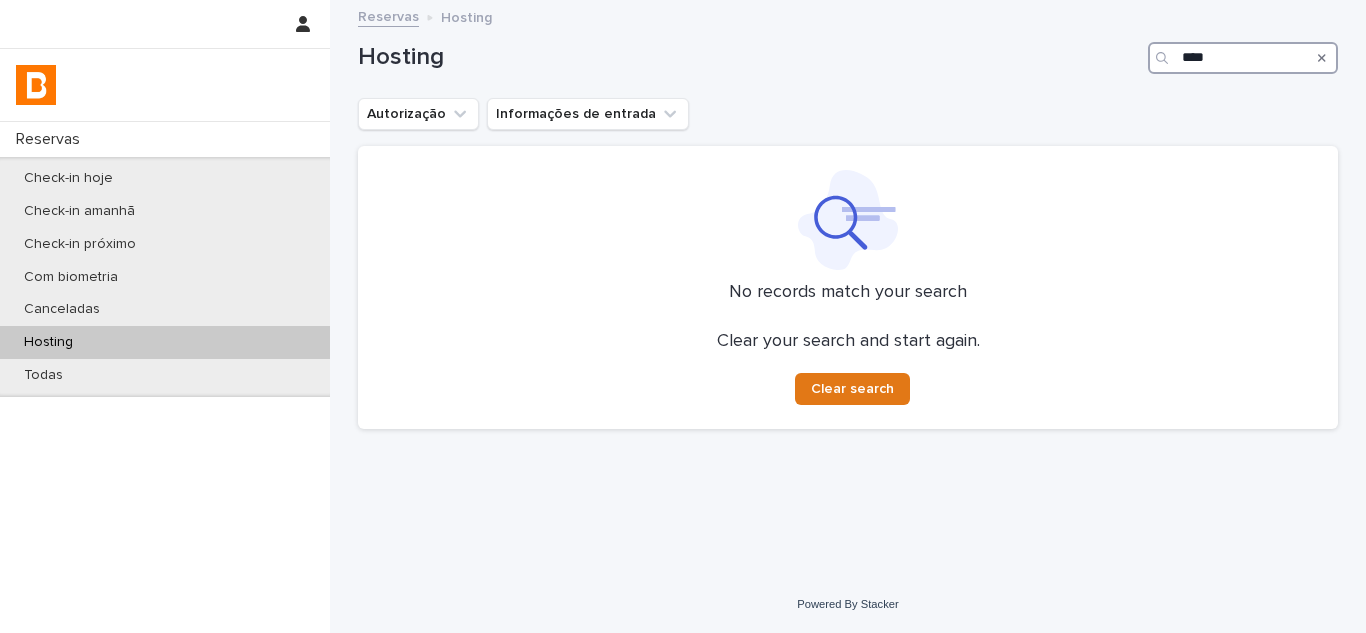 type on "****" 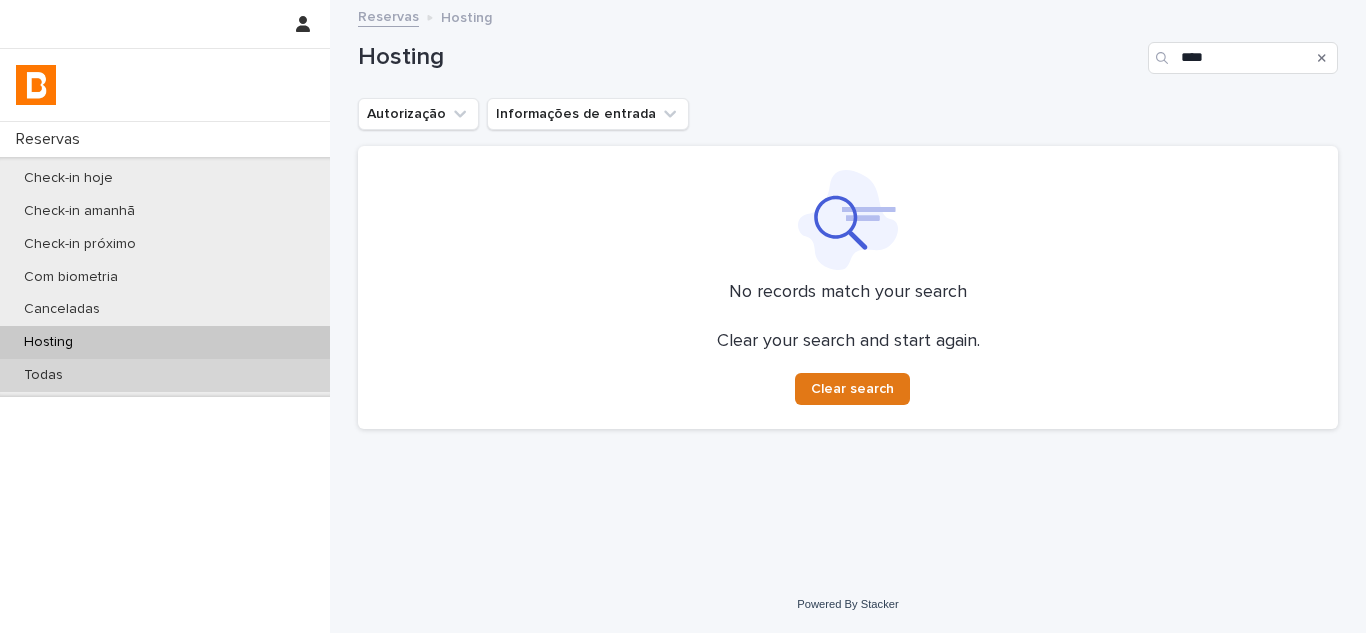 click on "Todas" at bounding box center (165, 375) 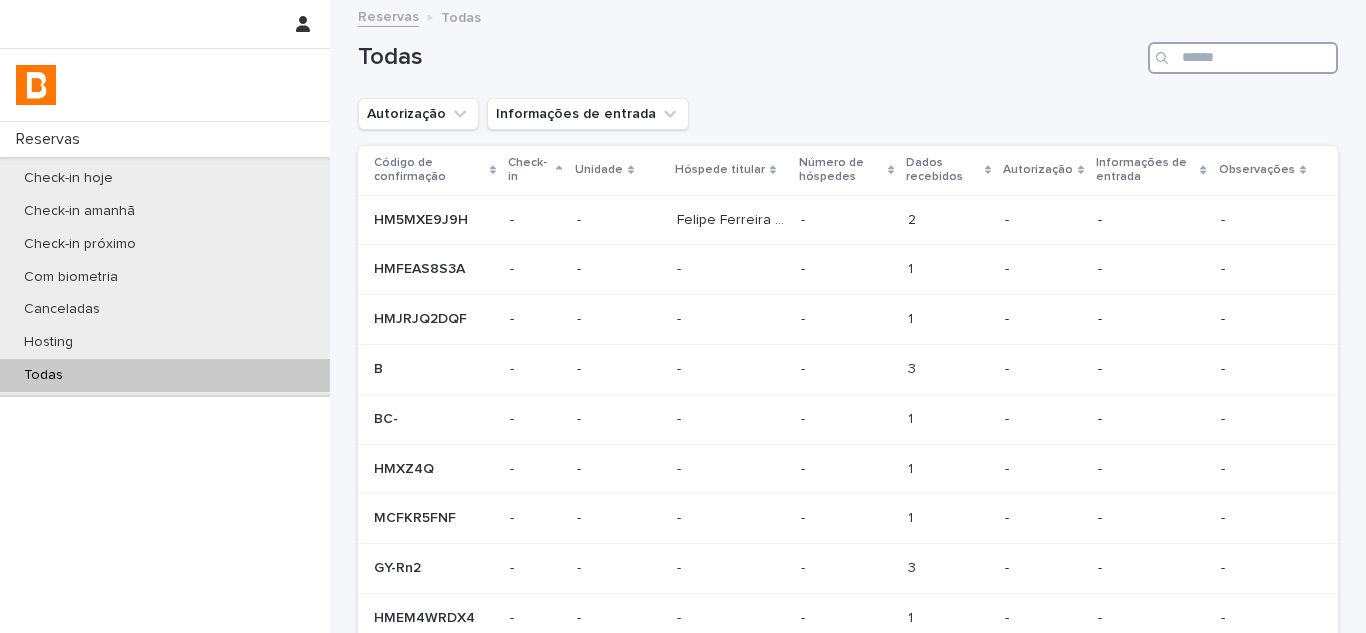 click at bounding box center (1243, 58) 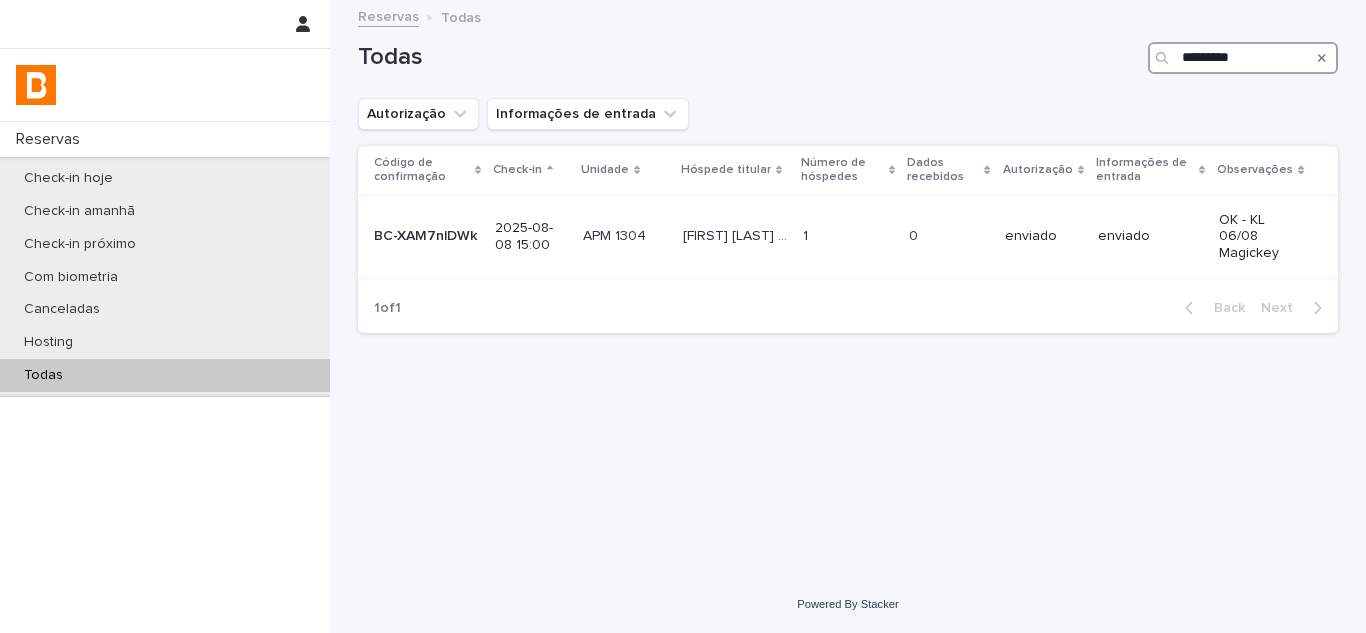click on "*********" at bounding box center [1243, 58] 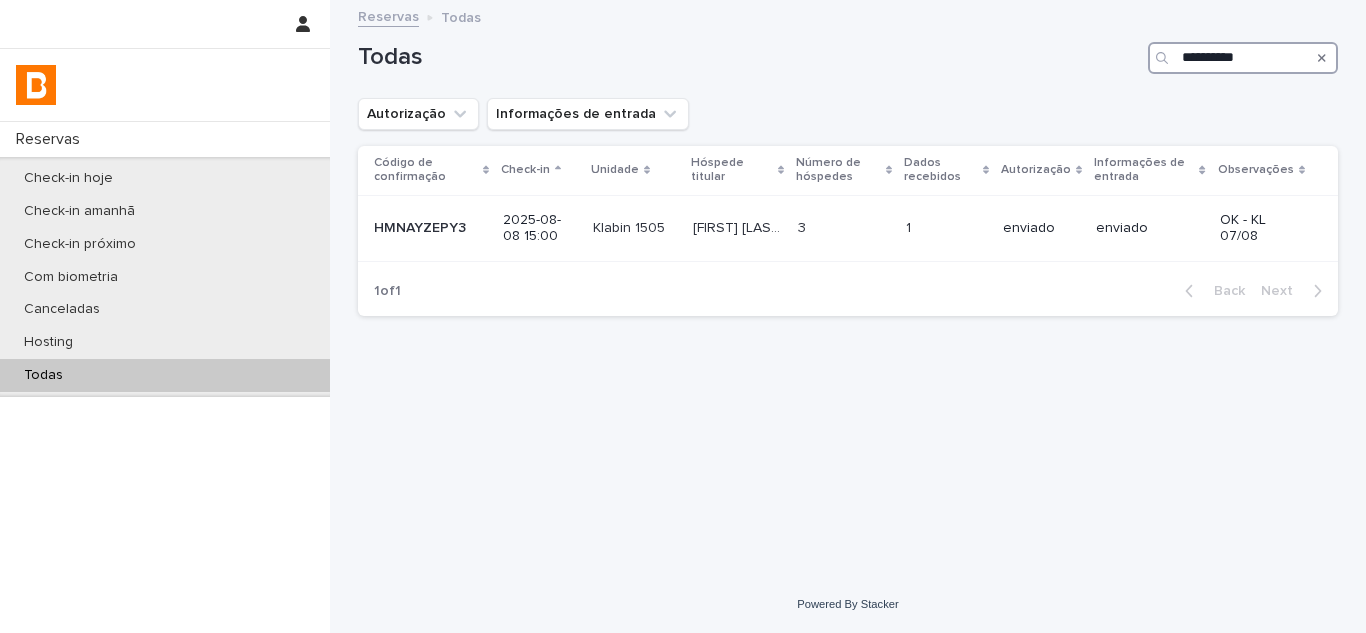 type on "**********" 